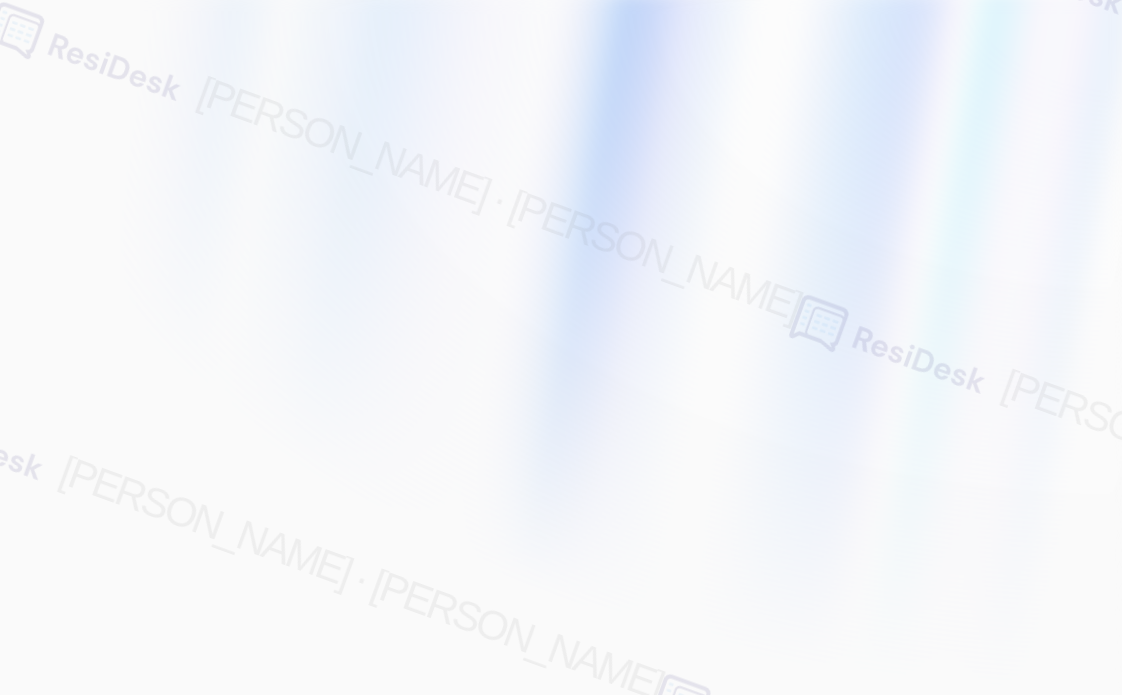 scroll, scrollTop: 0, scrollLeft: 0, axis: both 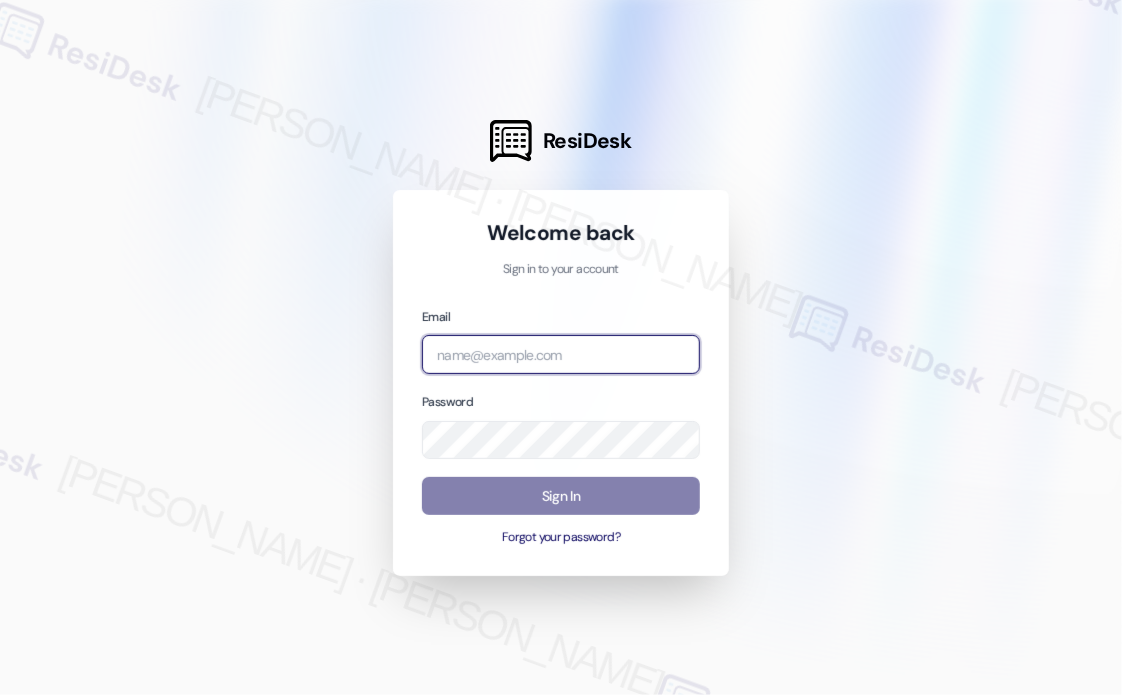 click at bounding box center [561, 354] 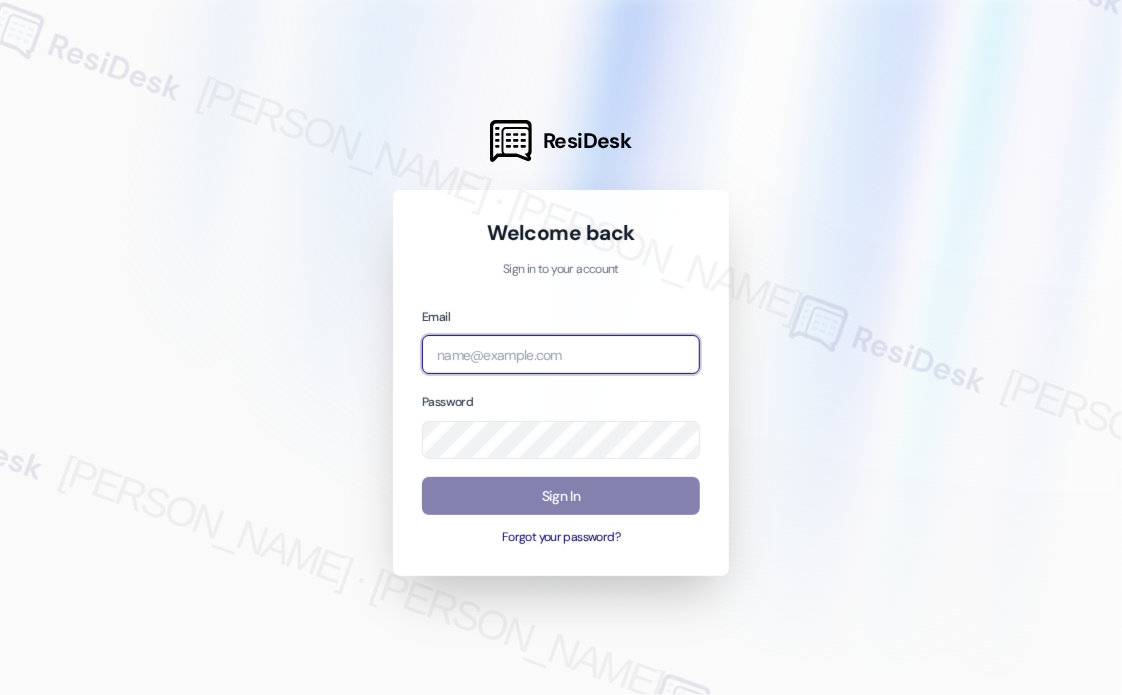 click at bounding box center [0, 695] 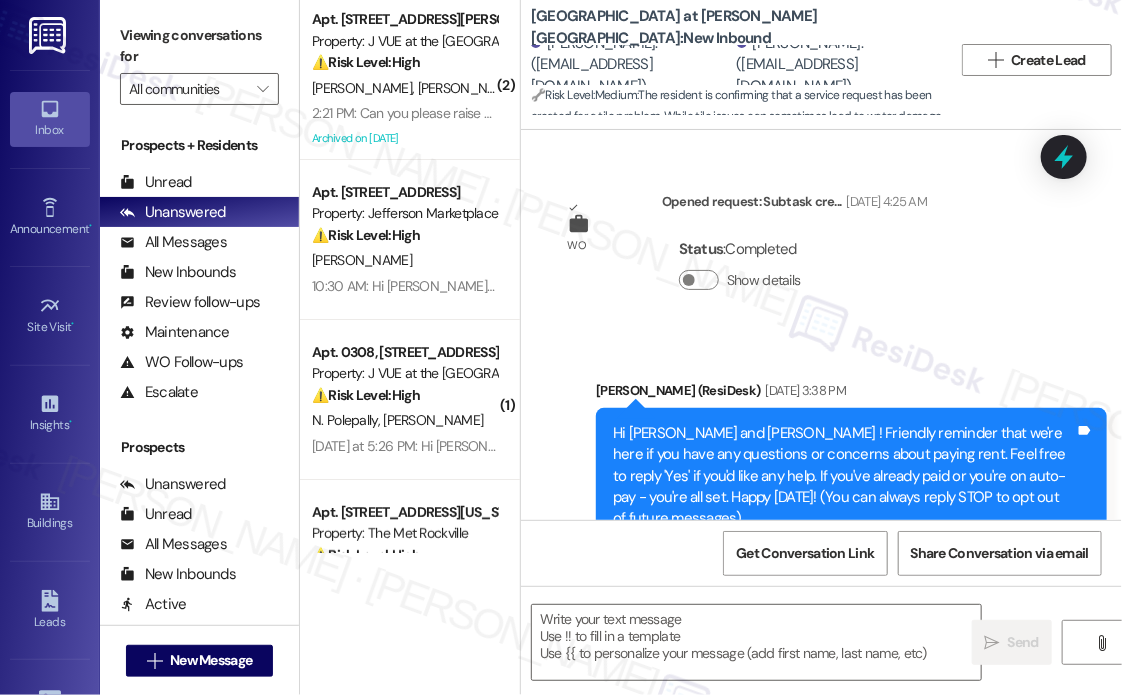 type on "Fetching suggested responses. Please feel free to read through the conversation in the meantime." 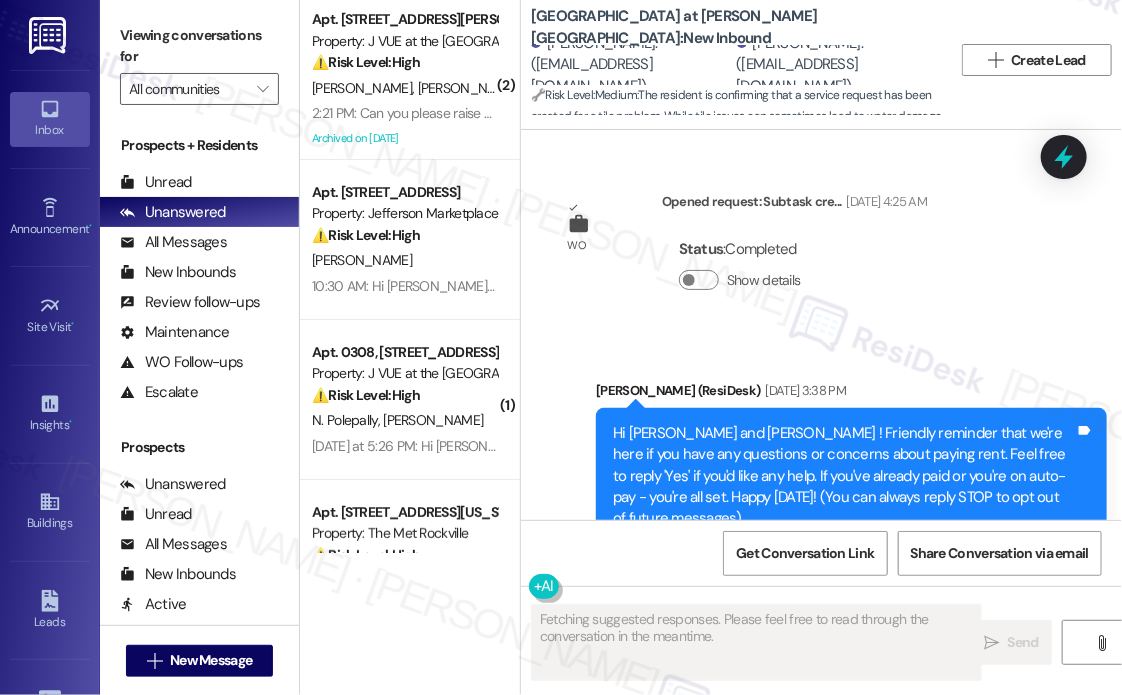 scroll, scrollTop: 24648, scrollLeft: 0, axis: vertical 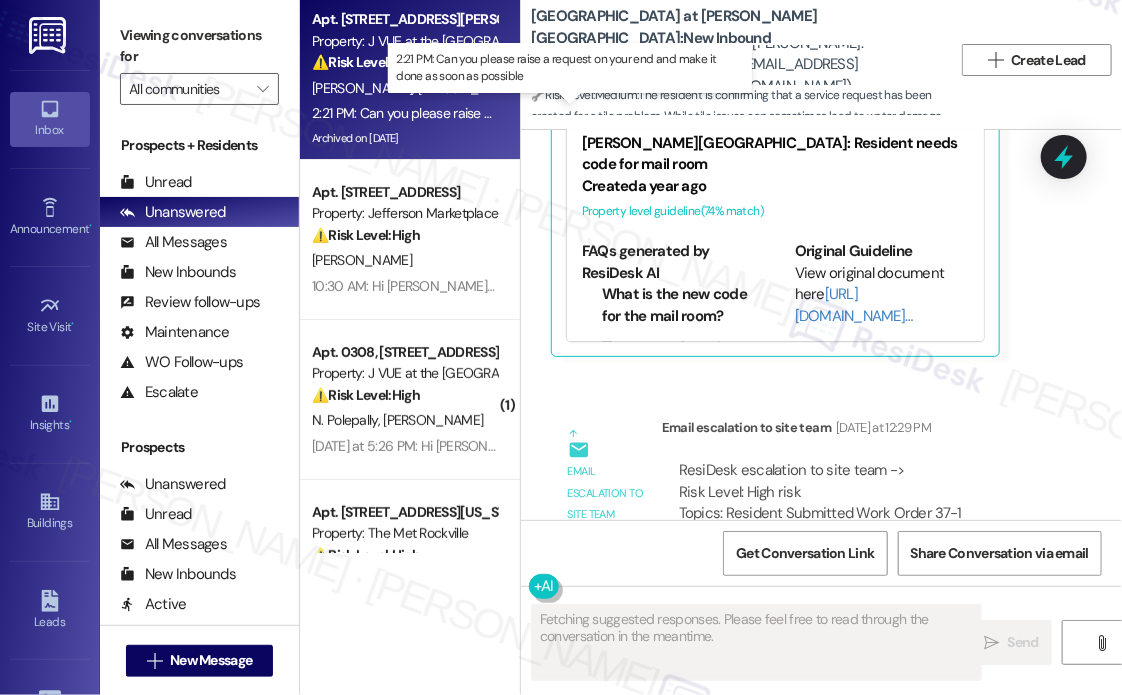 click on "2:21 PM: Can you please raise a request on your end and make it done as soon as possible 2:21 PM: Can you please raise a request on your end and make it done as soon as possible" at bounding box center [572, 113] 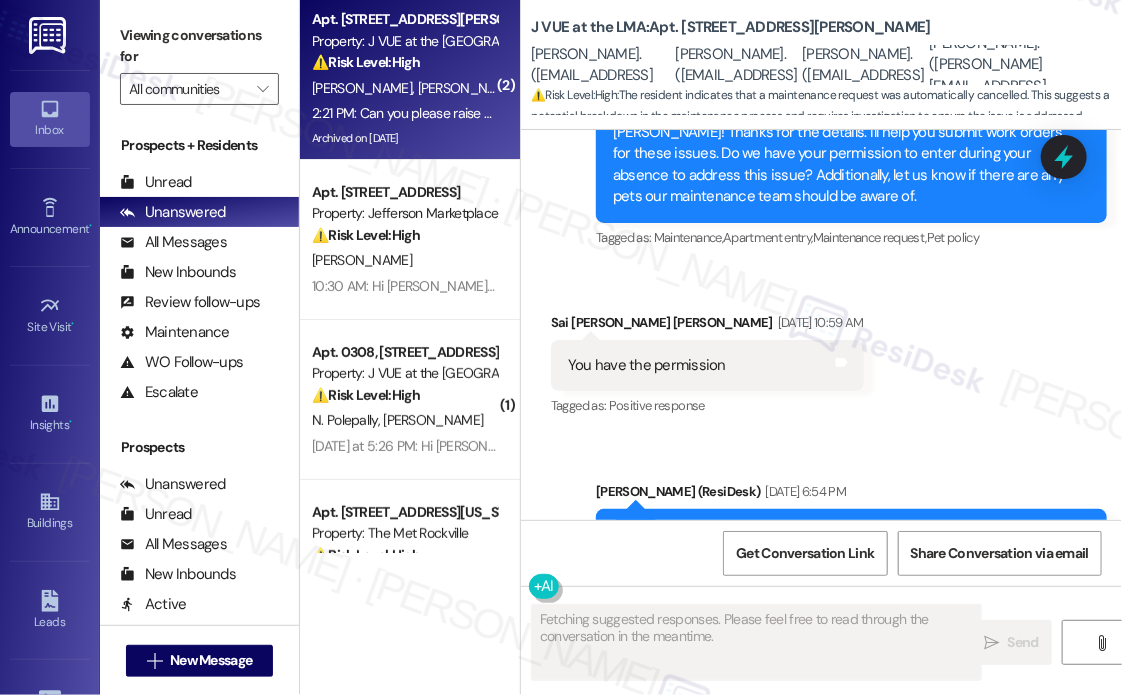 scroll, scrollTop: 19096, scrollLeft: 0, axis: vertical 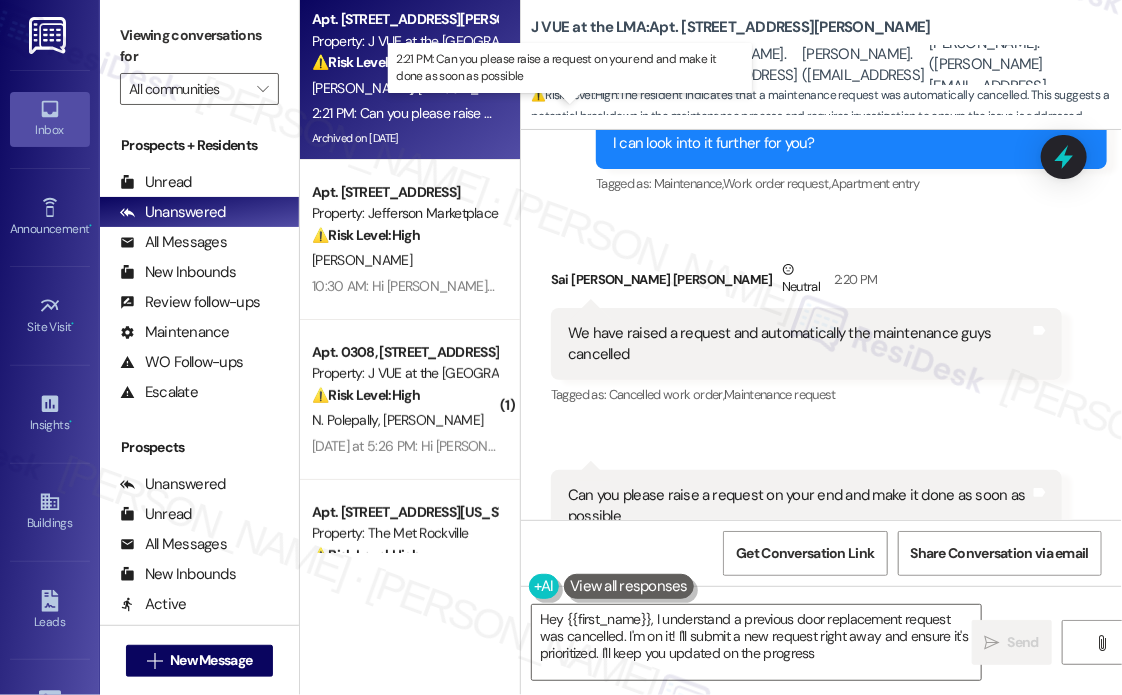 type on "Hey {{first_name}}, I understand a previous door replacement request was cancelled. I'm on it! I'll submit a new request right away and ensure it's prioritized. I'll keep you updated on the progress." 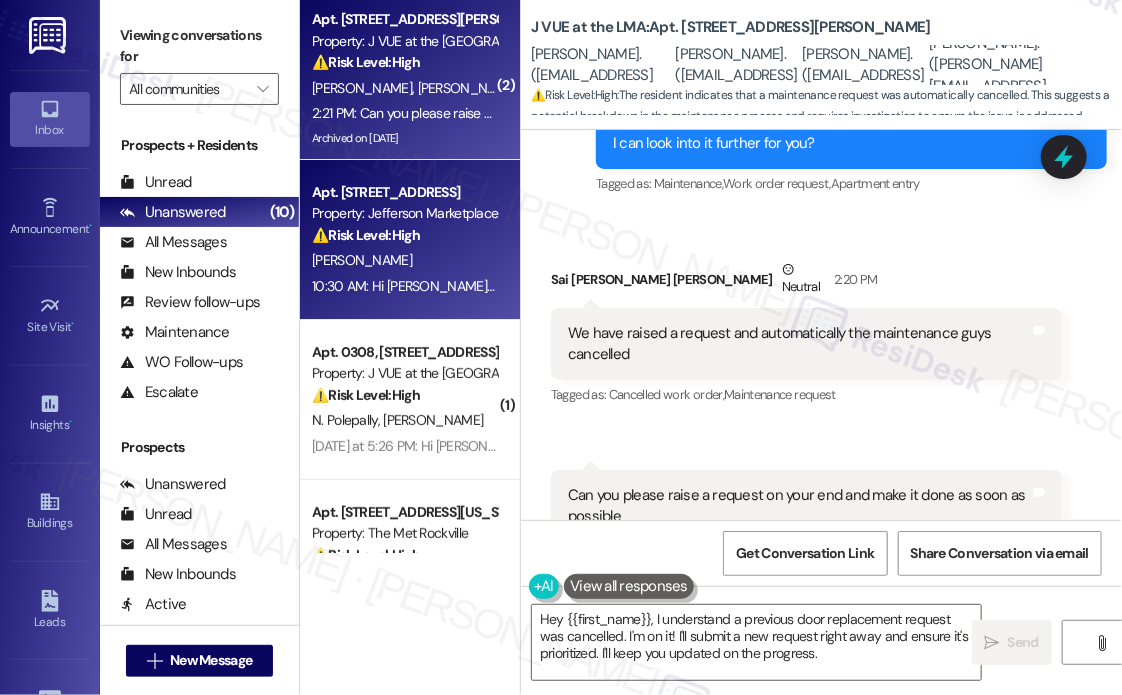 click on "[PERSON_NAME]" at bounding box center (404, 260) 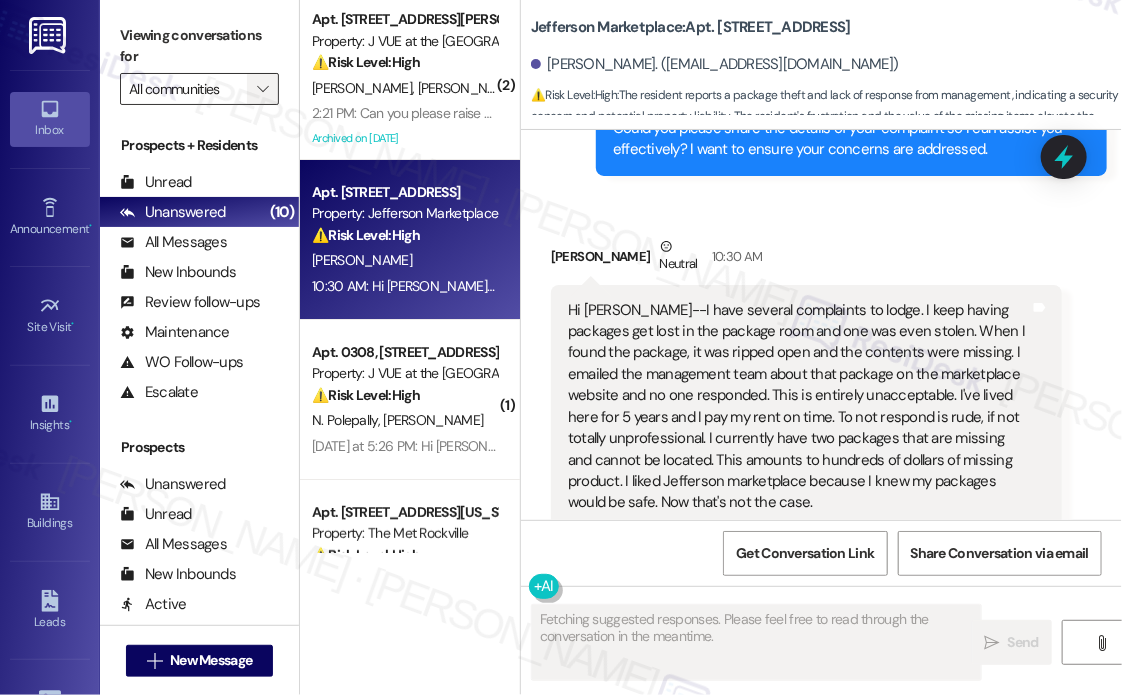 scroll, scrollTop: 9840, scrollLeft: 0, axis: vertical 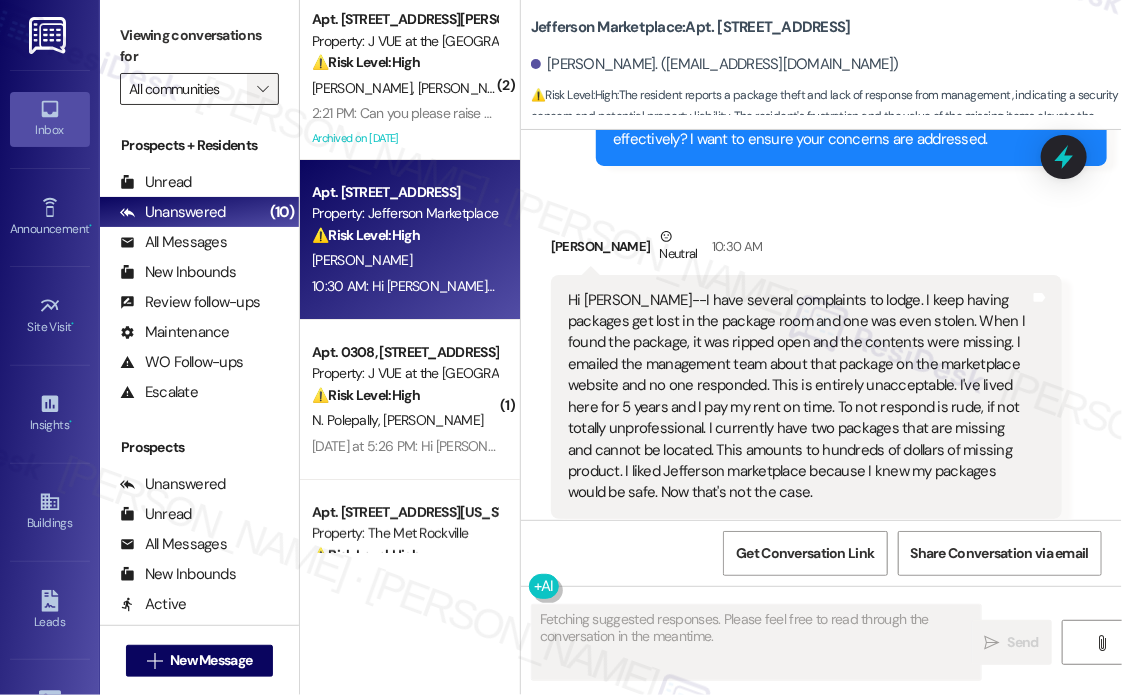 click on "" at bounding box center (262, 89) 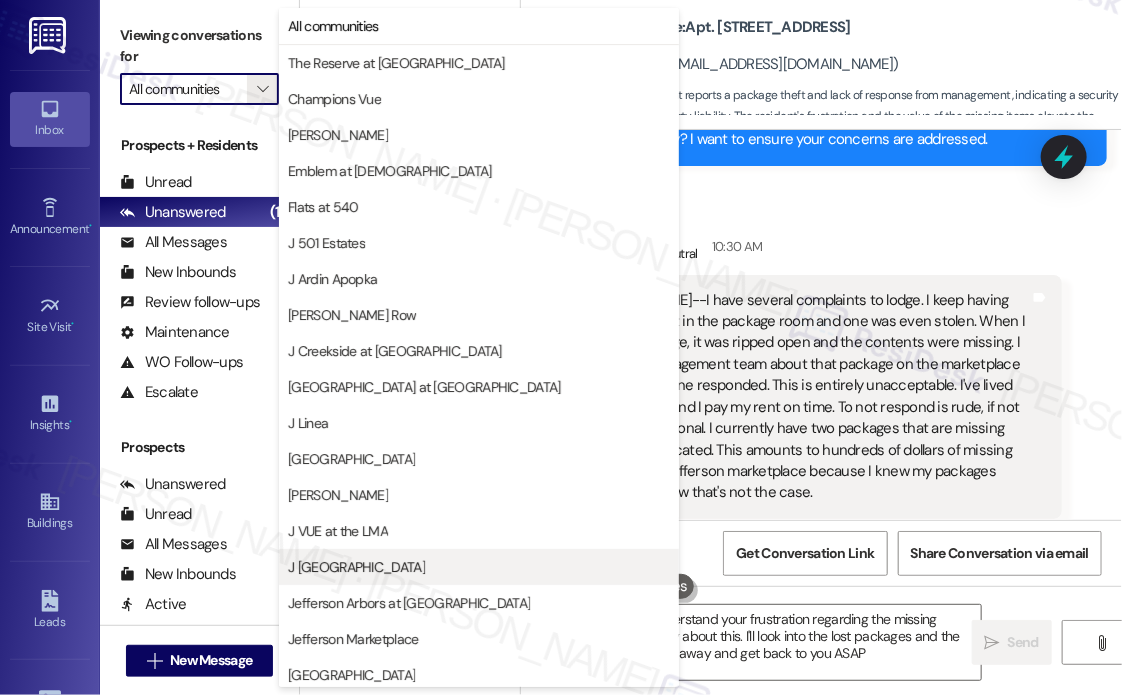type on "Hi {{first_name}}, I understand your frustration regarding the missing packages. I'm very sorry about this. I'll look into the lost packages and the unanswered email right away and get back to you ASAP." 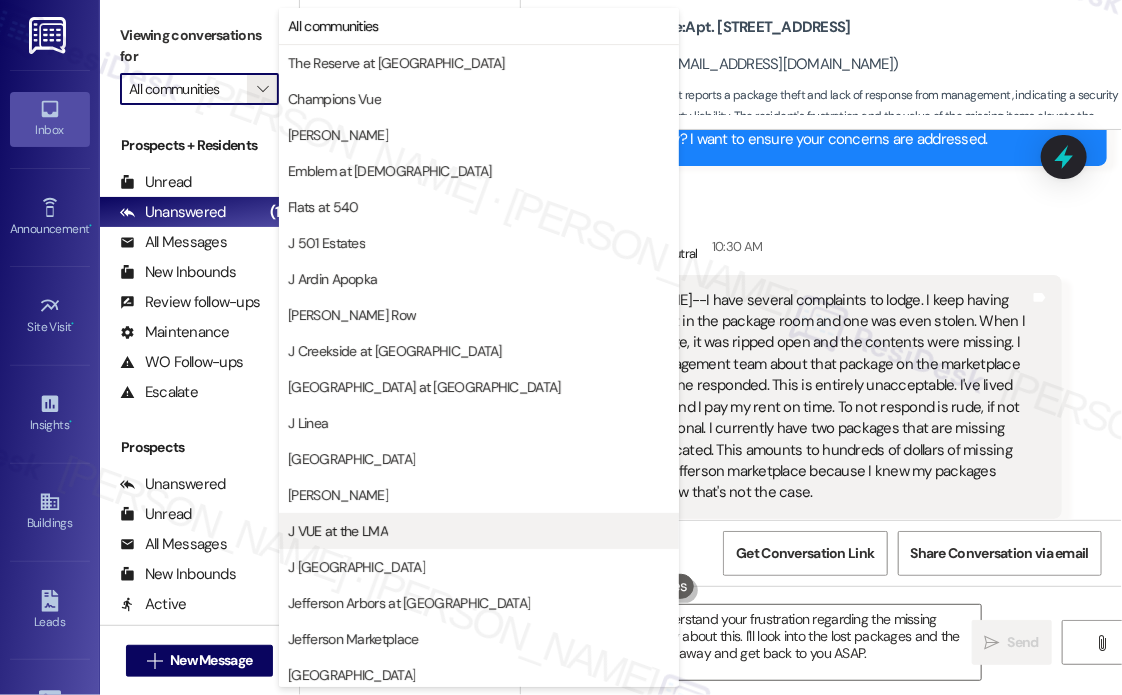 click on "J VUE at the LMA" at bounding box center (479, 531) 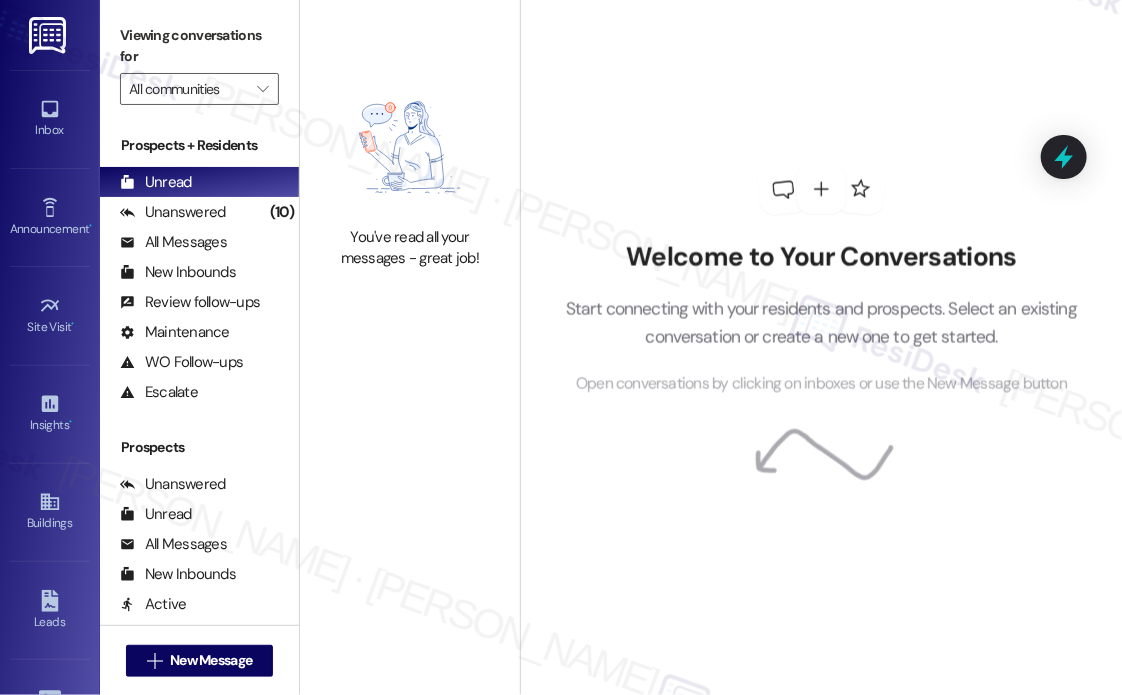 type on "J VUE at the LMA" 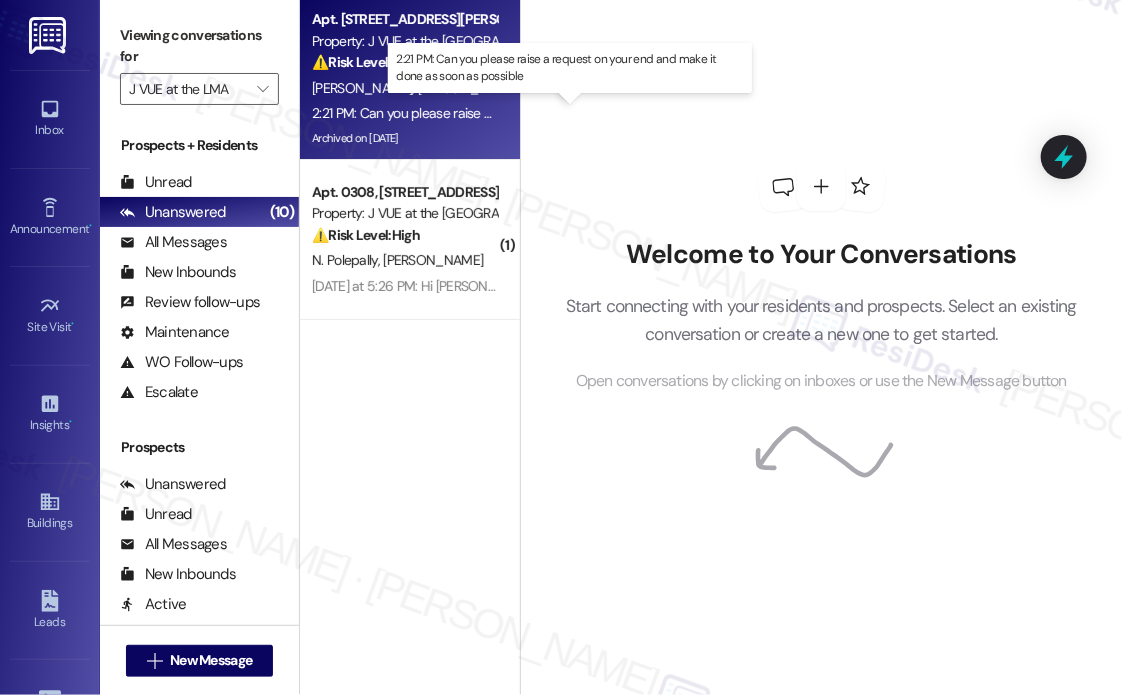 click on "2:21 PM: Can you please raise a request on your end and make it done as soon as possible 2:21 PM: Can you please raise a request on your end and make it done as soon as possible" at bounding box center [572, 113] 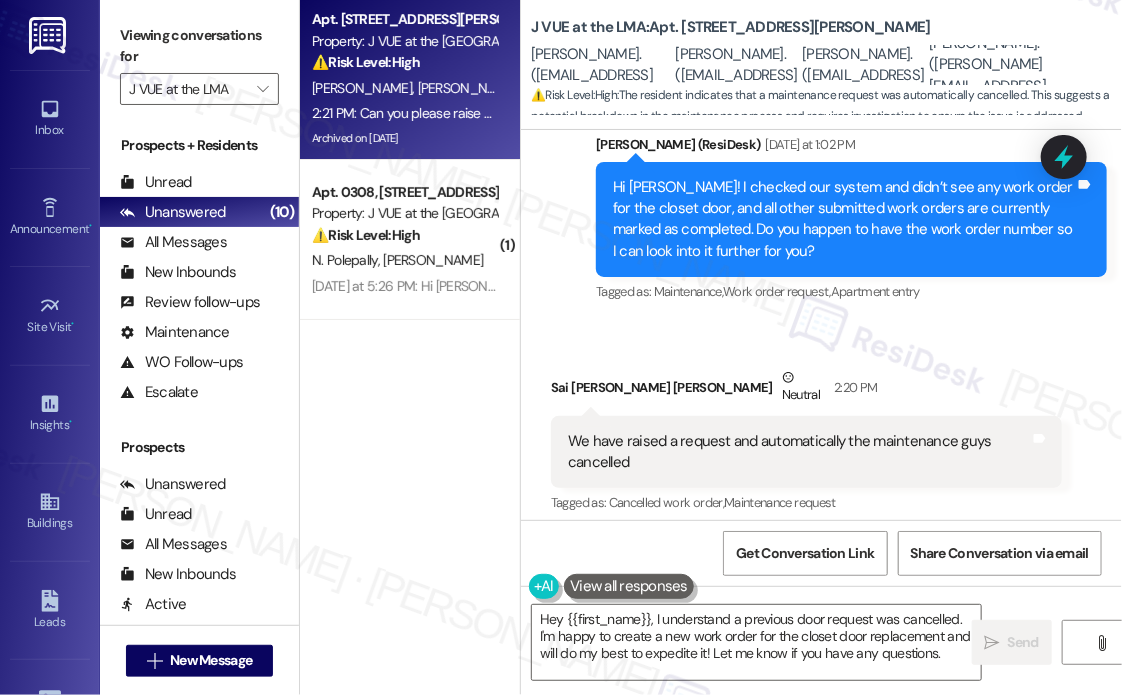 scroll, scrollTop: 19096, scrollLeft: 0, axis: vertical 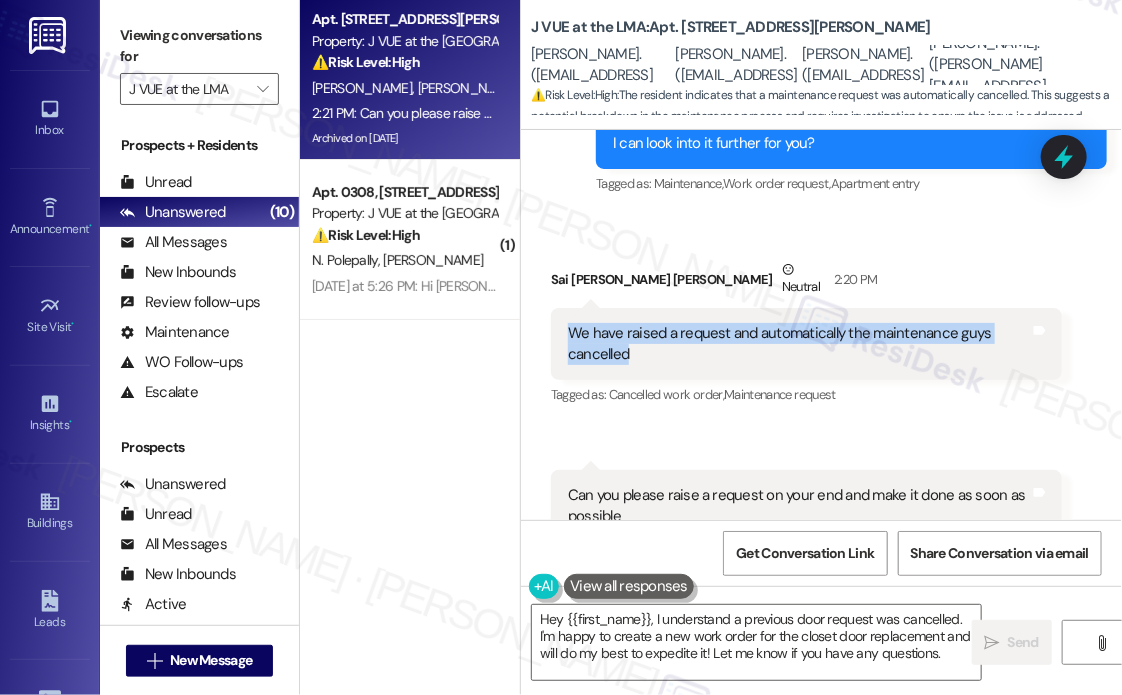 drag, startPoint x: 660, startPoint y: 286, endPoint x: 564, endPoint y: 256, distance: 100.57833 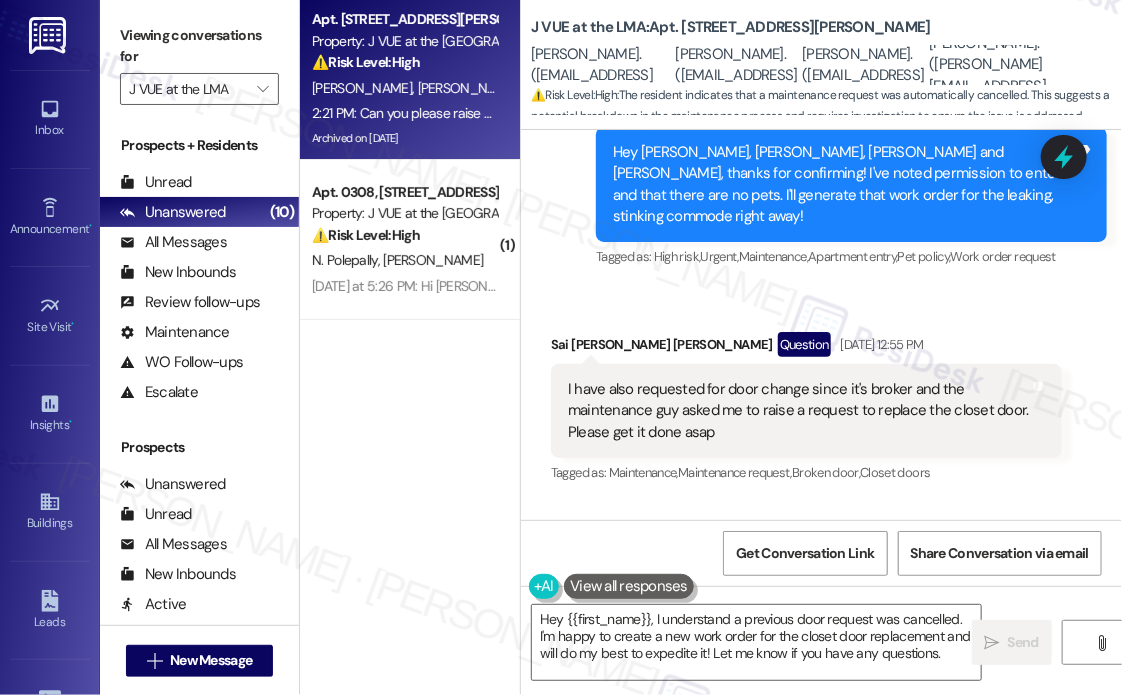 scroll, scrollTop: 18096, scrollLeft: 0, axis: vertical 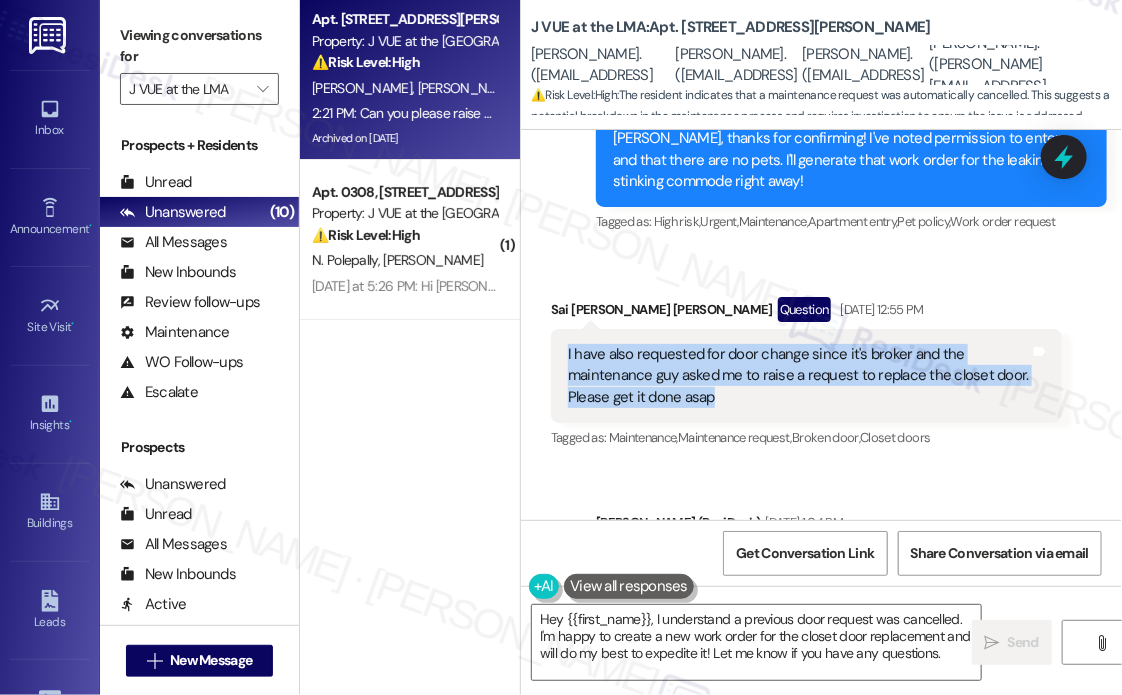 drag, startPoint x: 749, startPoint y: 325, endPoint x: 551, endPoint y: 288, distance: 201.4274 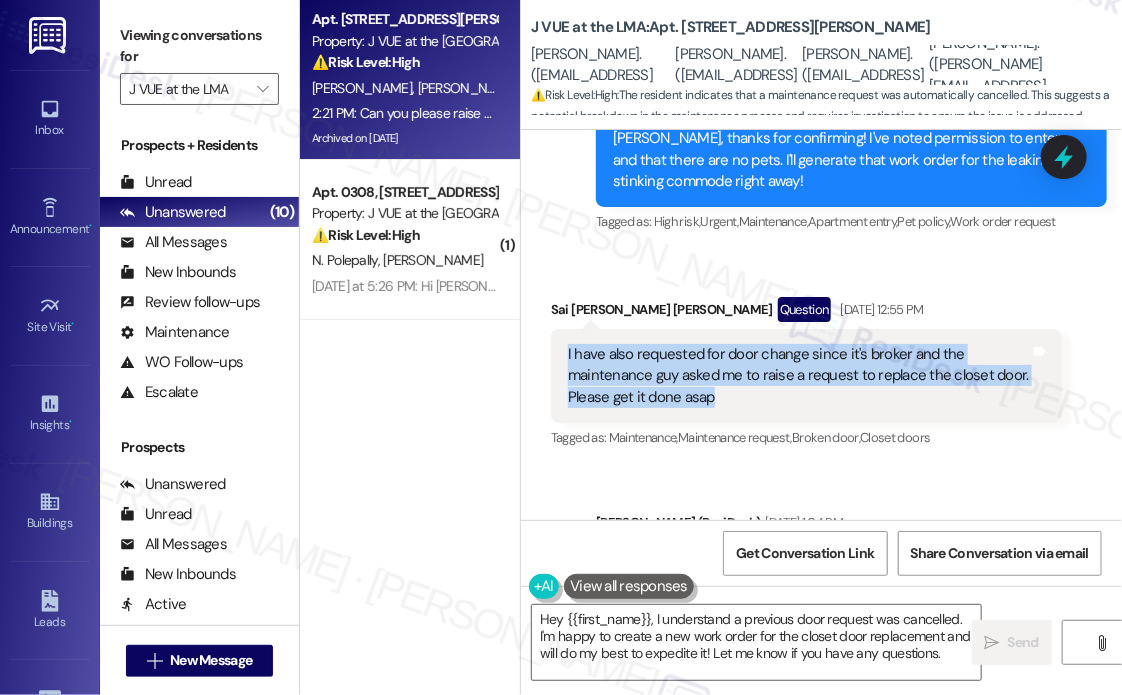 copy on "I have also requested for door change since it's broker and the maintenance guy asked me to raise a request to replace the closet door. Please get it done asap" 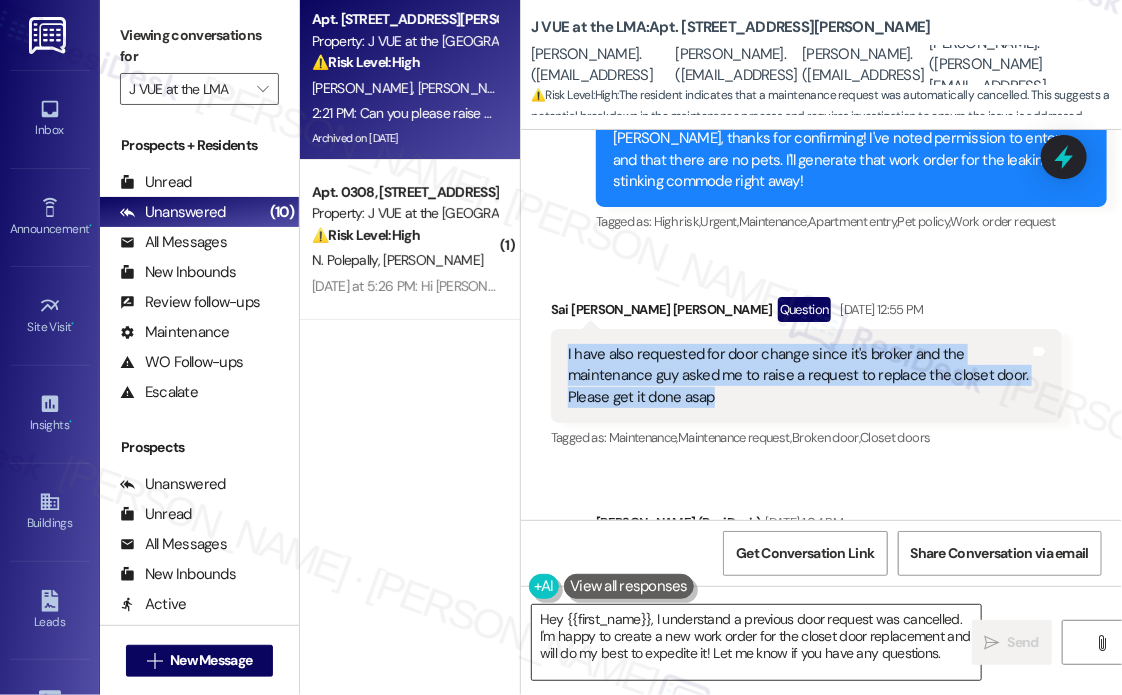 click on "Hey {{first_name}}, I understand a previous door request was cancelled. I'm happy to create a new work order for the closet door replacement and will do my best to expedite it! Let me know if you have any questions." at bounding box center [756, 642] 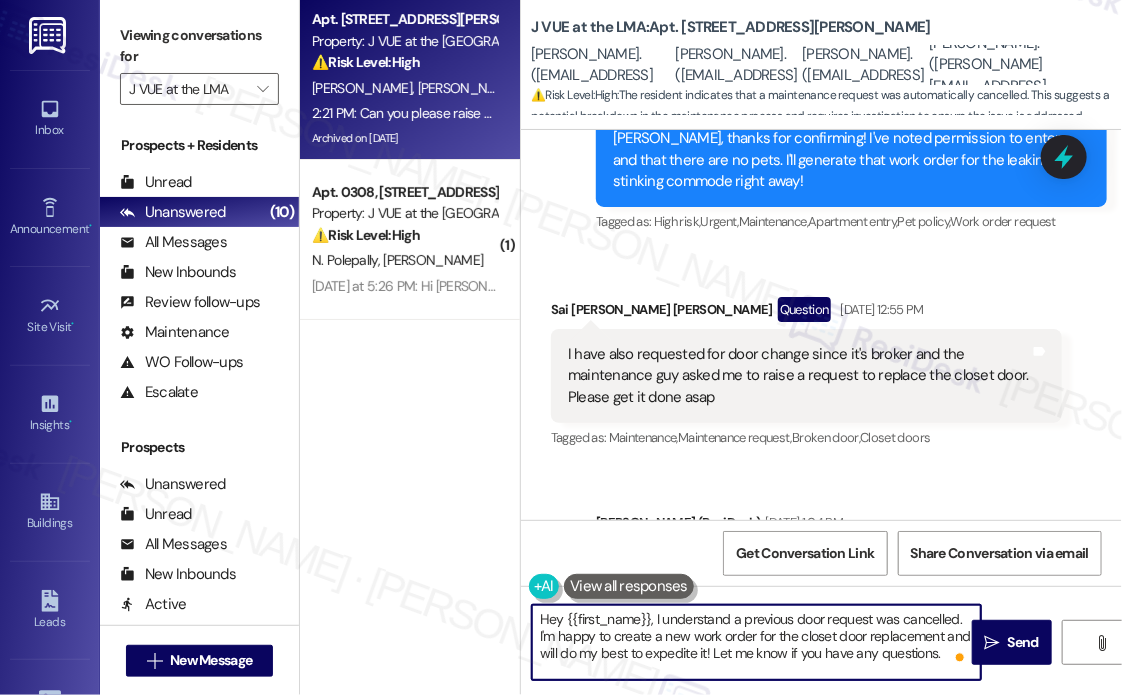 scroll, scrollTop: 17896, scrollLeft: 0, axis: vertical 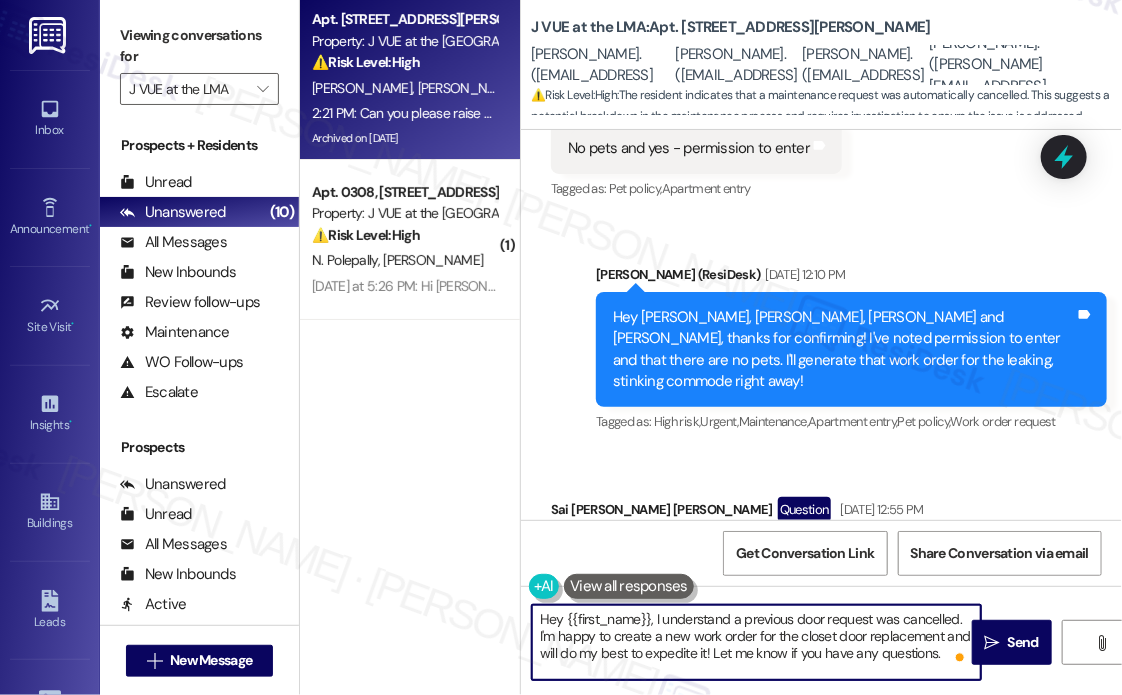 click on "Hey {{first_name}}, I understand a previous door request was cancelled. I'm happy to create a new work order for the closet door replacement and will do my best to expedite it! Let me know if you have any questions." at bounding box center (756, 642) 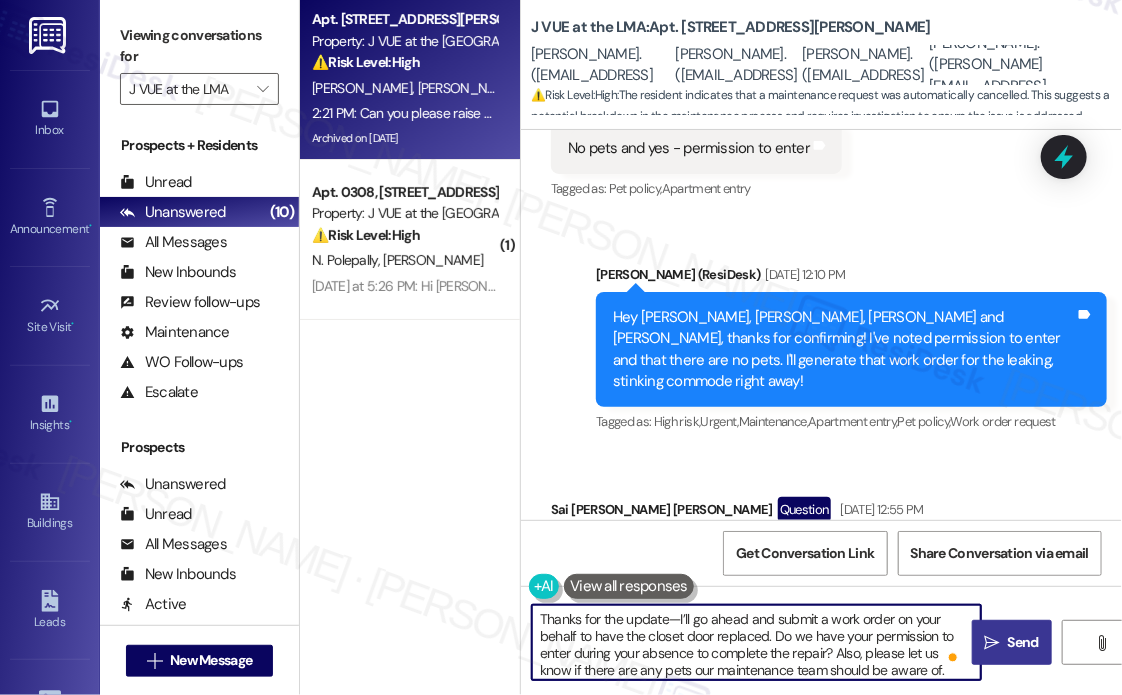 type on "Thanks for the update—I’ll go ahead and submit a work order on your behalf to have the closet door replaced. Do we have your permission to enter during your absence to complete the repair? Also, please let us know if there are any pets our maintenance team should be aware of." 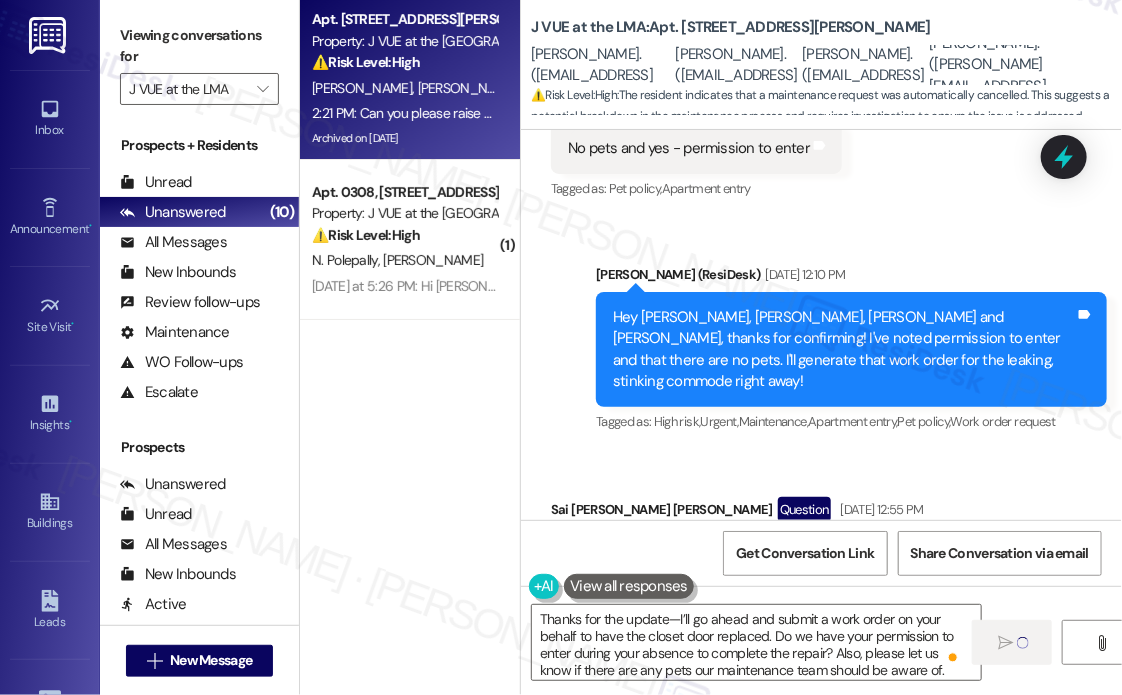 type 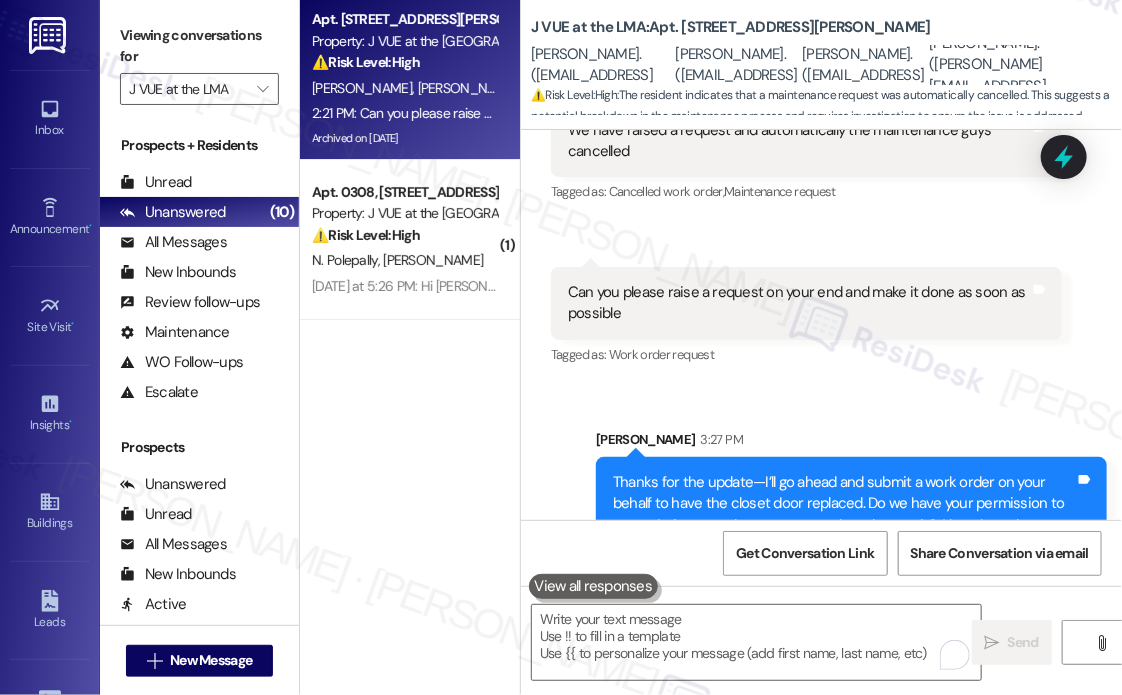 scroll, scrollTop: 19199, scrollLeft: 0, axis: vertical 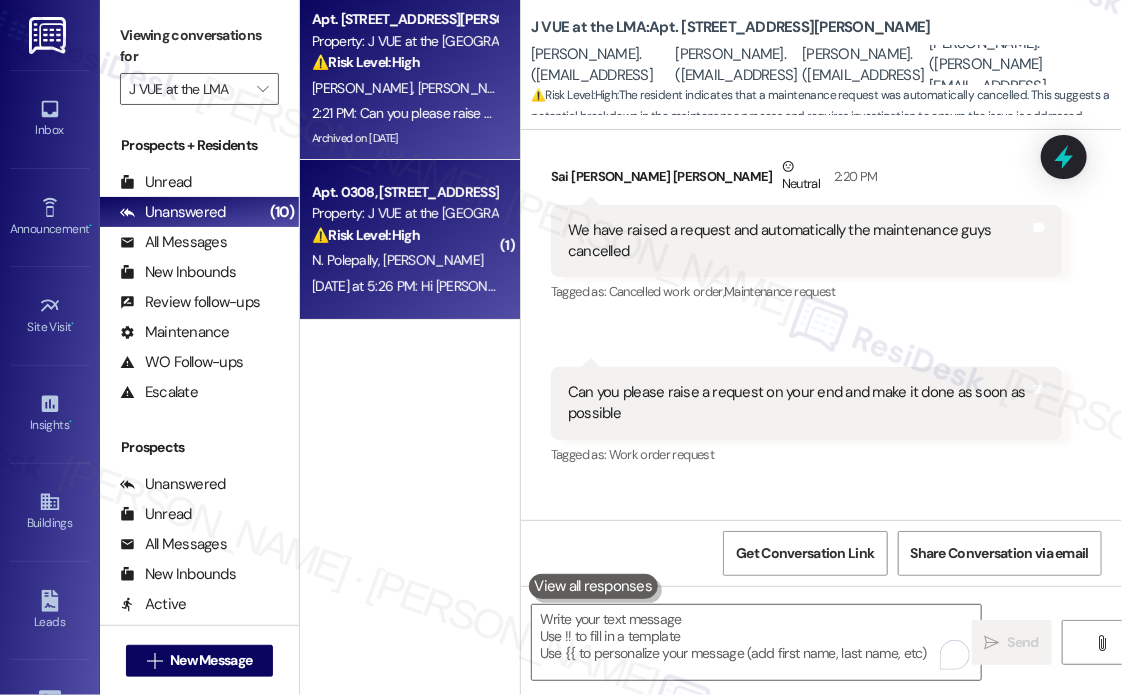 click on "[PERSON_NAME]" at bounding box center [433, 260] 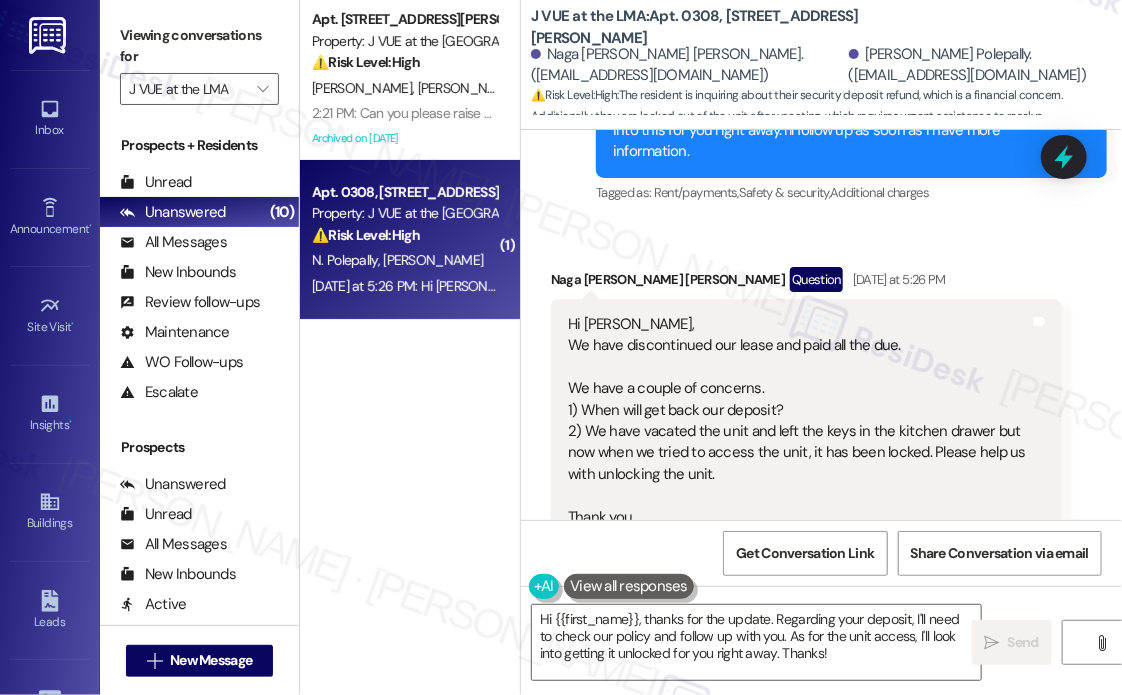 scroll, scrollTop: 4210, scrollLeft: 0, axis: vertical 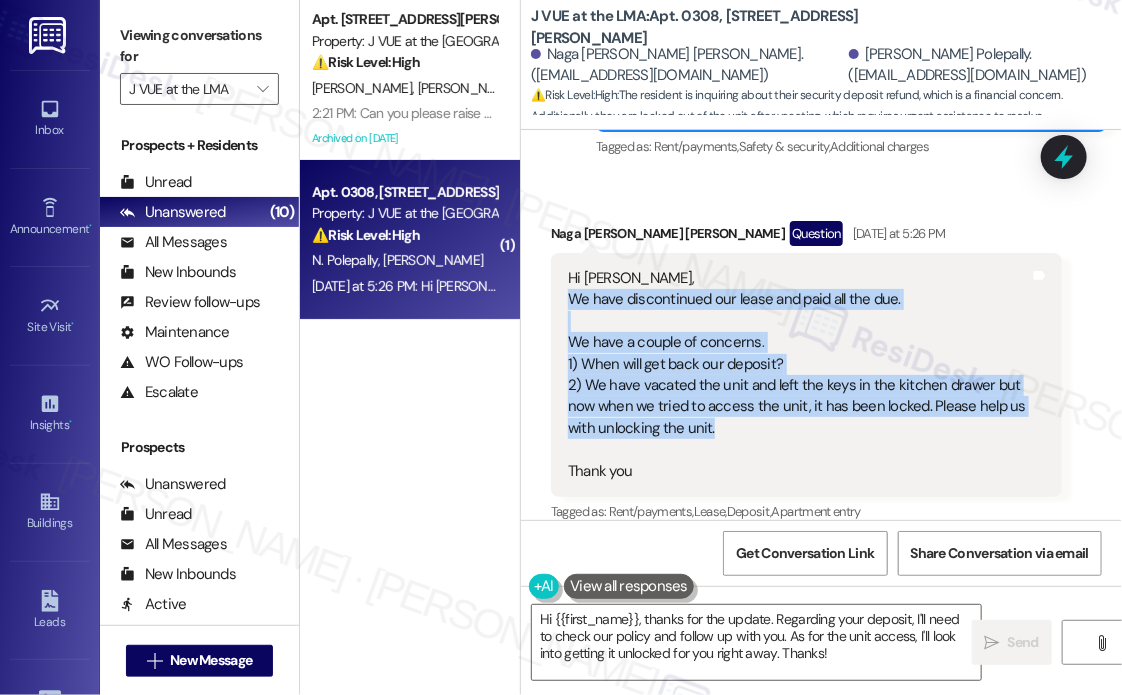 drag, startPoint x: 746, startPoint y: 403, endPoint x: 563, endPoint y: 283, distance: 218.83556 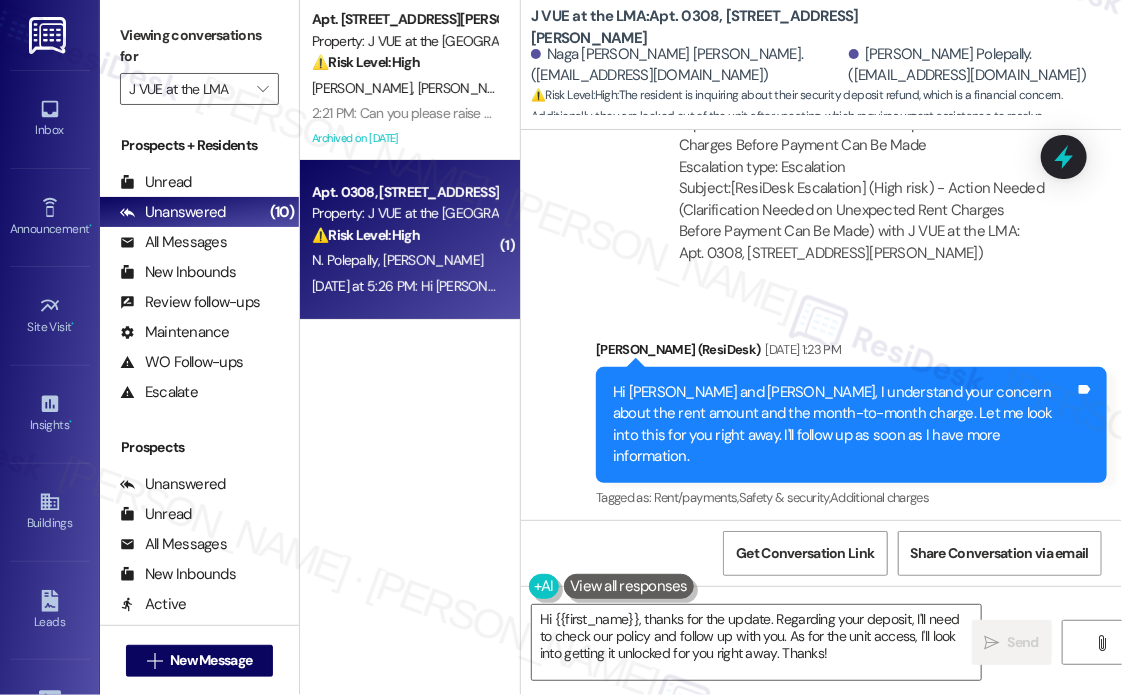 scroll, scrollTop: 4010, scrollLeft: 0, axis: vertical 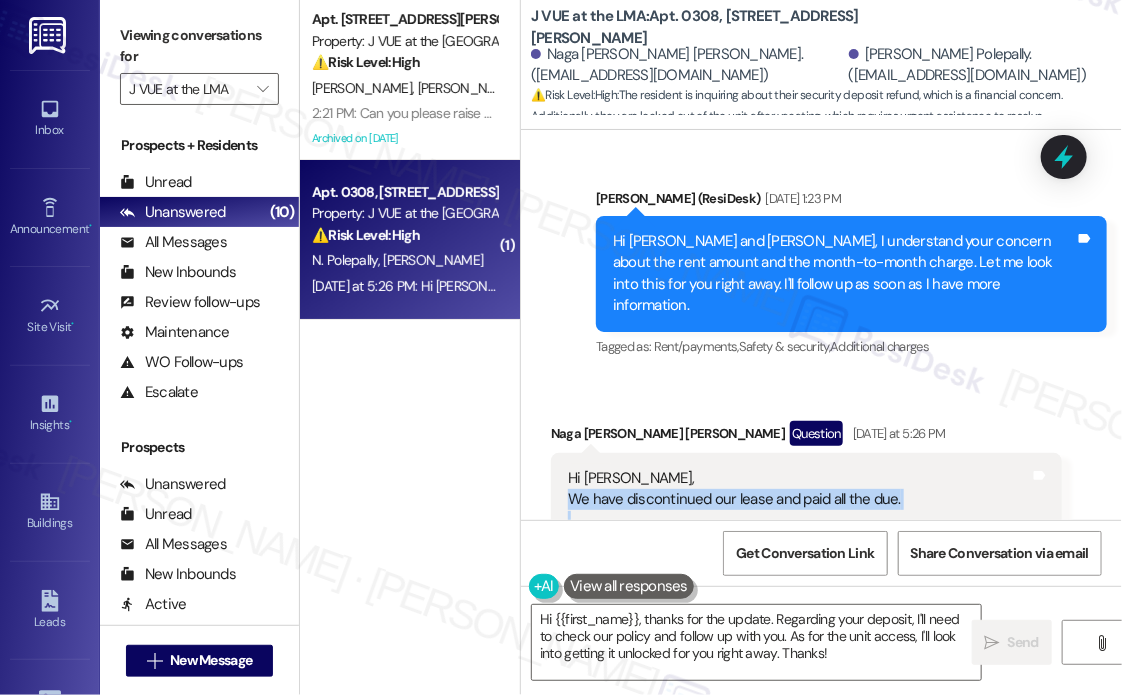 copy on "We have discontinued our lease and paid all the due.
We have a couple of concerns.
1) When will get back our deposit?
2) We have vacated the unit and left the keys in the kitchen drawer but now when we tried to access the unit, it has been locked. Please help us with unlocking the unit." 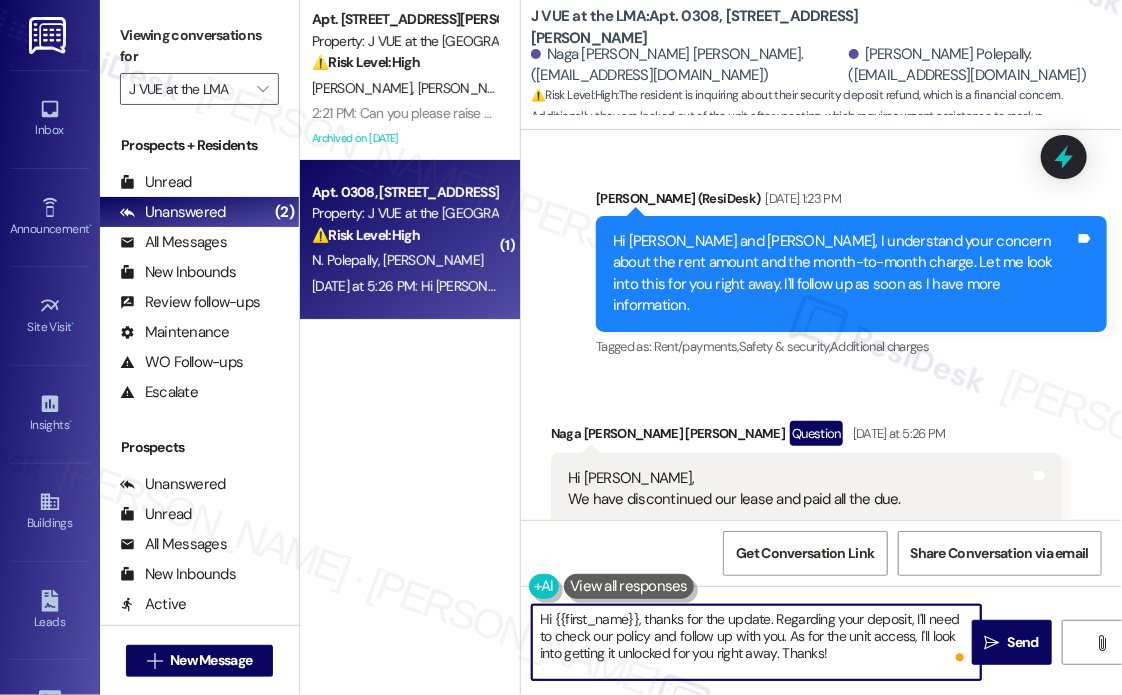 drag, startPoint x: 857, startPoint y: 663, endPoint x: 500, endPoint y: 609, distance: 361.06094 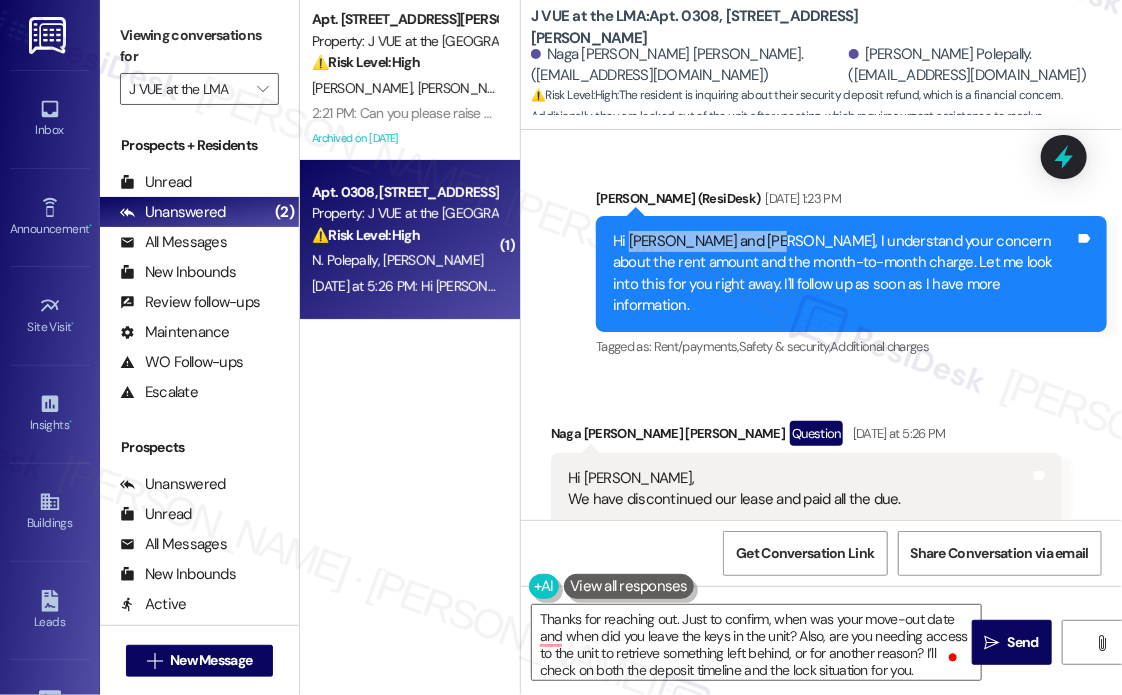 drag, startPoint x: 773, startPoint y: 219, endPoint x: 629, endPoint y: 224, distance: 144.08678 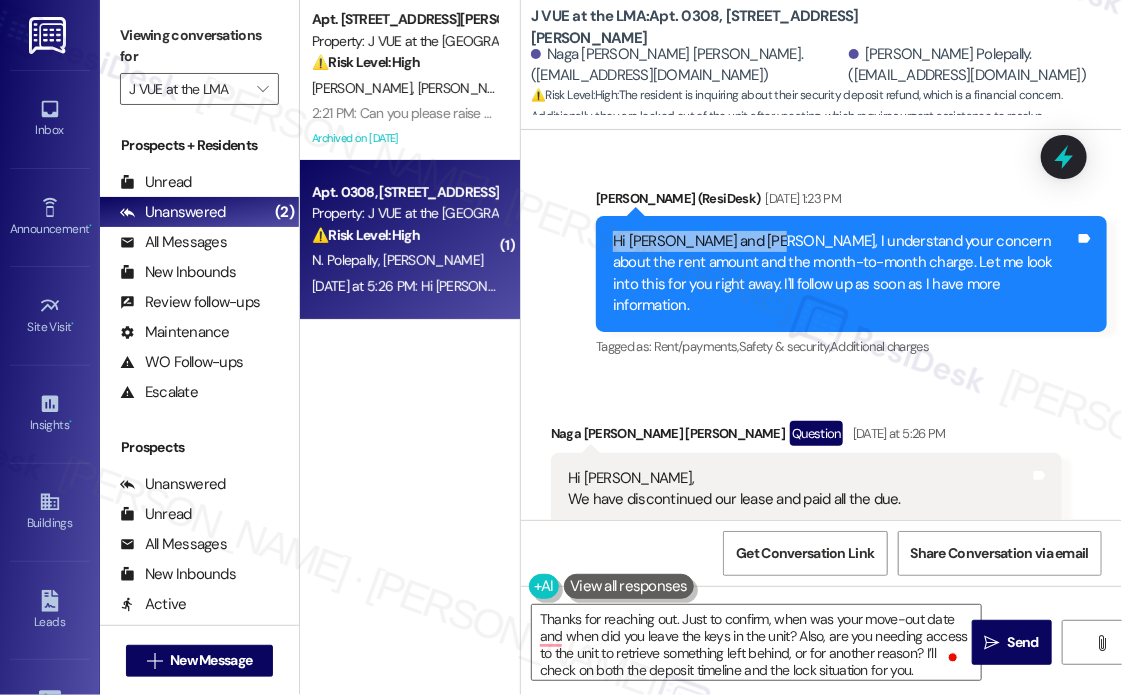 click on "Hi Naga Venkata Nishanth and Nikhil Reddy, I understand your concern about the rent amount and the month-to-month charge. Let me look into this for you right away. I'll follow up as soon as I have more information." at bounding box center (844, 274) 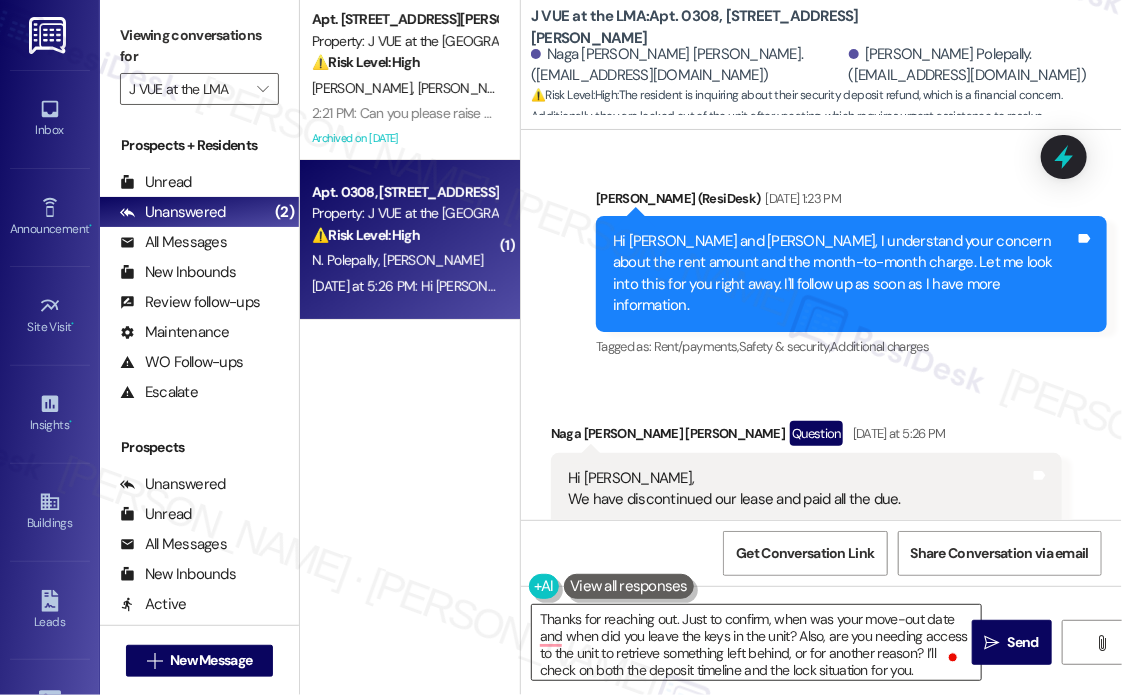 click on "Thanks for reaching out. Just to confirm, when was your move-out date and when did you leave the keys in the unit? Also, are you needing access to the unit to retrieve something left behind, or for another reason? I’ll check on both the deposit timeline and the lock situation for you." at bounding box center (756, 642) 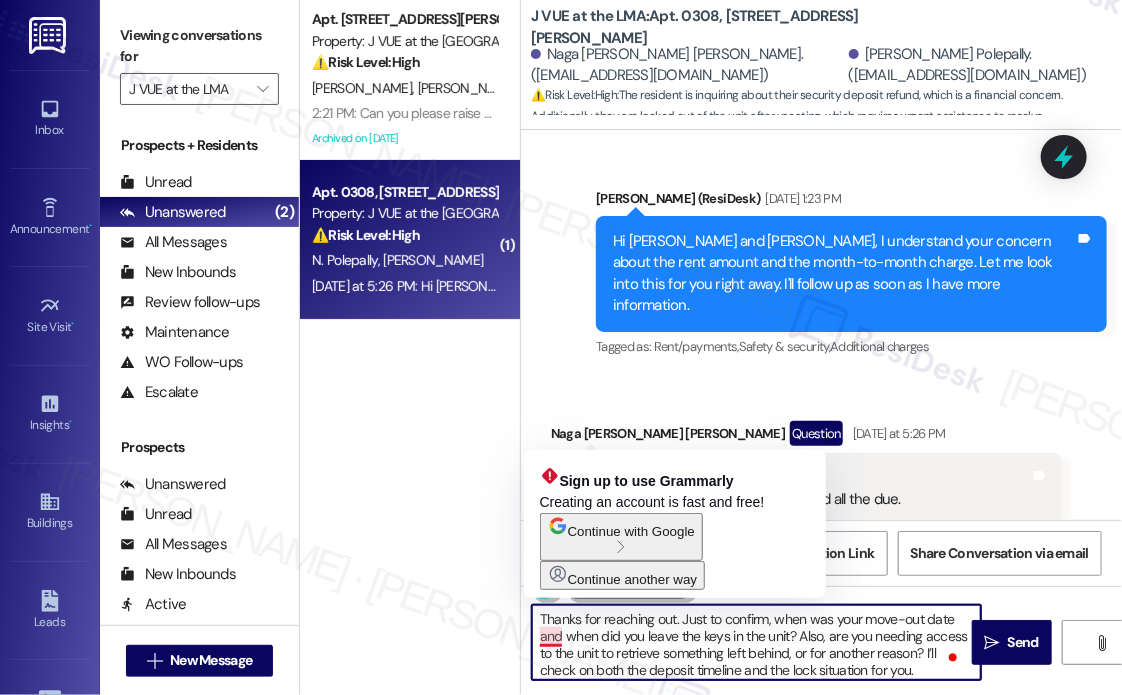 paste on "Hi Naga Venkata Nishanth" 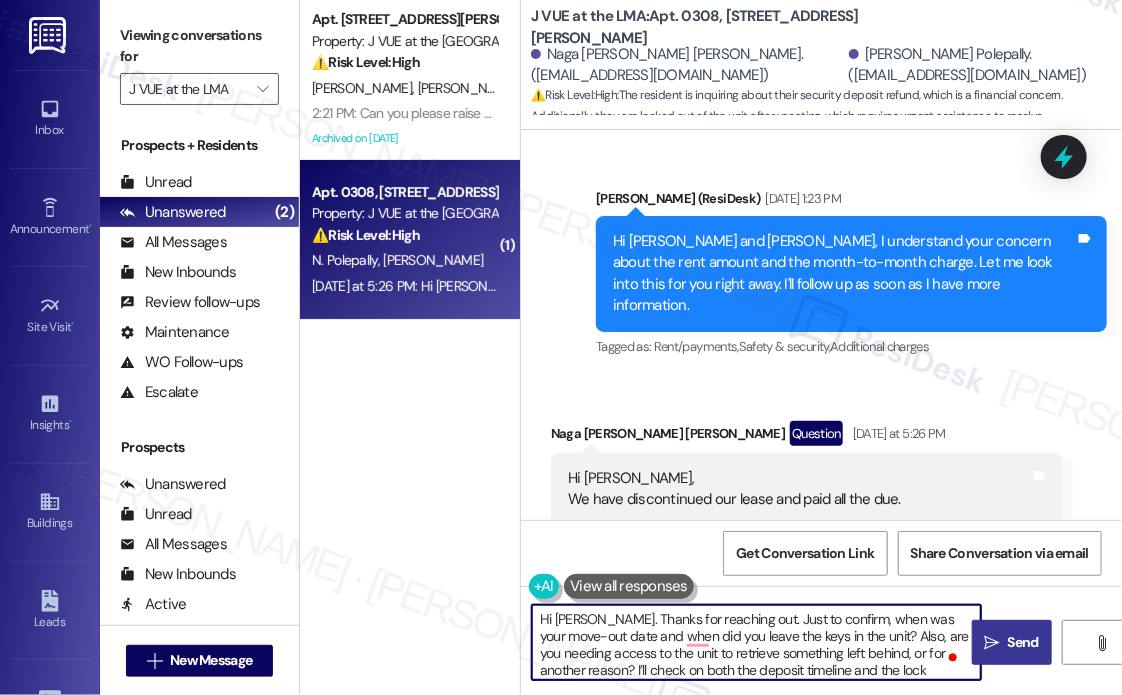 type on "Hi Naga Venkata Nishanth. Thanks for reaching out. Just to confirm, when was your move-out date and when did you leave the keys in the unit? Also, are you needing access to the unit to retrieve something left behind, or for another reason? I’ll check on both the deposit timeline and the lock situation for you." 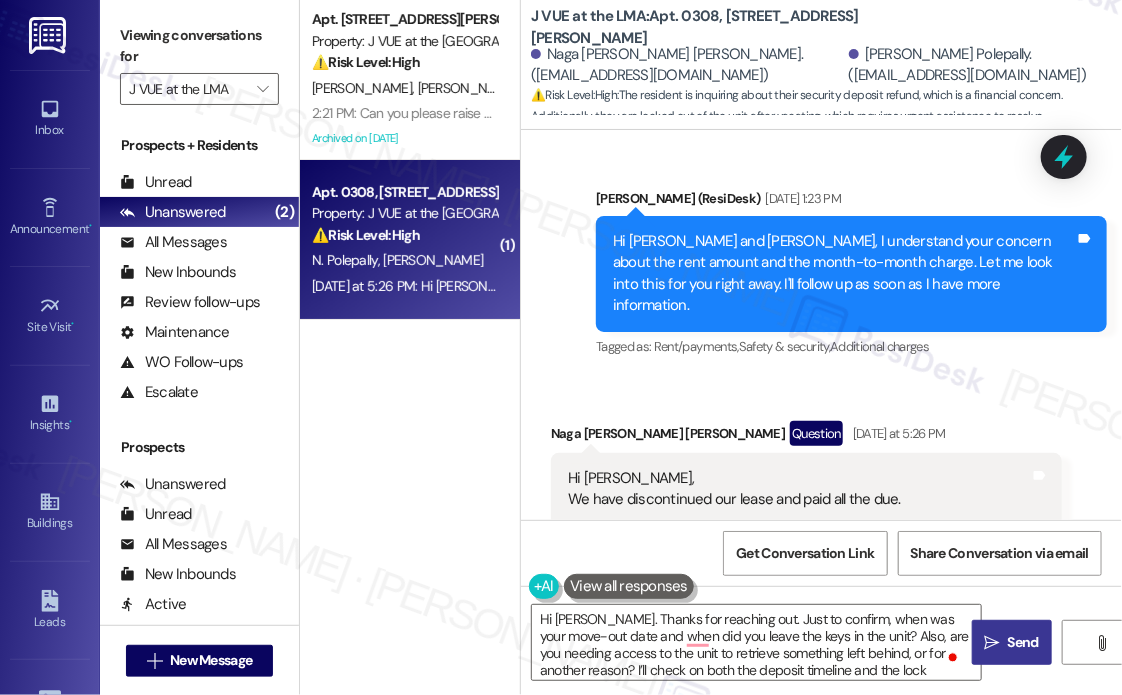 click on "Send" at bounding box center [1023, 642] 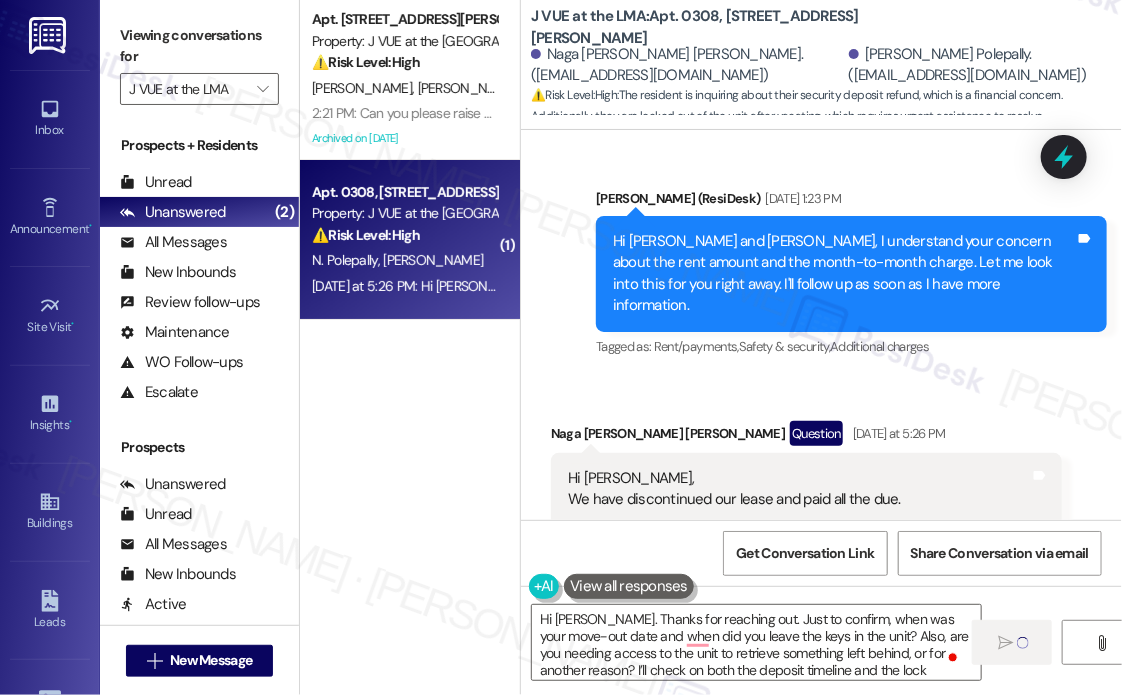 type 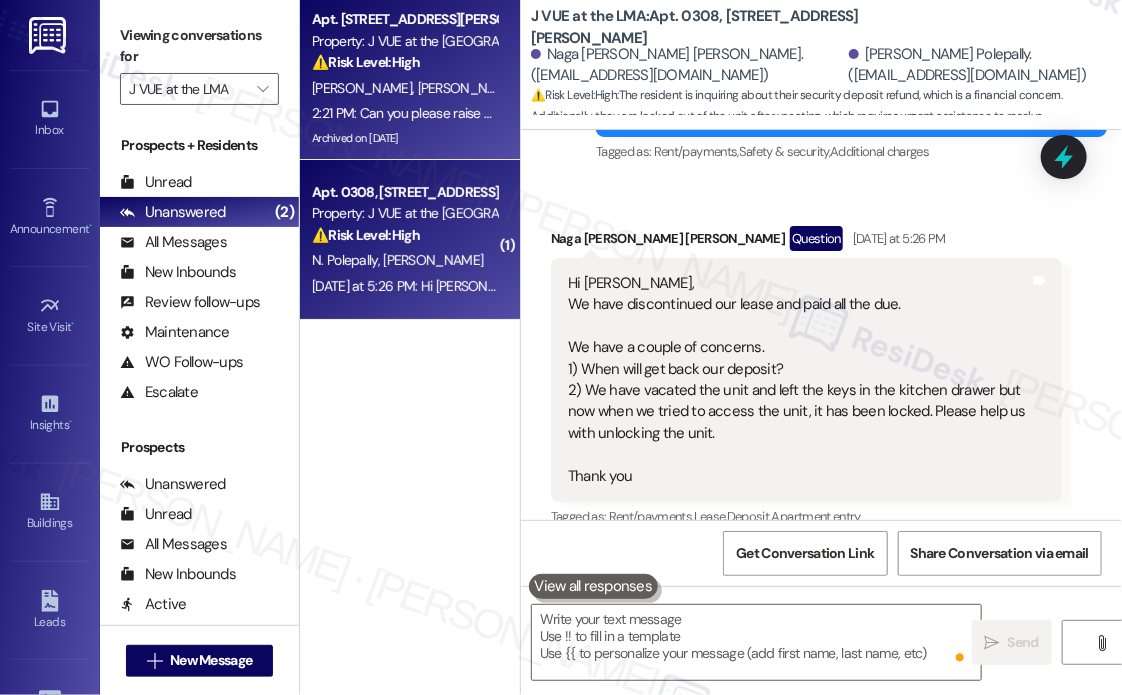 scroll, scrollTop: 4210, scrollLeft: 0, axis: vertical 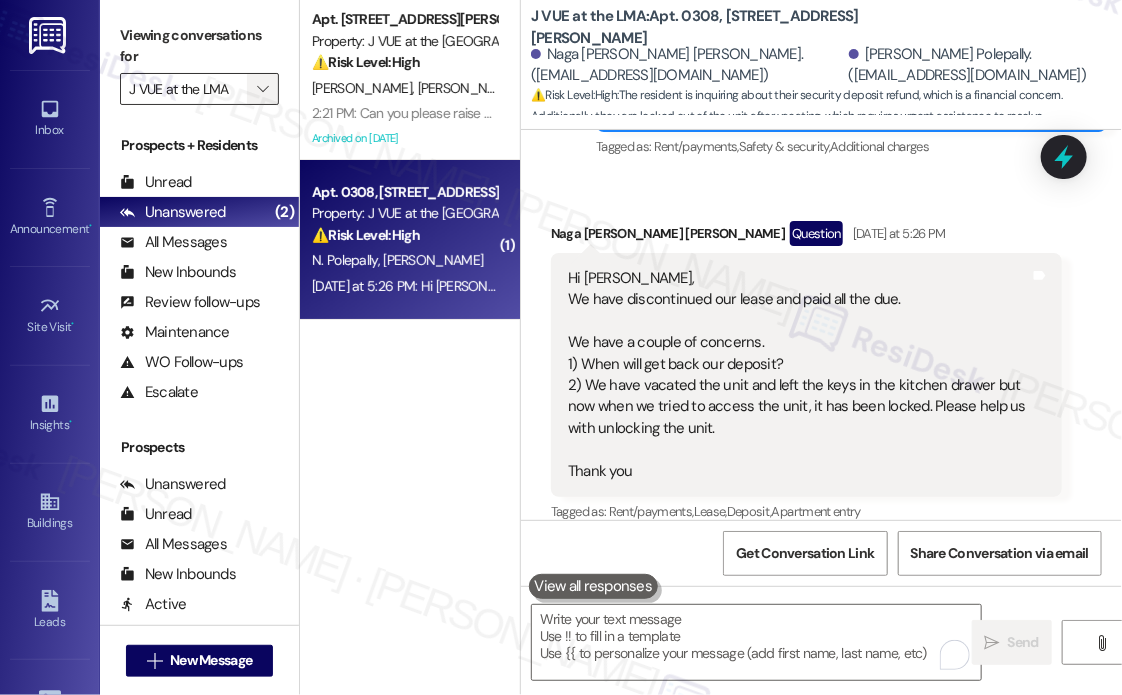 click on "" at bounding box center (262, 89) 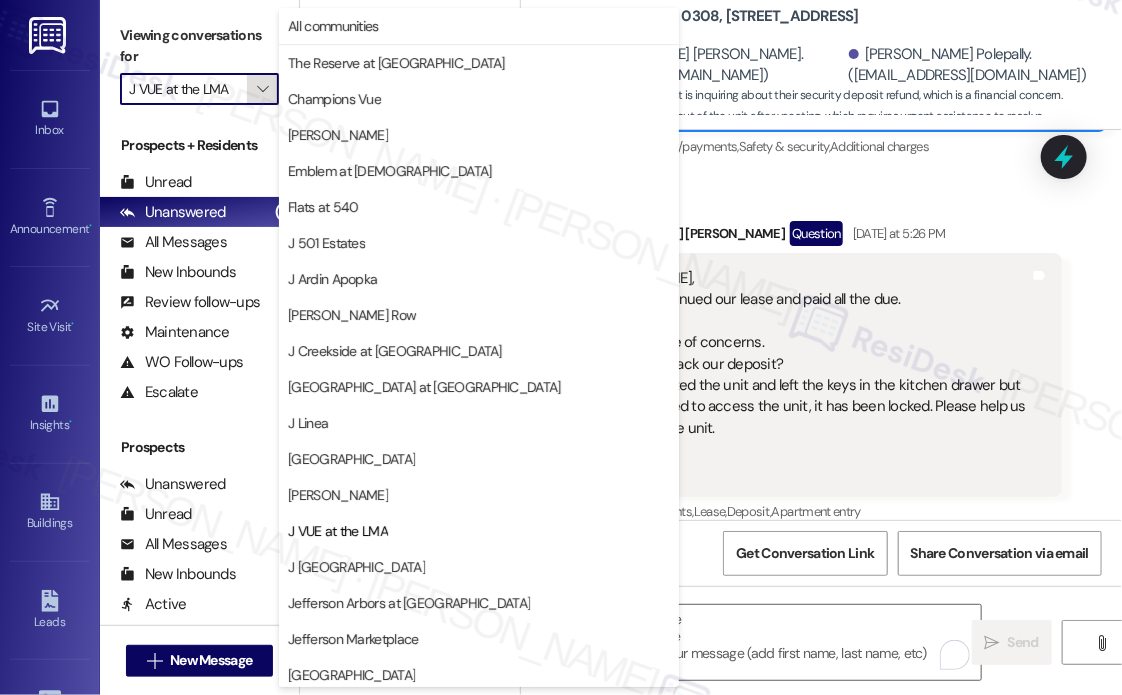 scroll, scrollTop: 324, scrollLeft: 0, axis: vertical 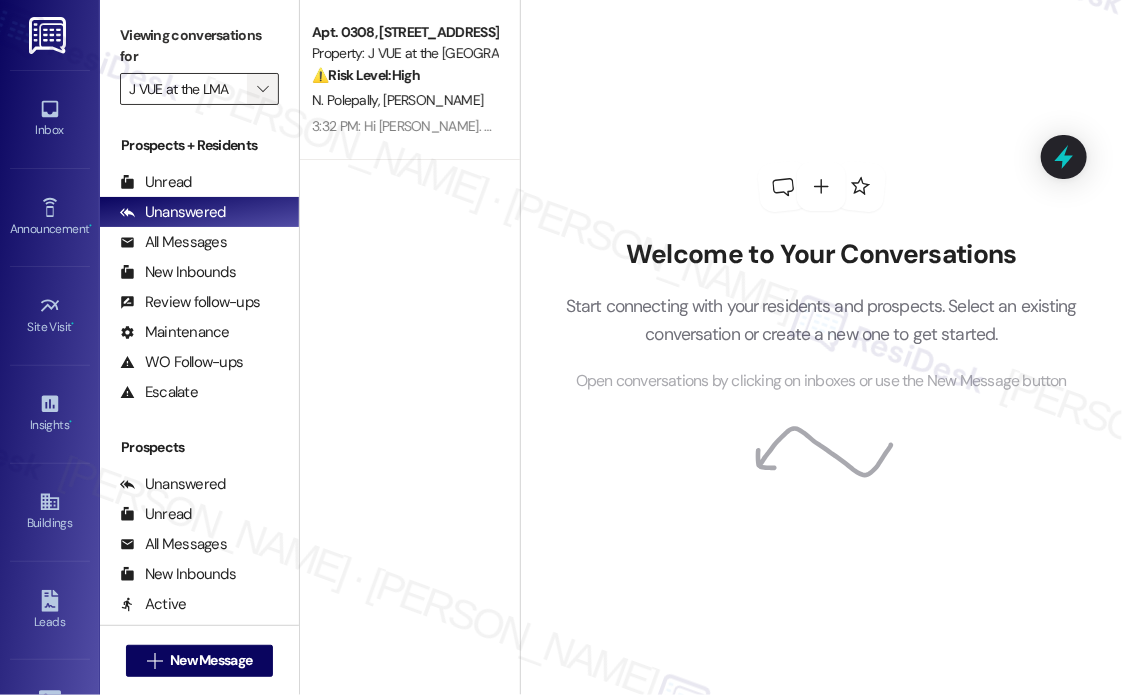 click on "" at bounding box center (262, 89) 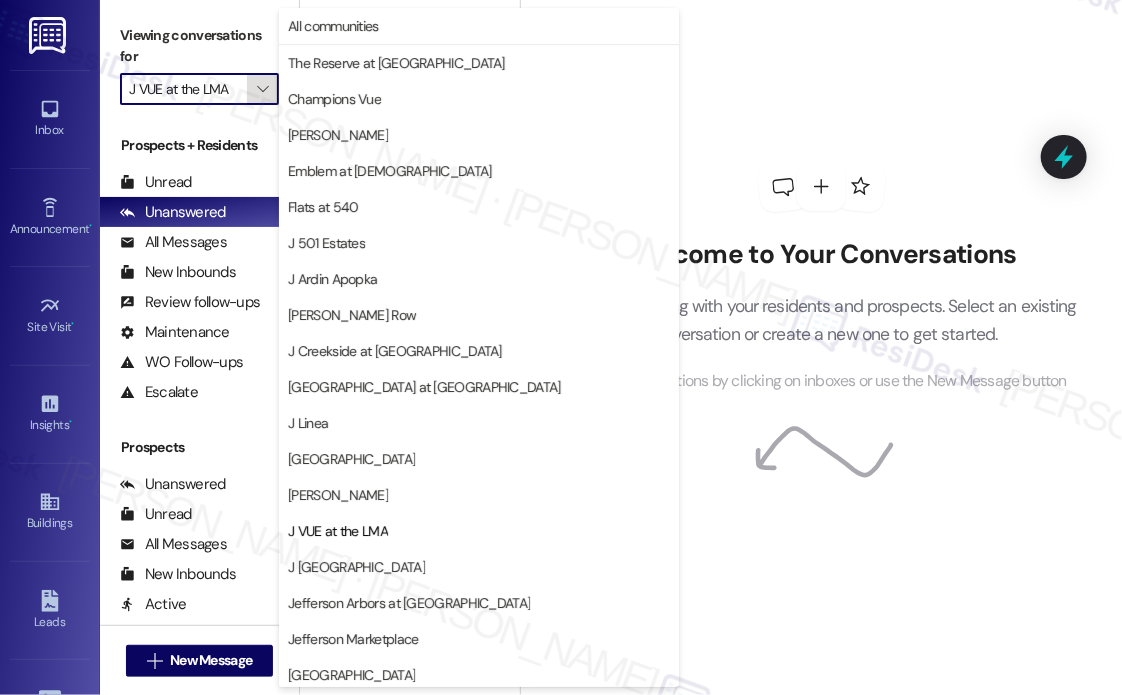 scroll, scrollTop: 324, scrollLeft: 0, axis: vertical 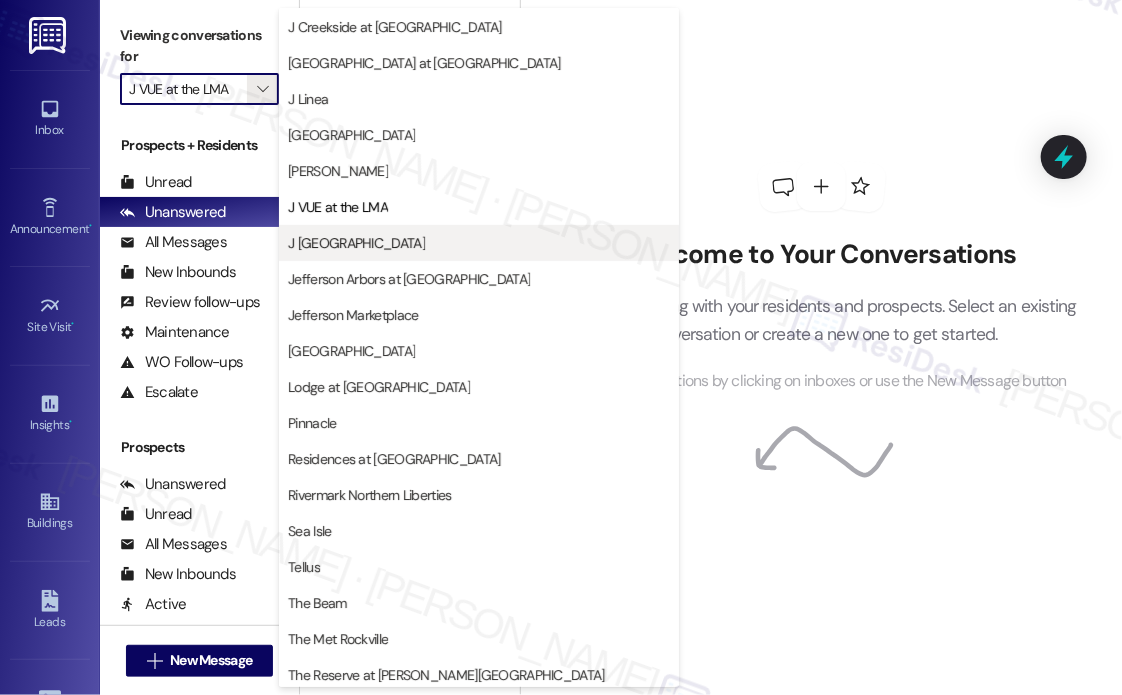 click on "J [GEOGRAPHIC_DATA]" at bounding box center [479, 243] 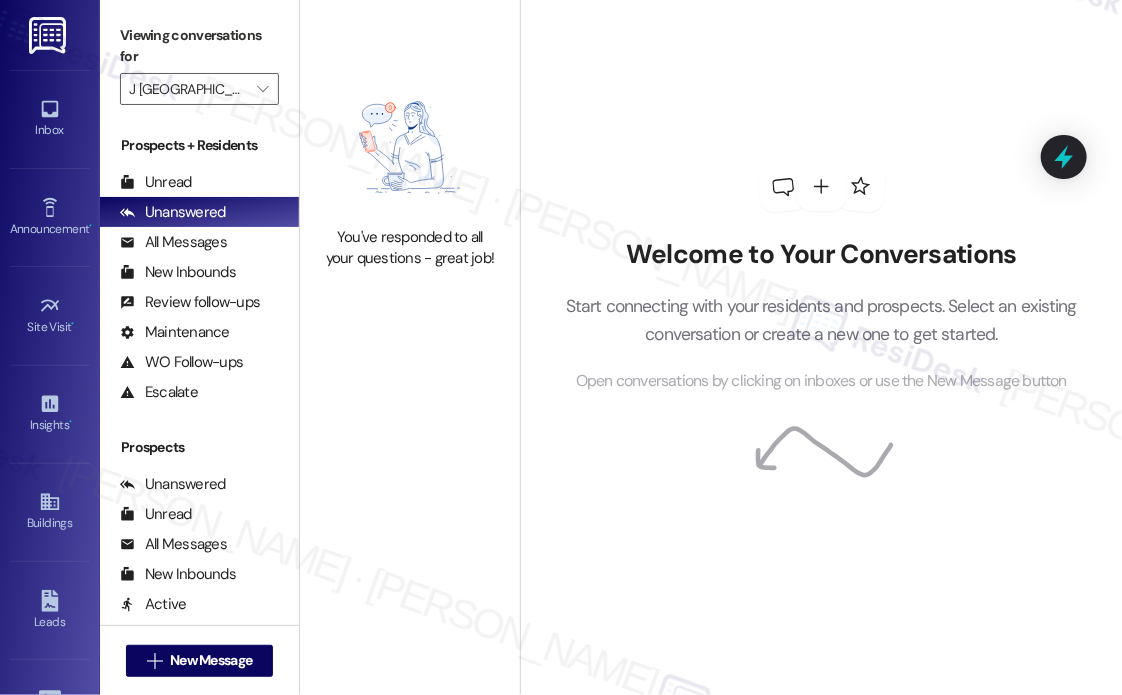 click on "Welcome to Your Conversations Start connecting with your residents and prospects. Select an existing conversation or create a new one to get started. Open conversations by clicking on inboxes or use the New Message button" at bounding box center [822, 278] 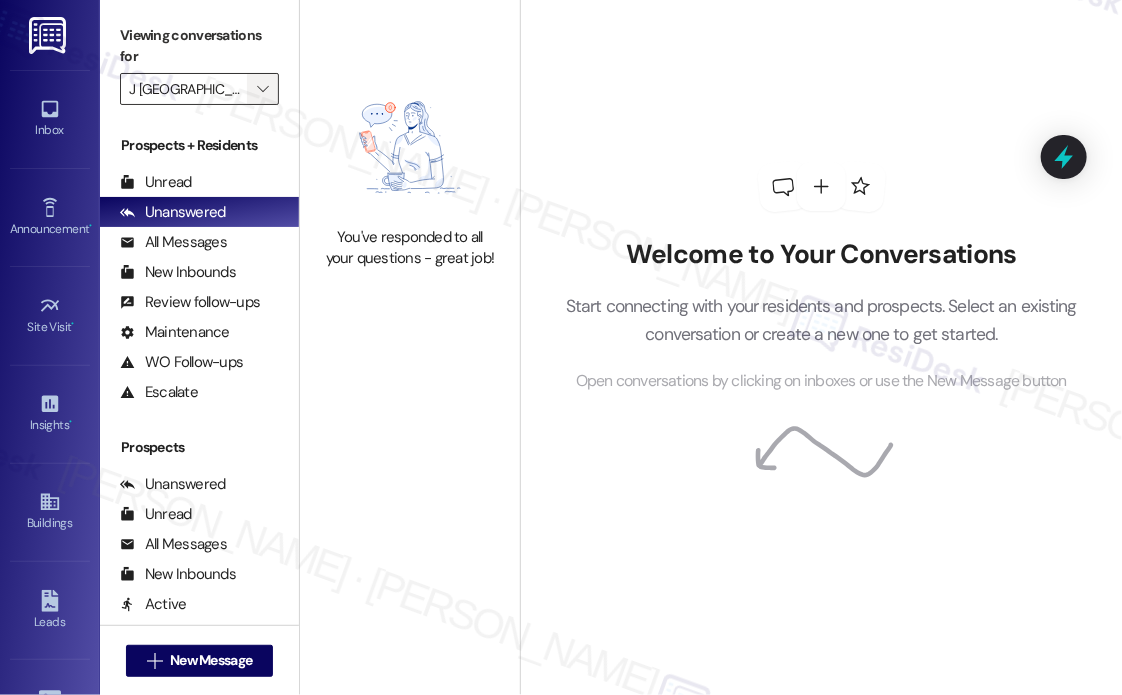 click on "" at bounding box center [262, 89] 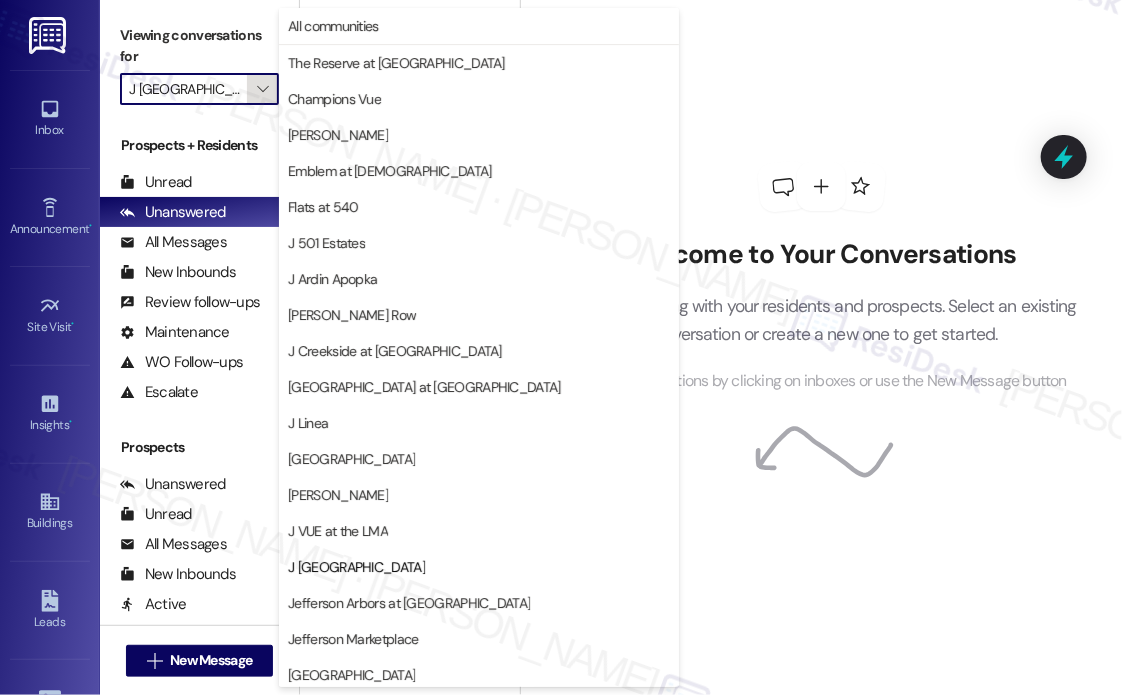 scroll, scrollTop: 324, scrollLeft: 0, axis: vertical 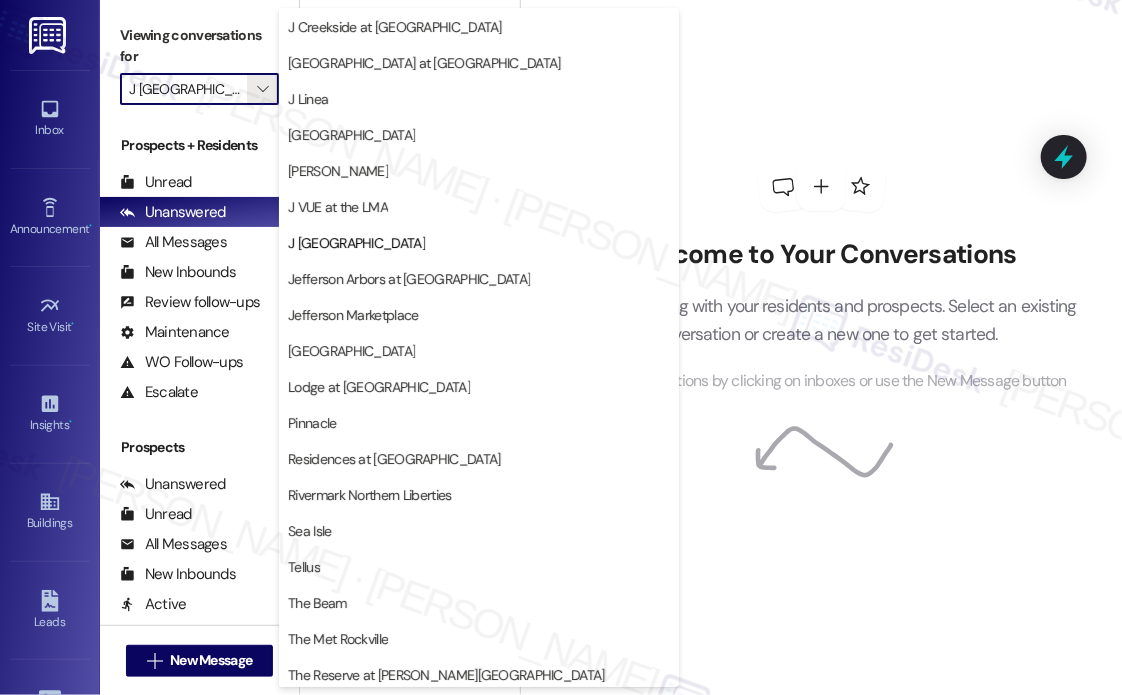 click on "Jefferson Arbors at [GEOGRAPHIC_DATA]" at bounding box center [409, 279] 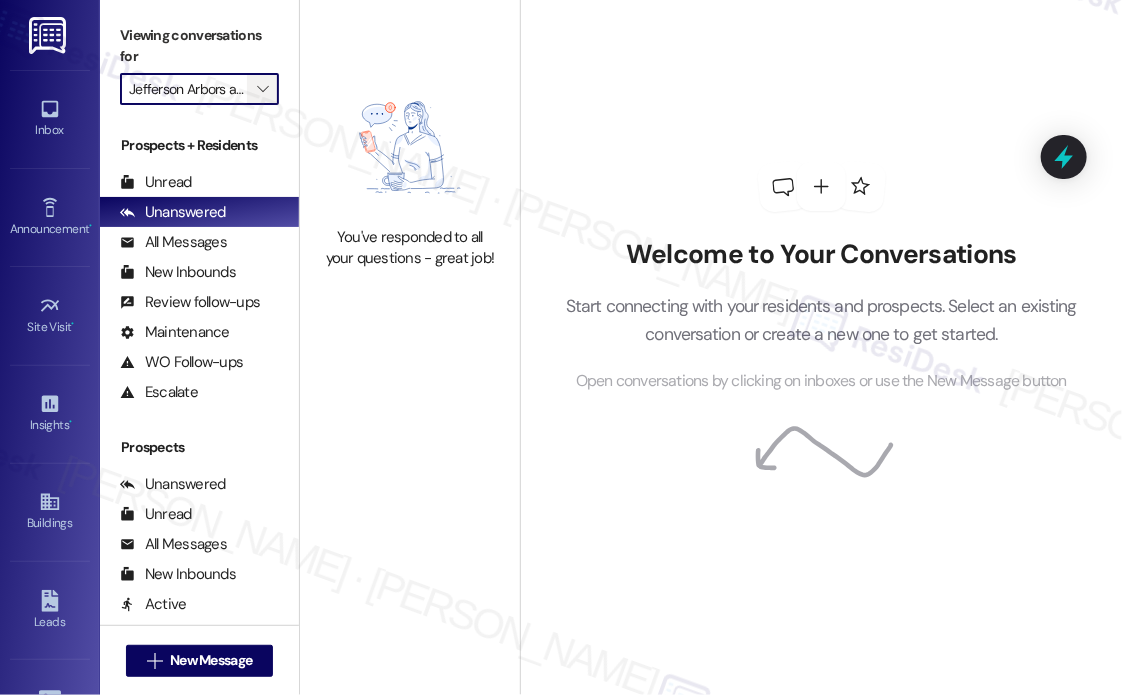 click on "" at bounding box center (262, 89) 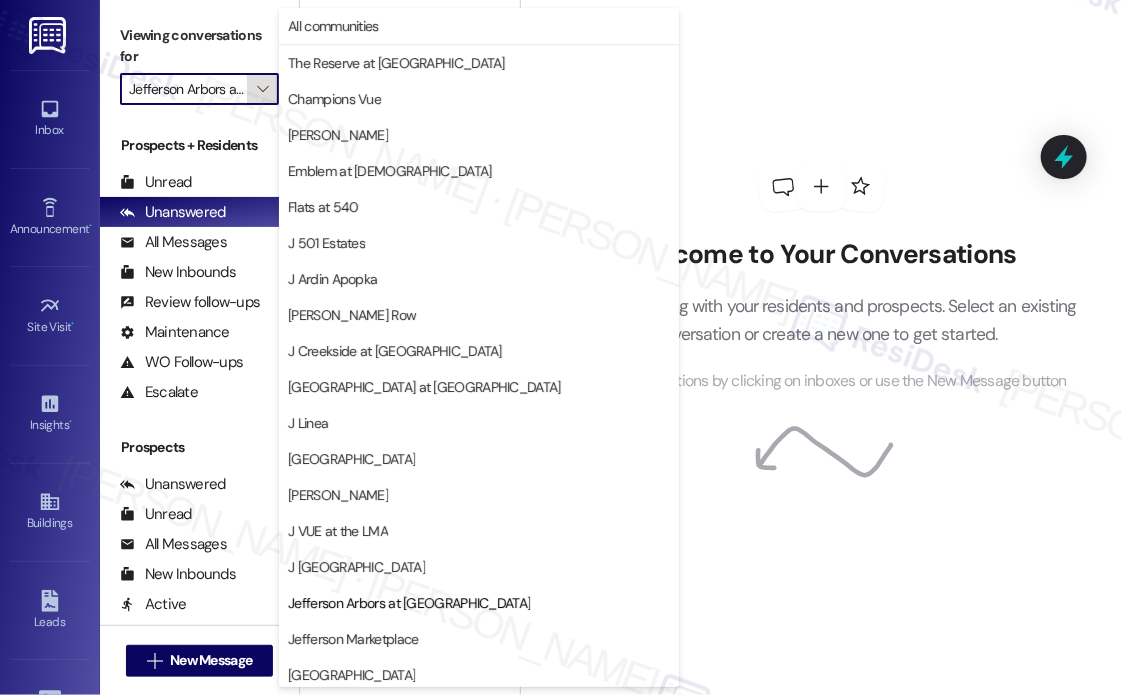 scroll, scrollTop: 324, scrollLeft: 0, axis: vertical 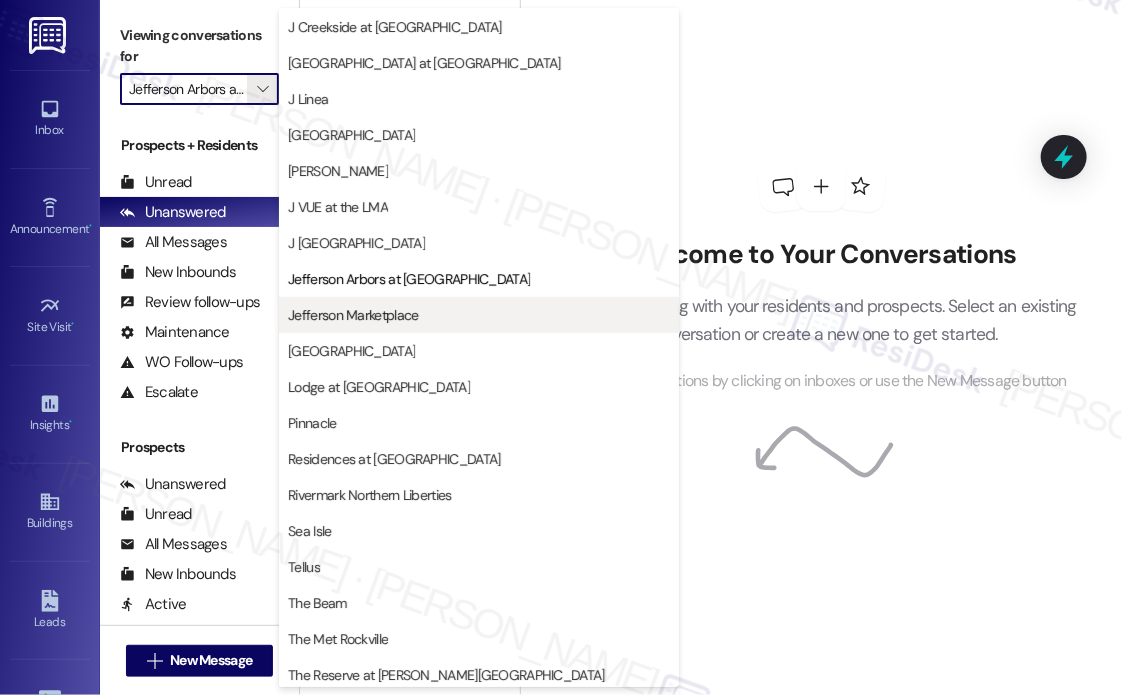 click on "Jefferson Marketplace" at bounding box center (353, 315) 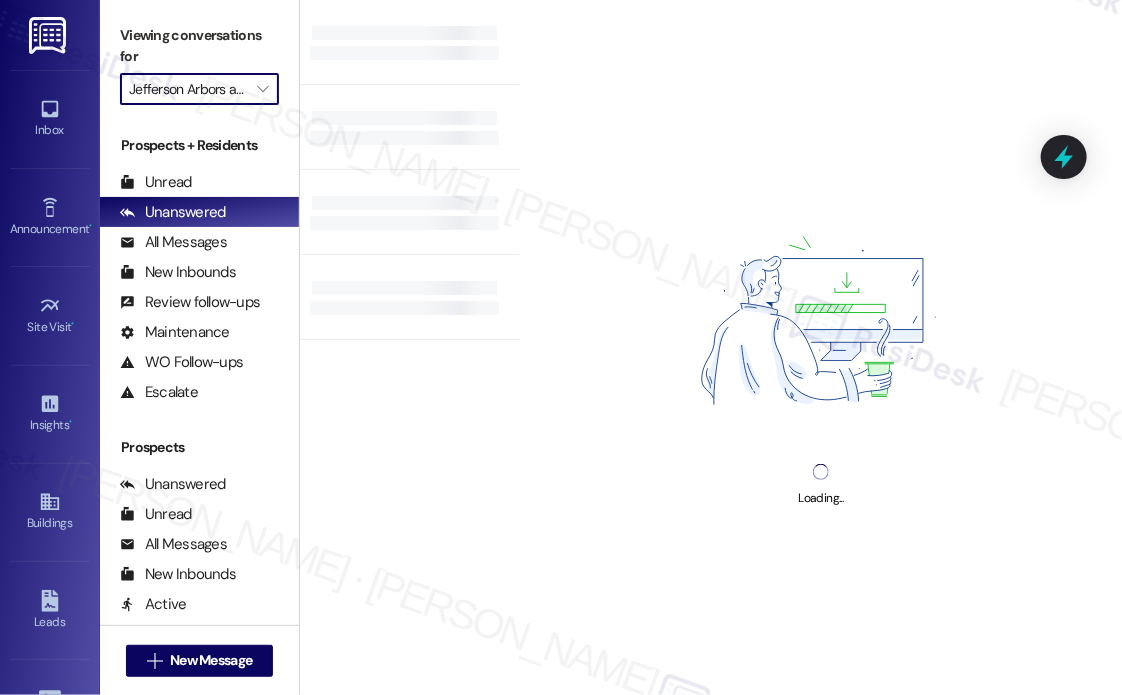 type on "Jefferson Marketplace" 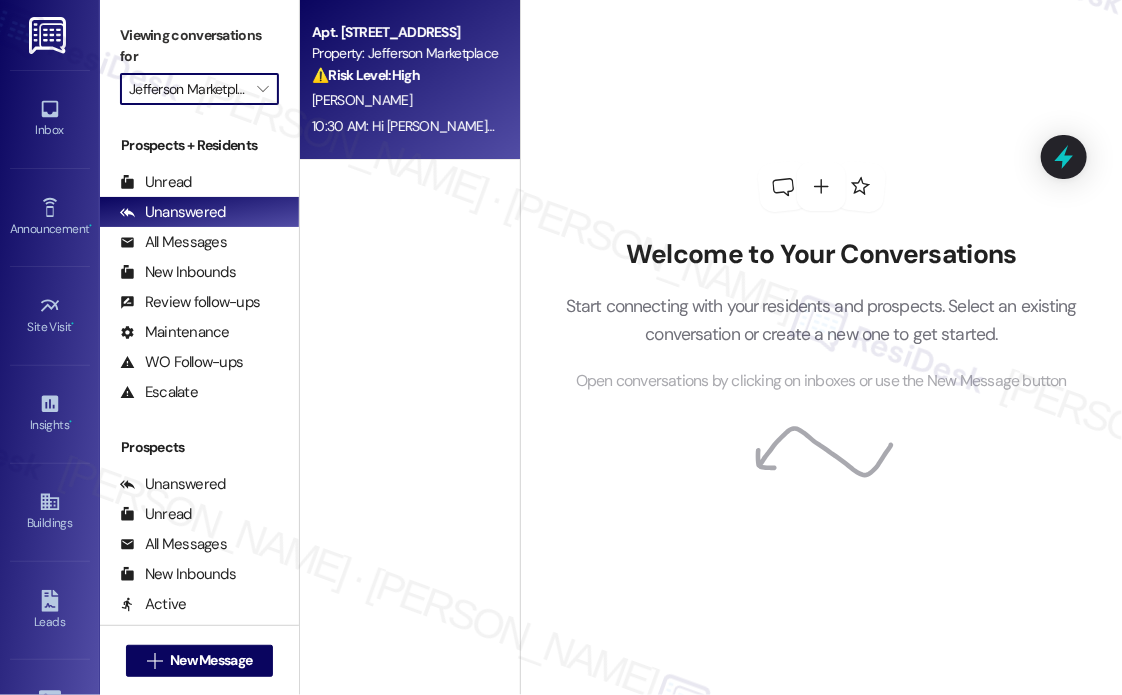 click on "Apt. [STREET_ADDRESS] Property: Jefferson Marketplace ⚠️  Risk Level:  High The resident reports a package theft and lack of response from management, indicating a security concern and potential property liability. The resident's frustration and the value of the missing items elevate the urgency. [PERSON_NAME] 10:30 AM: Hi [PERSON_NAME]--I have several complaints to lodge. I keep having packages get lost in the package room and one was even stolen. When I found the package, it was ripped open and the contents were missing. I emailed the management team about that package on the marketplace website and no one responded. This is entirely unacceptable. I've lived here for 5 years and I pay my rent on time. To not respond is rude, if not totally unprofessional. I currently have two packages that are missing and cannot be located. This amounts to hundreds of dollars of missing product. I liked Jefferson marketplace because I knew my packages would be safe. Now that's not the case." at bounding box center [410, 80] 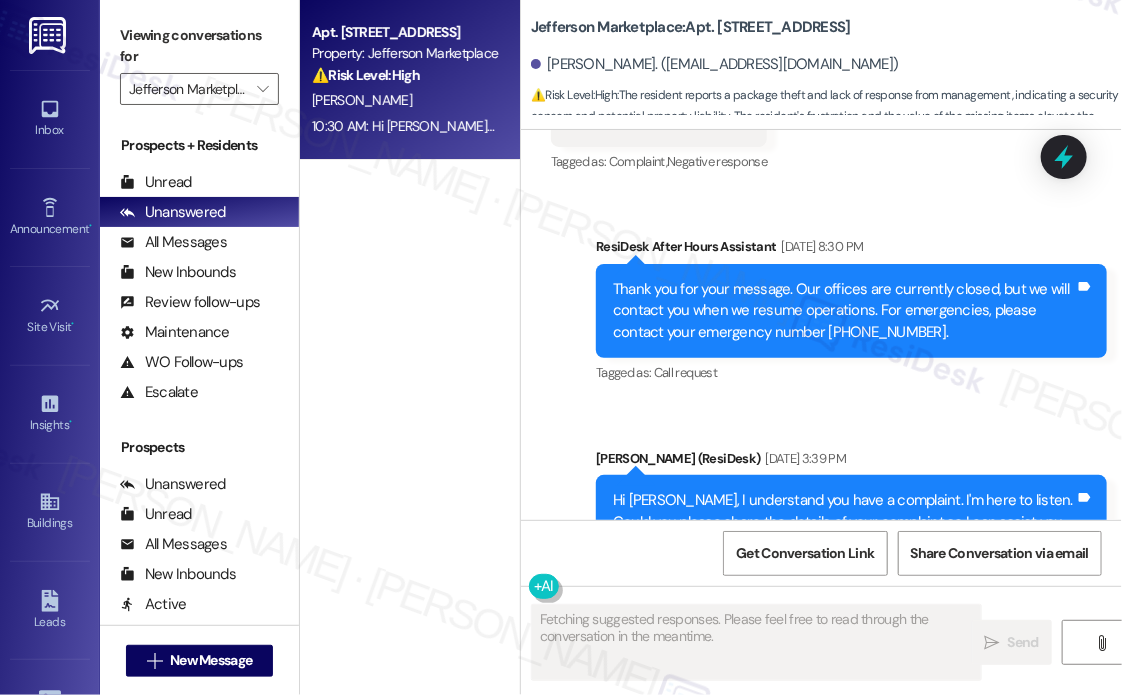 scroll, scrollTop: 9840, scrollLeft: 0, axis: vertical 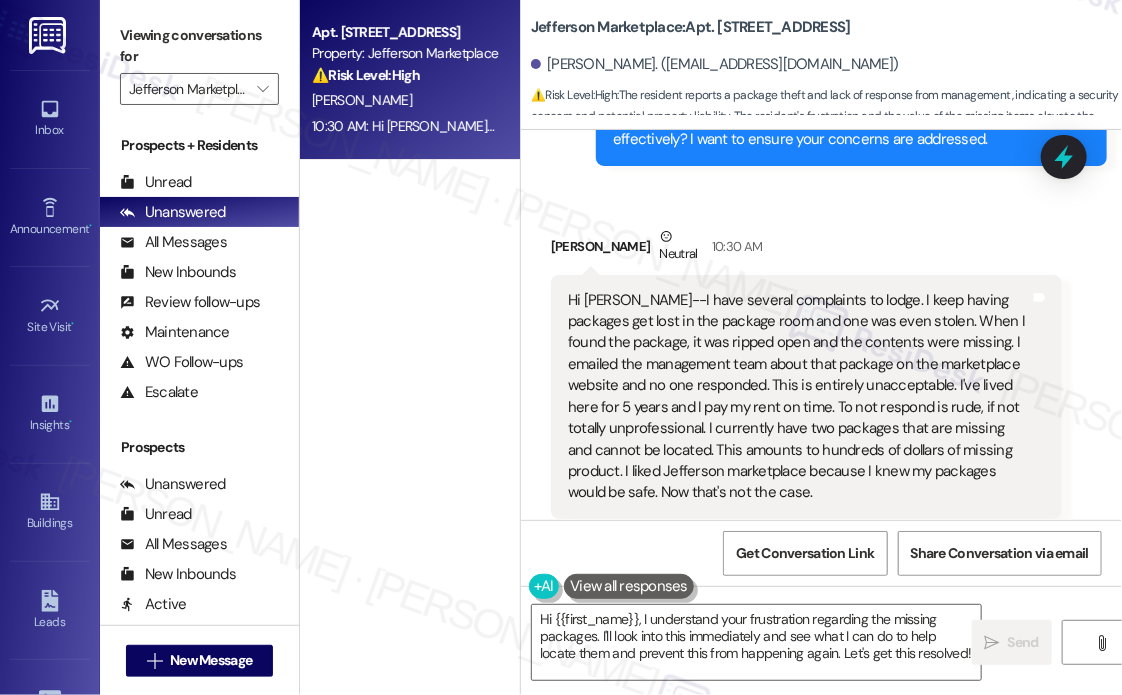 click on "Received via SMS [PERSON_NAME]   Neutral 10:30 AM Hi [PERSON_NAME]--I have several complaints to lodge. I keep having packages get lost in the package room and one was even stolen. When I found the package, it was ripped open and the contents were missing. I emailed the management team about that package on the marketplace website and no one responded. This is entirely unacceptable. I've lived here for 5 years and I pay my rent on time. To not respond is rude, if not totally unprofessional. I currently have two packages that are missing and cannot be located. This amounts to hundreds of dollars of missing product. I liked Jefferson marketplace because I knew my packages would be safe. Now that's not the case.  Tags and notes Tagged as:   Rent/payments ,  Click to highlight conversations about Rent/payments Packages/delivery ,  Click to highlight conversations about Packages/delivery Bad experience ,  Click to highlight conversations about Bad experience Bad communication ,  Unprofessional behavior ,  Complaint ," at bounding box center (806, 398) 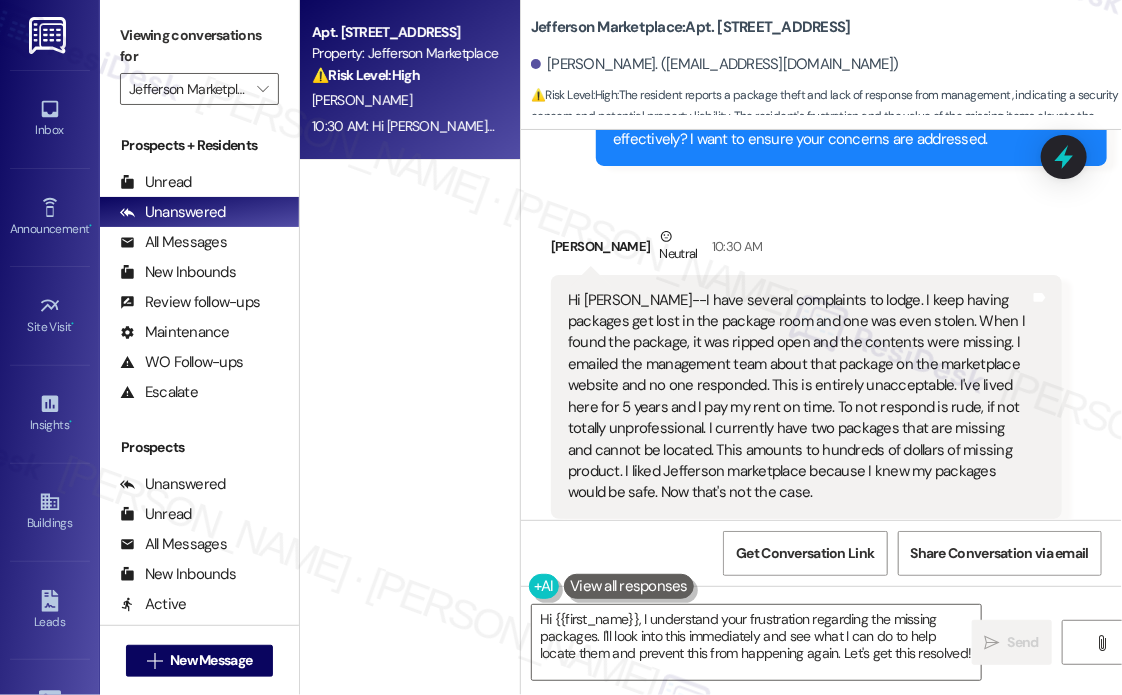 click on "[PERSON_NAME]   Neutral 10:30 AM" at bounding box center (806, 250) 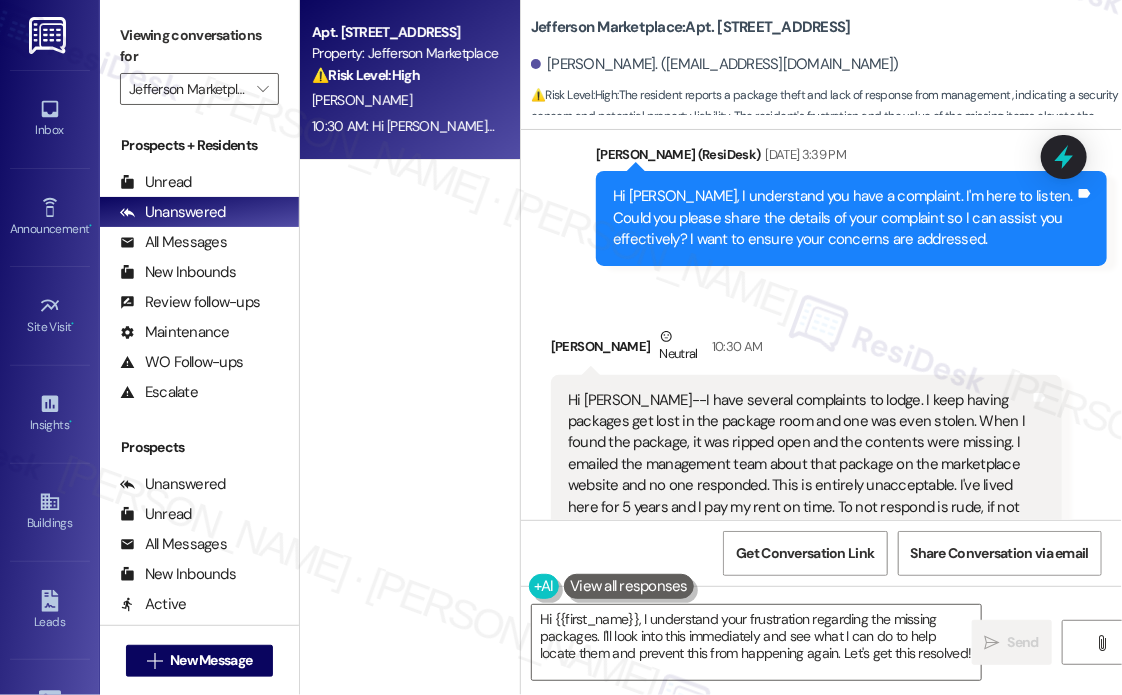 scroll, scrollTop: 9841, scrollLeft: 0, axis: vertical 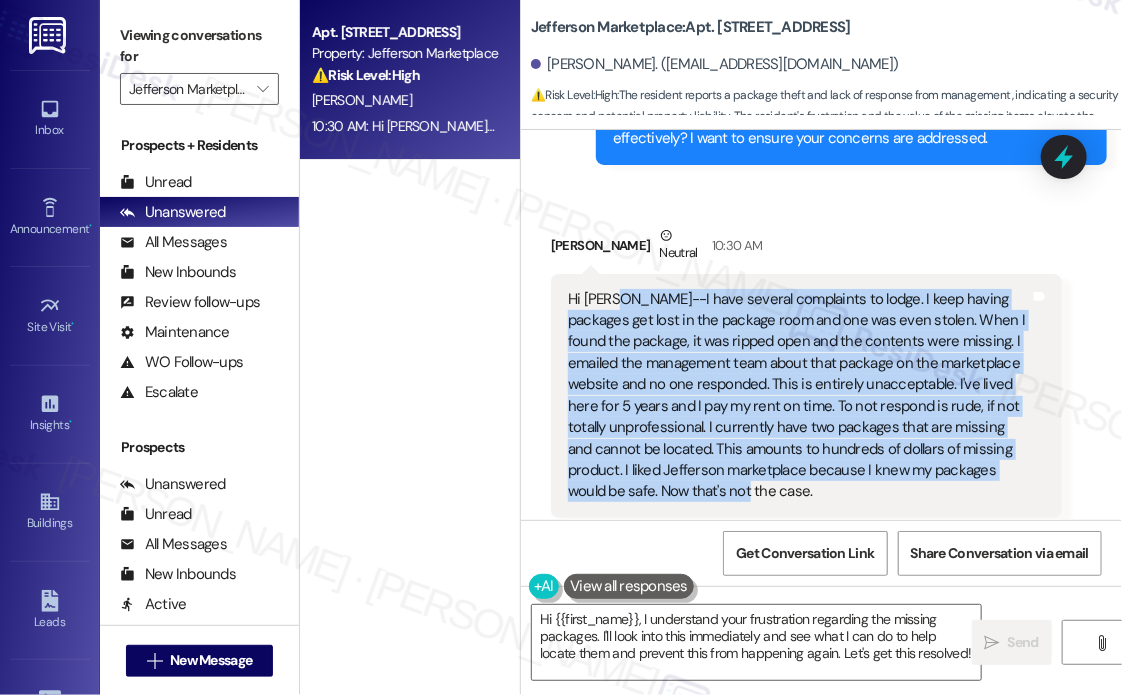 drag, startPoint x: 836, startPoint y: 423, endPoint x: 620, endPoint y: 238, distance: 284.39584 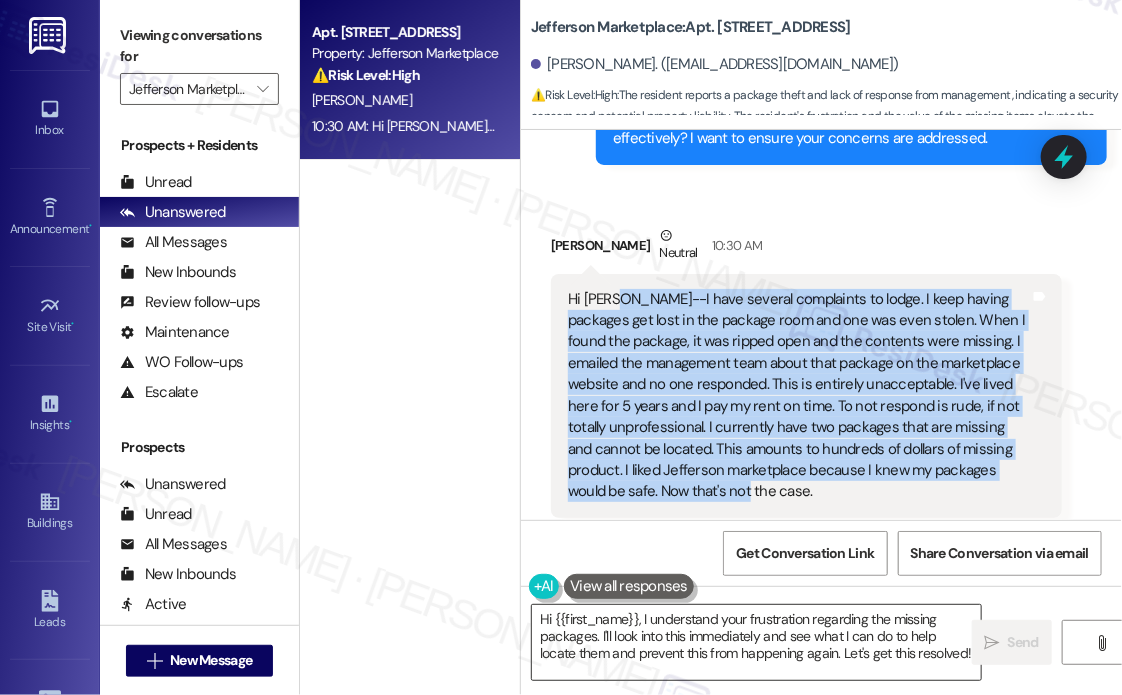 click on "Hi {{first_name}}, I understand your frustration regarding the missing packages. I'll look into this immediately and see what I can do to help locate them and prevent this from happening again. Let's get this resolved!" at bounding box center (756, 642) 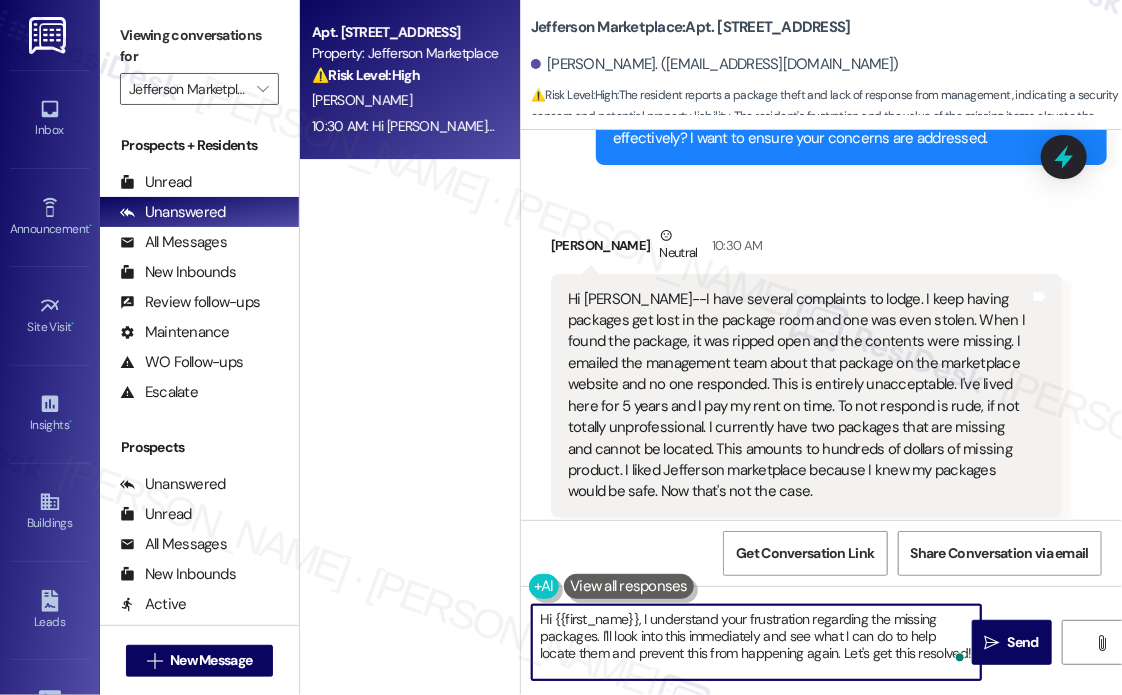 drag, startPoint x: 637, startPoint y: 624, endPoint x: 991, endPoint y: 671, distance: 357.1064 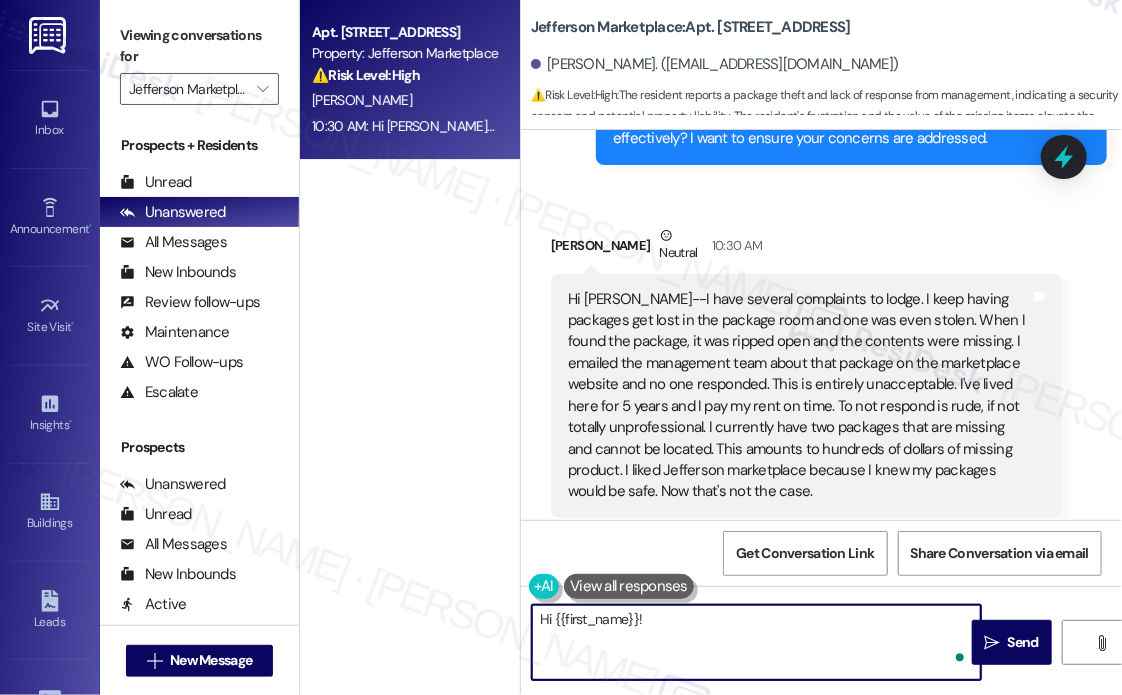 paste on "Thanks for reaching out, and I’m really sorry you’ve had to deal with this—it’s completely understandable to feel frustrated, especially after being a long-term resident and paying rent on time. Just to help me follow up properly: do you know when the two current packages were marked as delivered, and have you already checked both the package room and with the front office? I’ll do my best to help get this resolved." 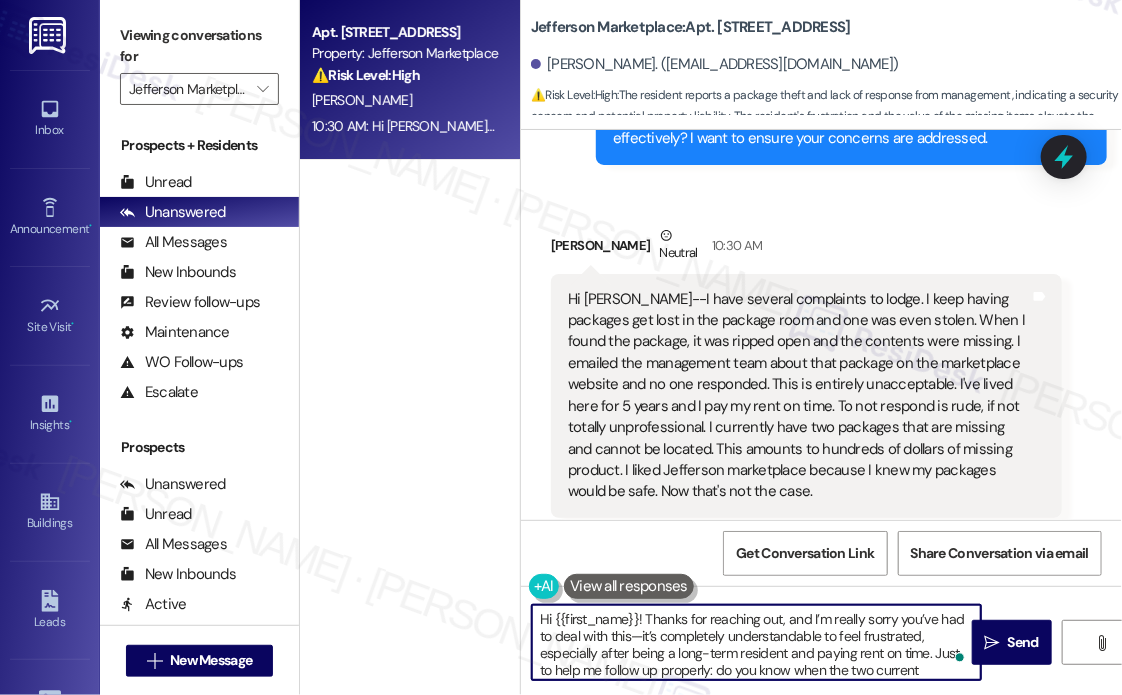 scroll, scrollTop: 50, scrollLeft: 0, axis: vertical 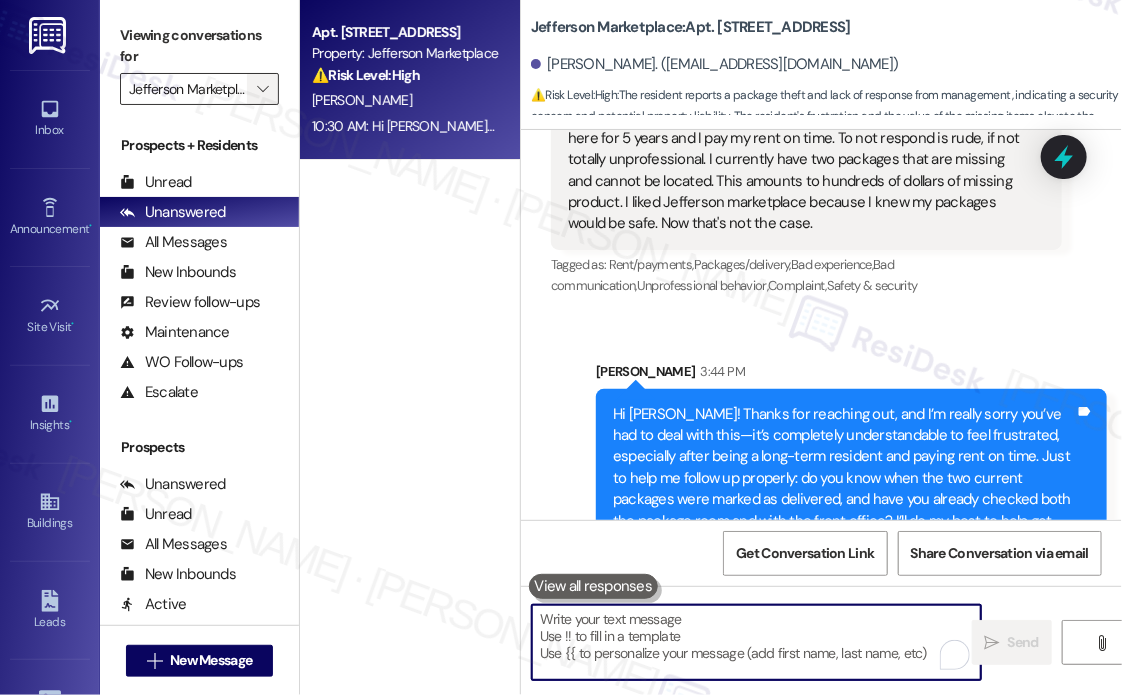 type 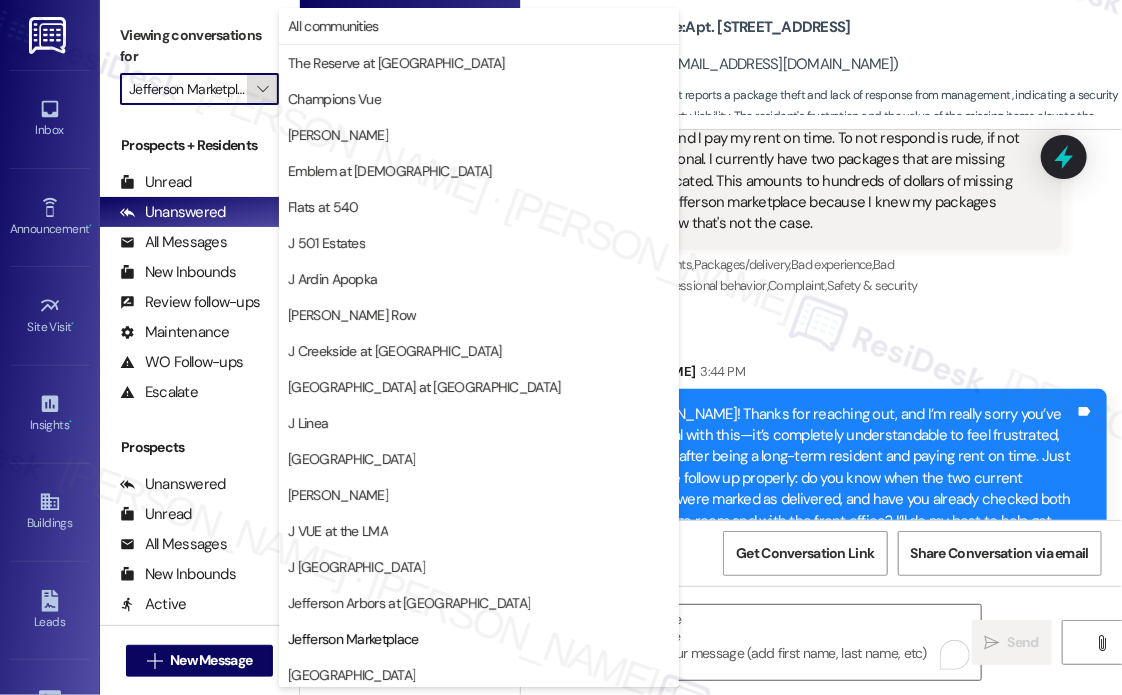 scroll, scrollTop: 0, scrollLeft: 11, axis: horizontal 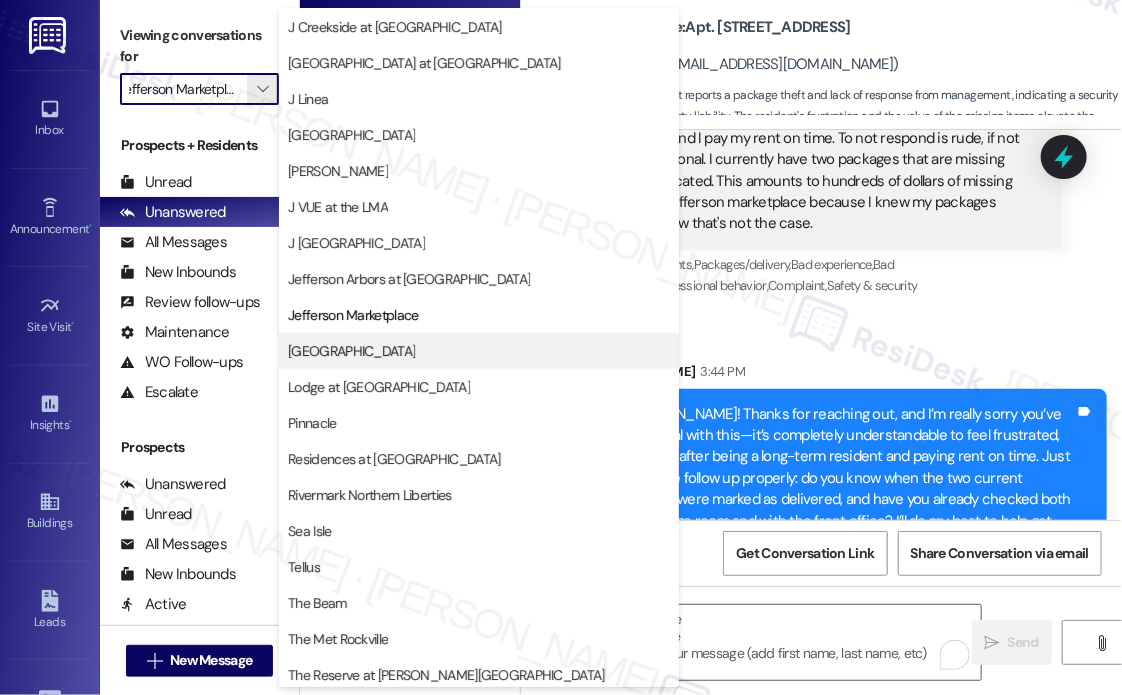 click on "[GEOGRAPHIC_DATA]" at bounding box center [351, 351] 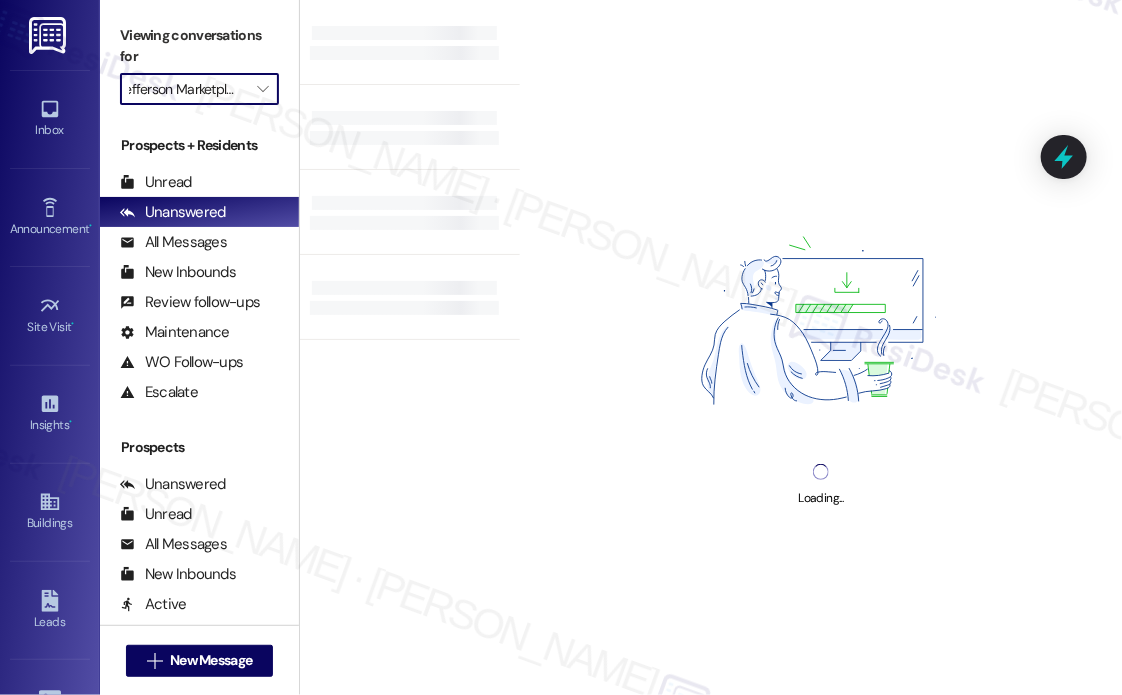 type on "[GEOGRAPHIC_DATA]" 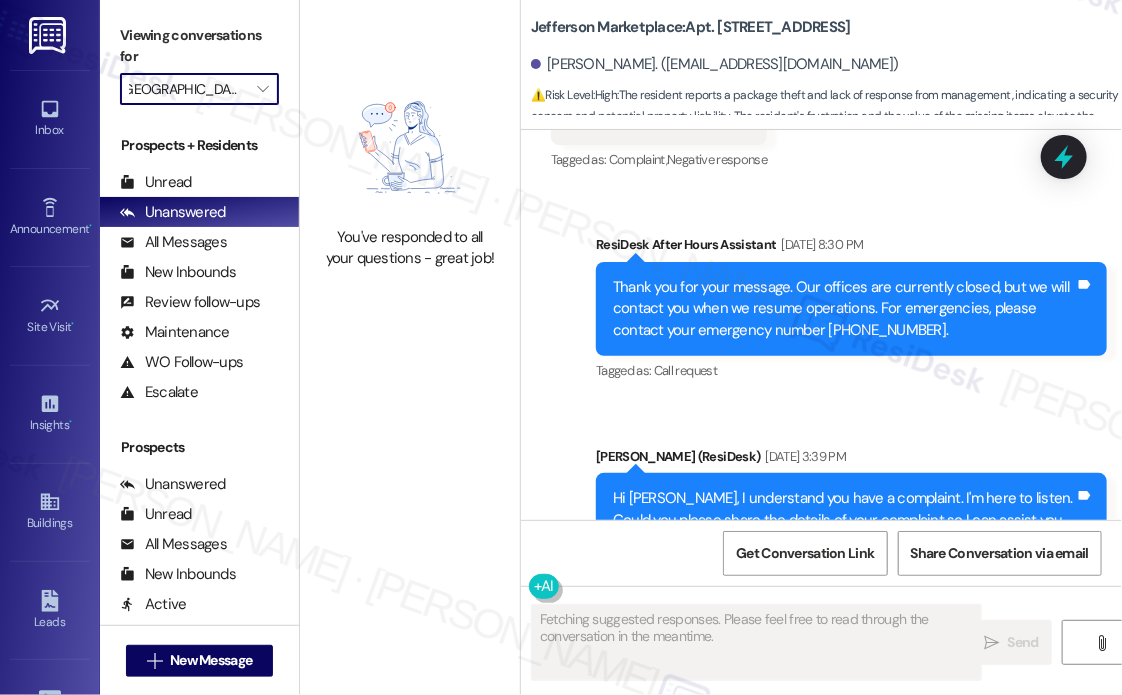 scroll, scrollTop: 9840, scrollLeft: 0, axis: vertical 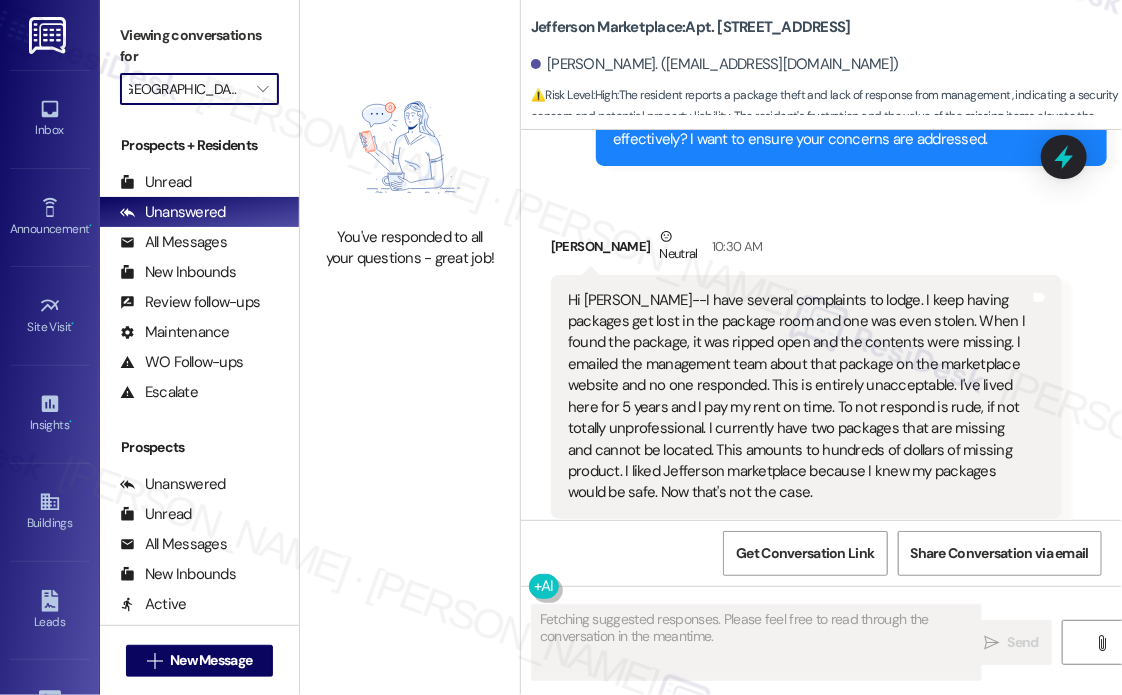 click at bounding box center (410, 147) 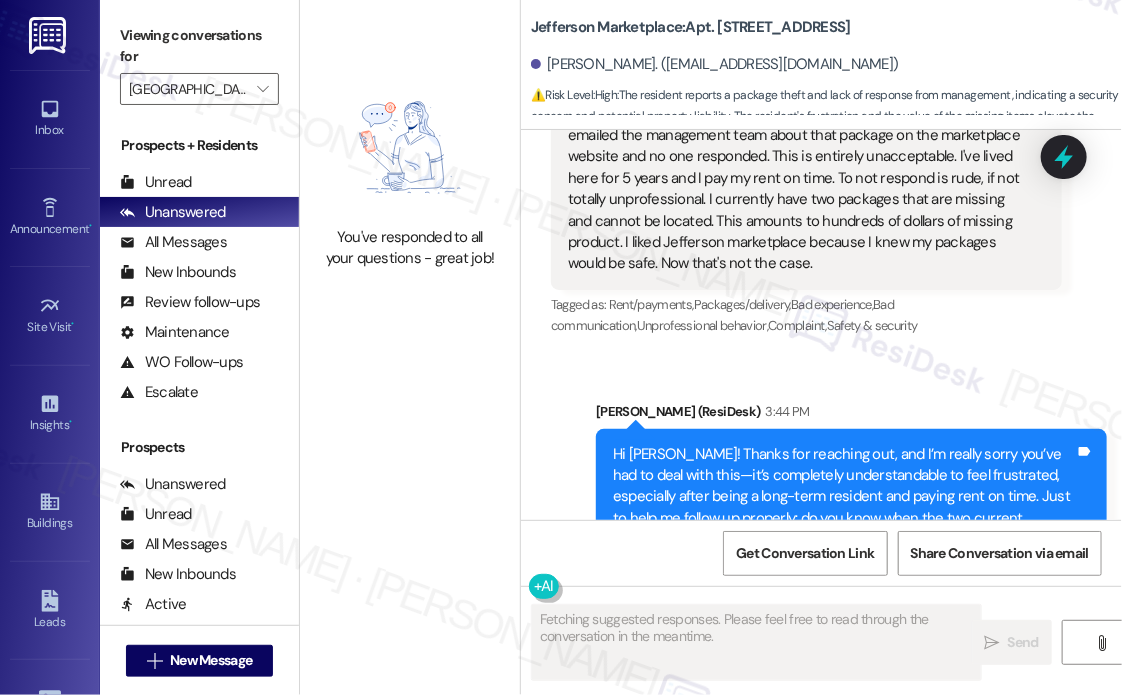 scroll, scrollTop: 10139, scrollLeft: 0, axis: vertical 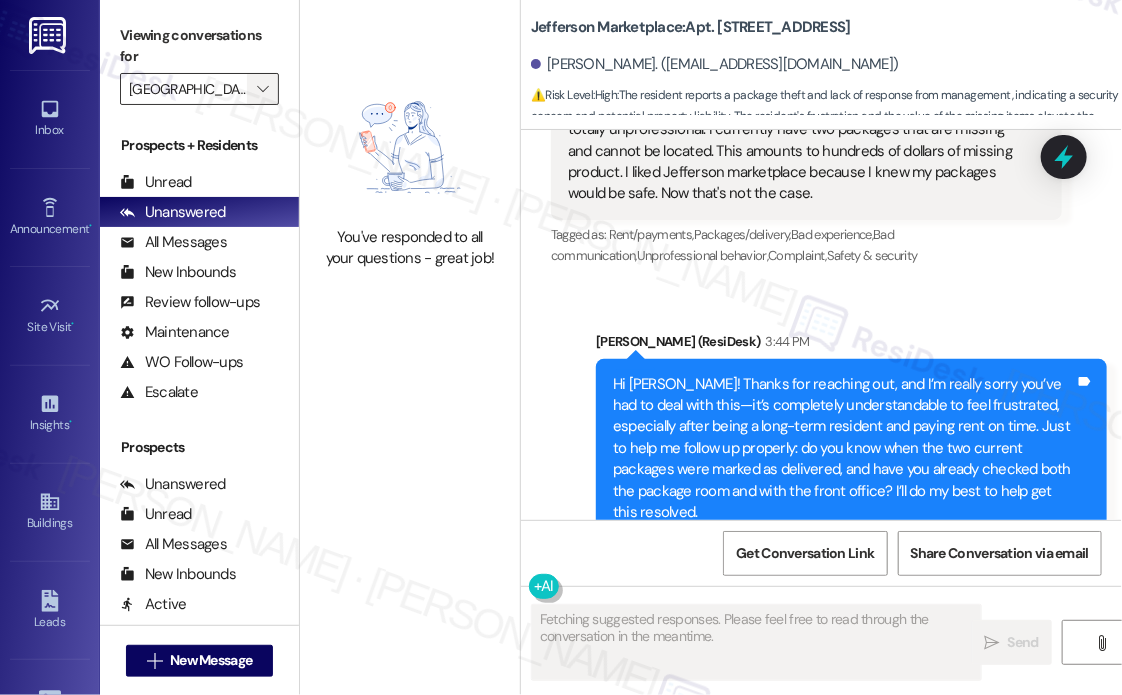 click on "" at bounding box center [262, 89] 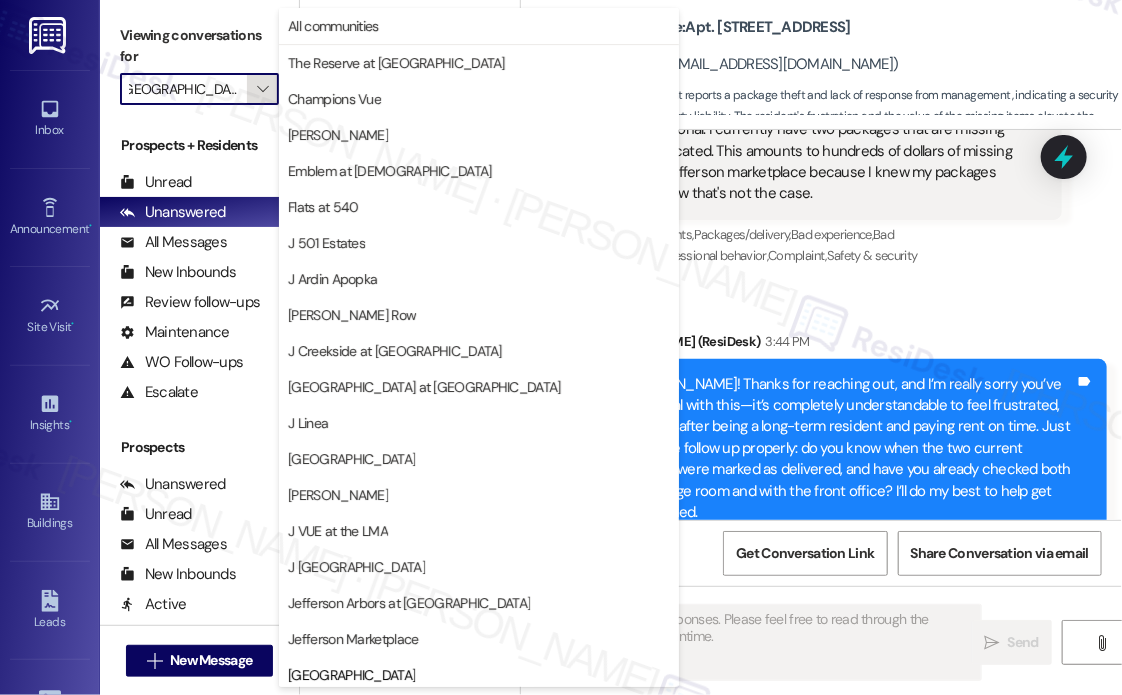 scroll, scrollTop: 324, scrollLeft: 0, axis: vertical 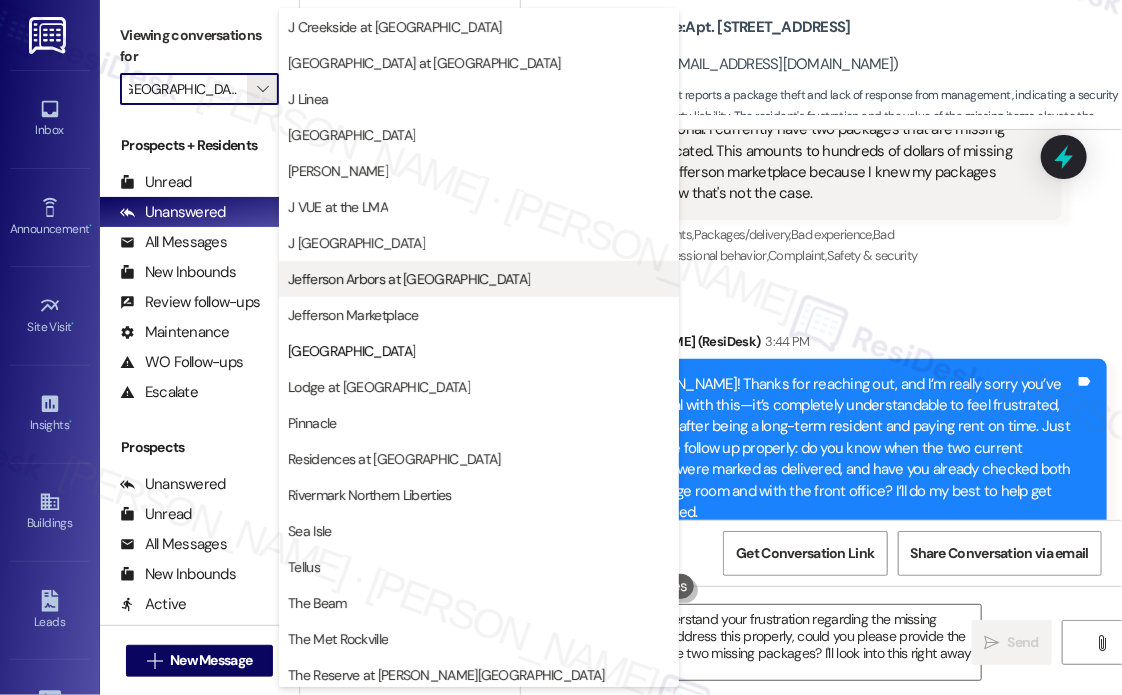 type on "Hi {{first_name}}, I understand your frustration regarding the missing packages. To ensure I address this properly, could you please provide the tracking numbers for the two missing packages? I'll look into this right away." 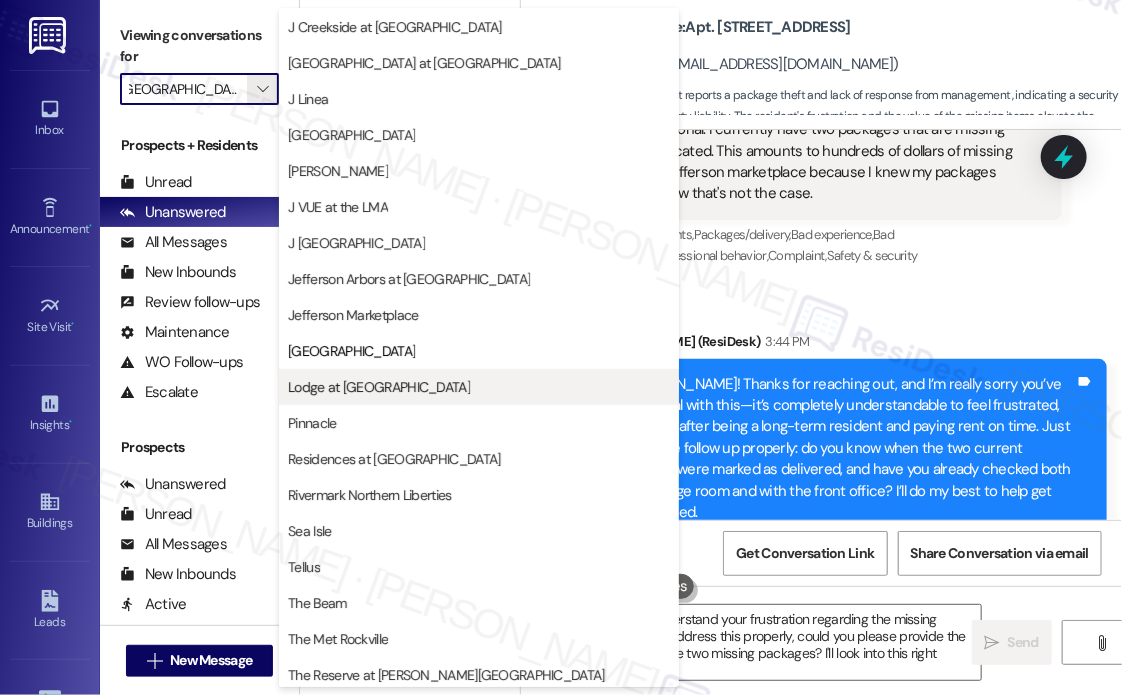 click on "Lodge at [GEOGRAPHIC_DATA]" at bounding box center (379, 387) 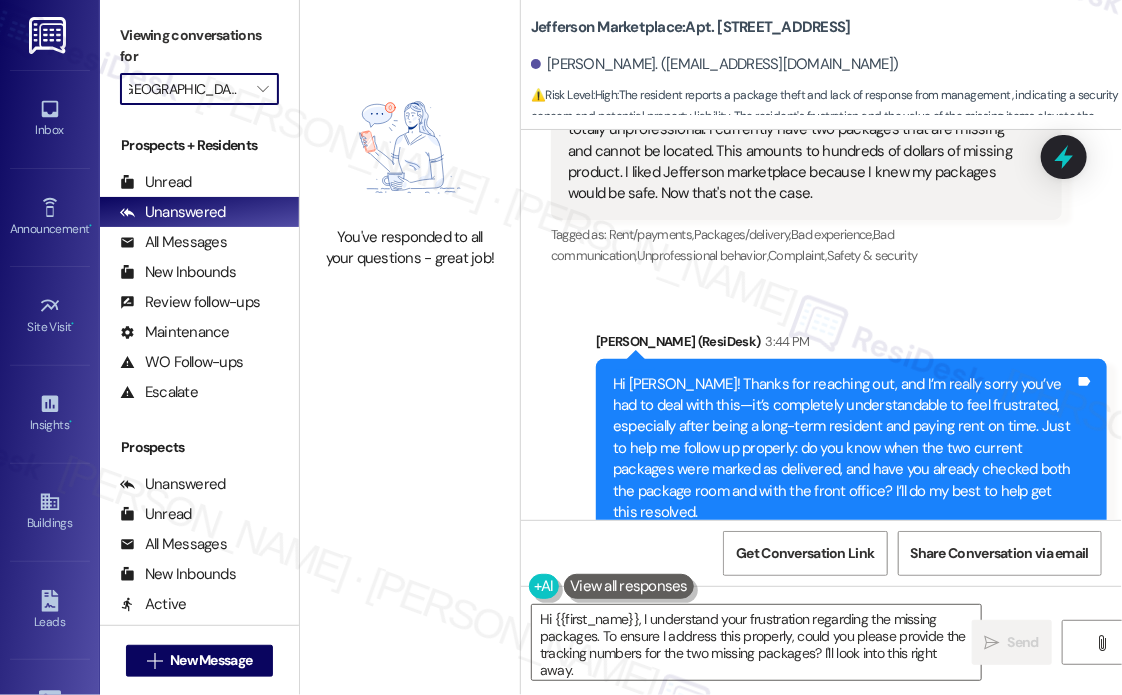 type on "Lodge at [GEOGRAPHIC_DATA]" 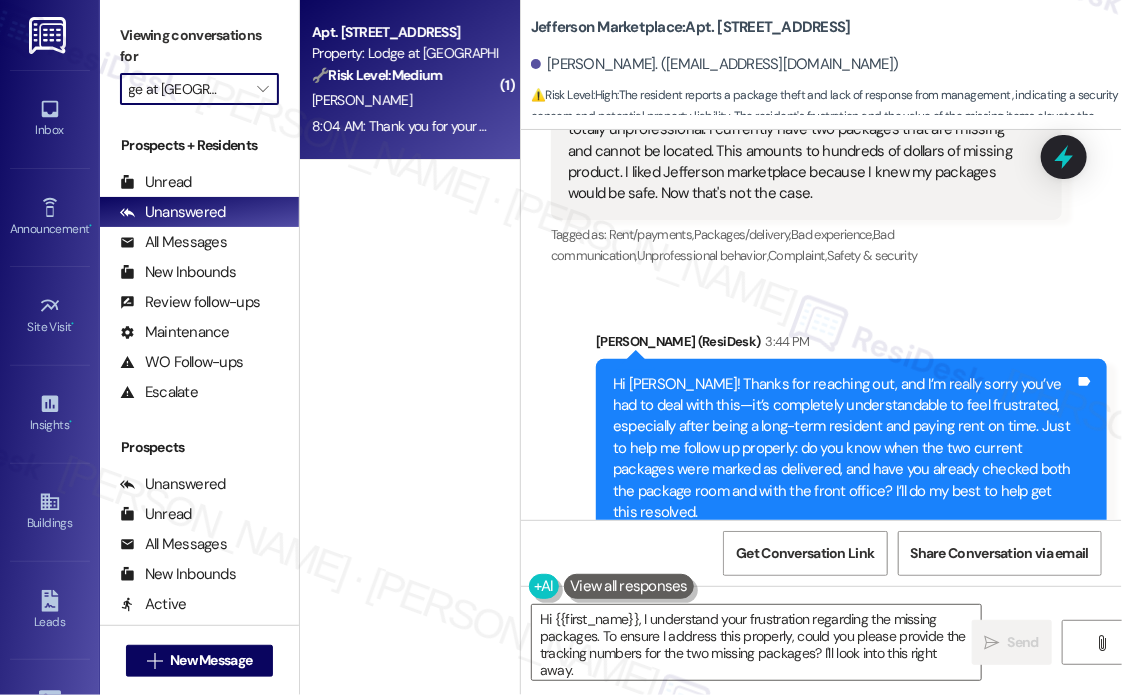 scroll, scrollTop: 0, scrollLeft: 0, axis: both 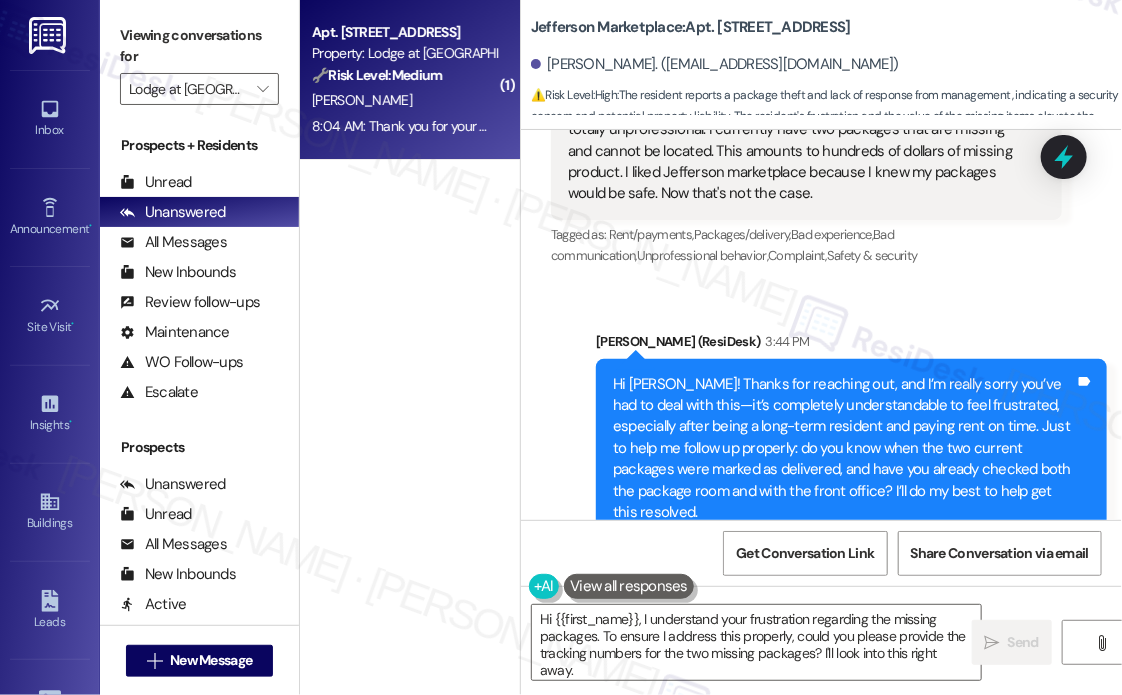 click on "[PERSON_NAME]" at bounding box center (404, 100) 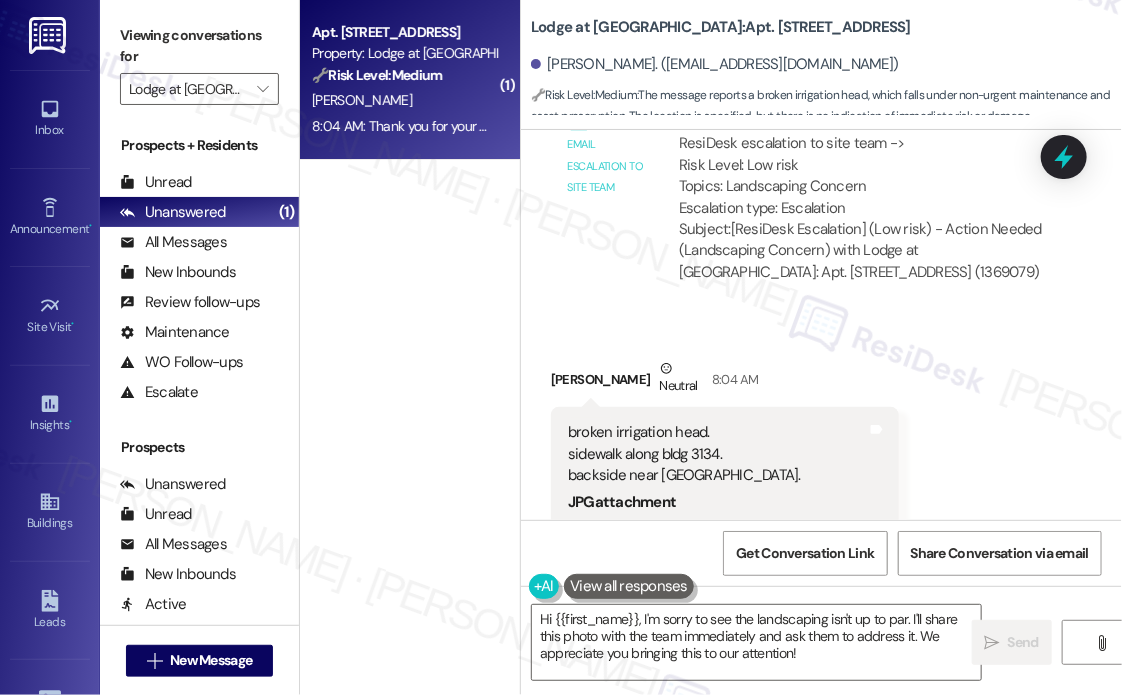scroll, scrollTop: 18489, scrollLeft: 0, axis: vertical 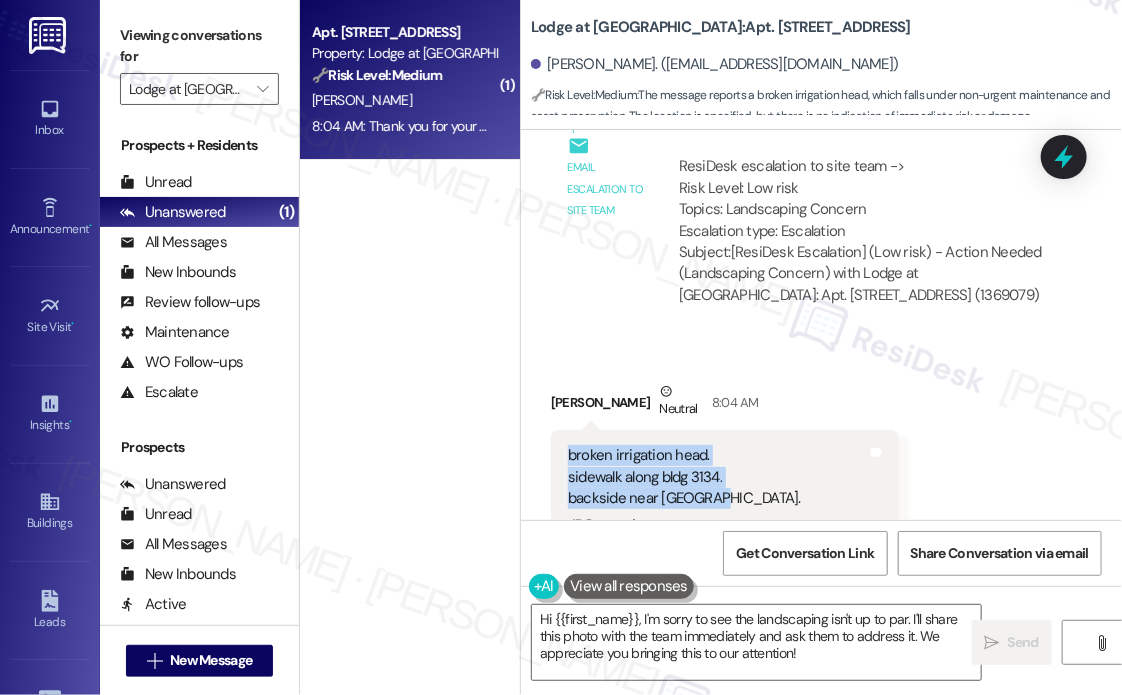 drag, startPoint x: 734, startPoint y: 437, endPoint x: 563, endPoint y: 389, distance: 177.60912 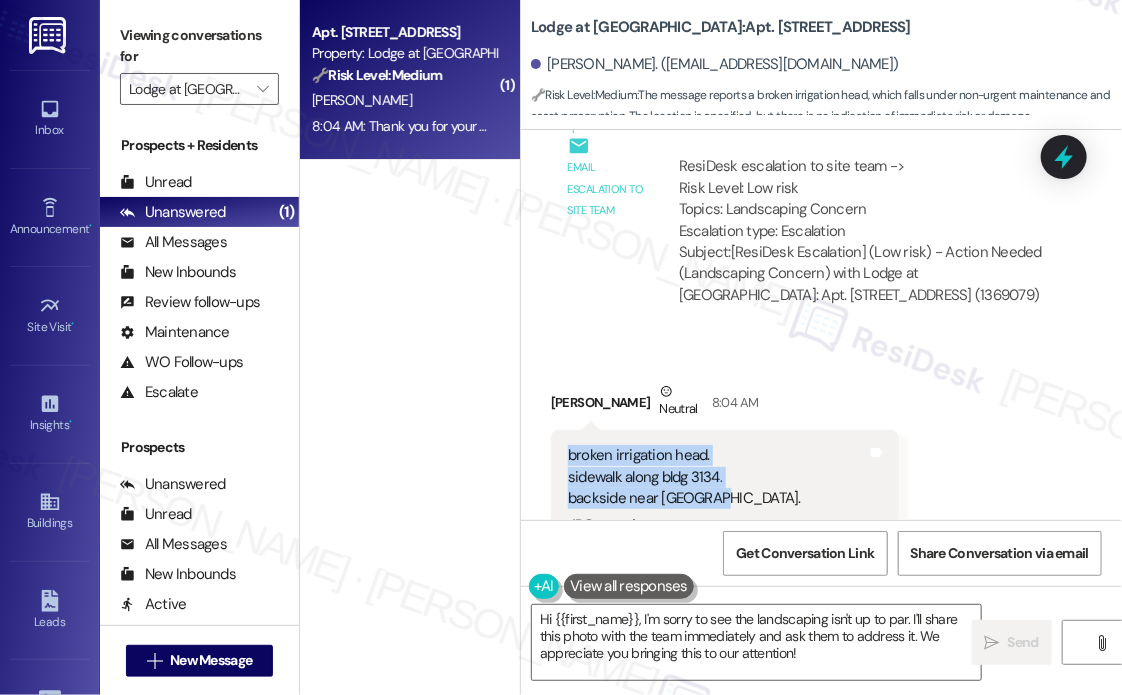 copy on "broken irrigation head.
sidewalk along bldg 3134.
backside near [GEOGRAPHIC_DATA]." 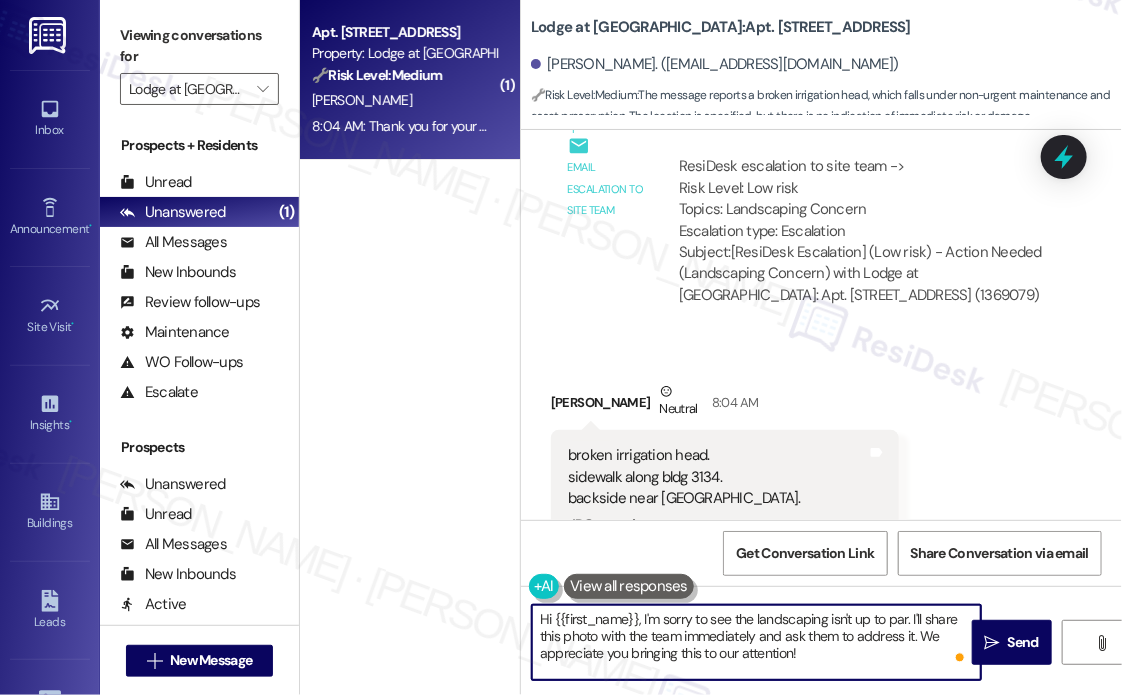 drag, startPoint x: 850, startPoint y: 662, endPoint x: 635, endPoint y: 663, distance: 215.00232 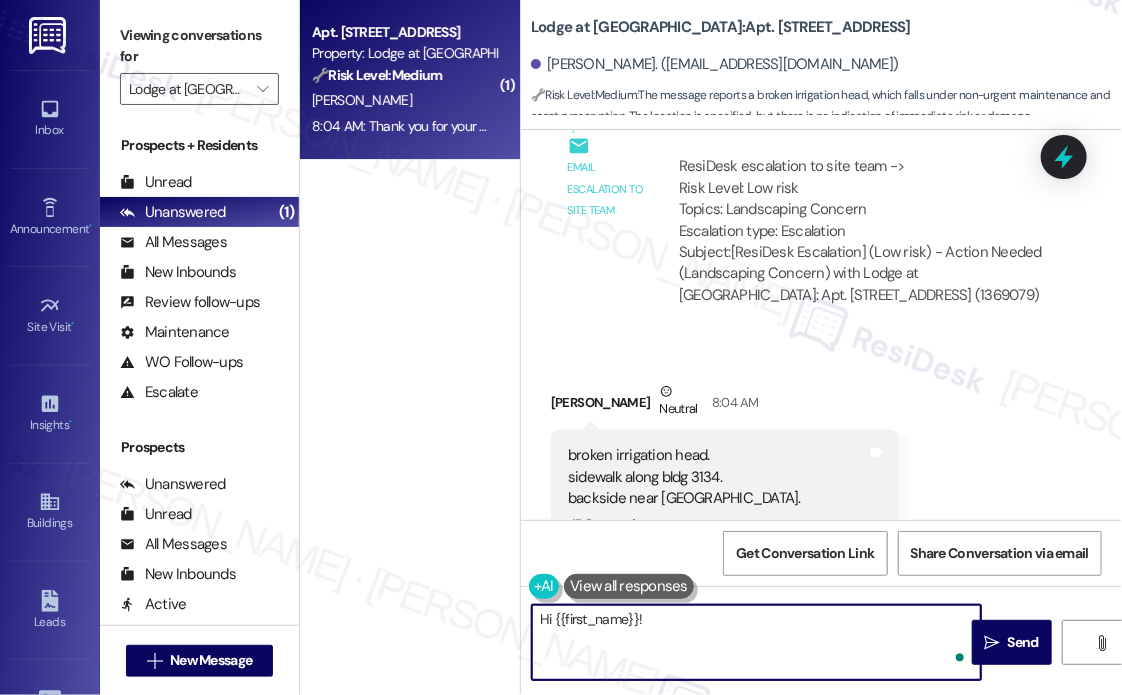 paste on "Thanks for the report. Do you know how long the irrigation head has been broken, or if it’s actively leaking or causing pooling water? I’ll get this flagged for maintenance to check out." 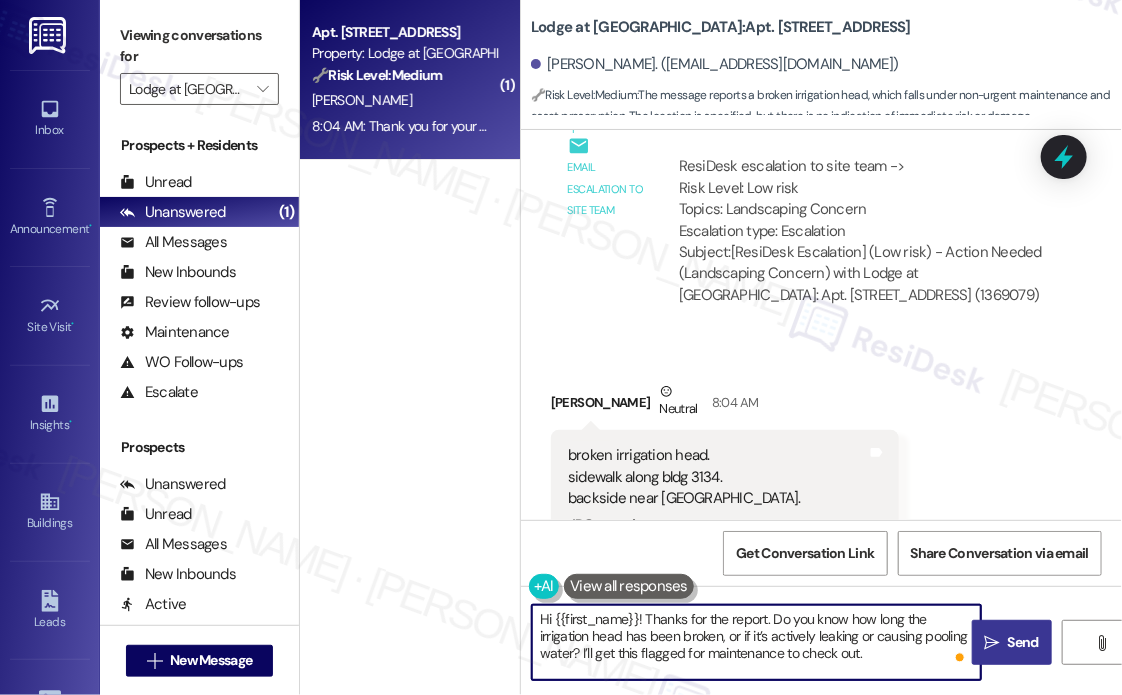 type on "Hi {{first_name}}! Thanks for the report. Do you know how long the irrigation head has been broken, or if it’s actively leaking or causing pooling water? I’ll get this flagged for maintenance to check out." 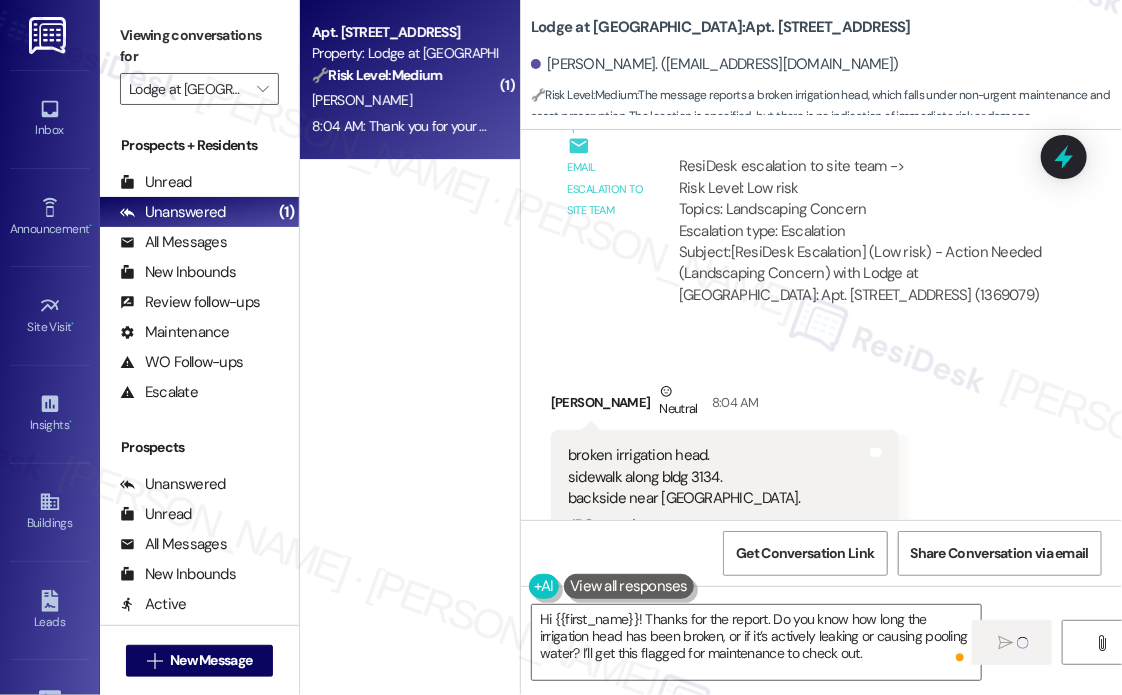 type 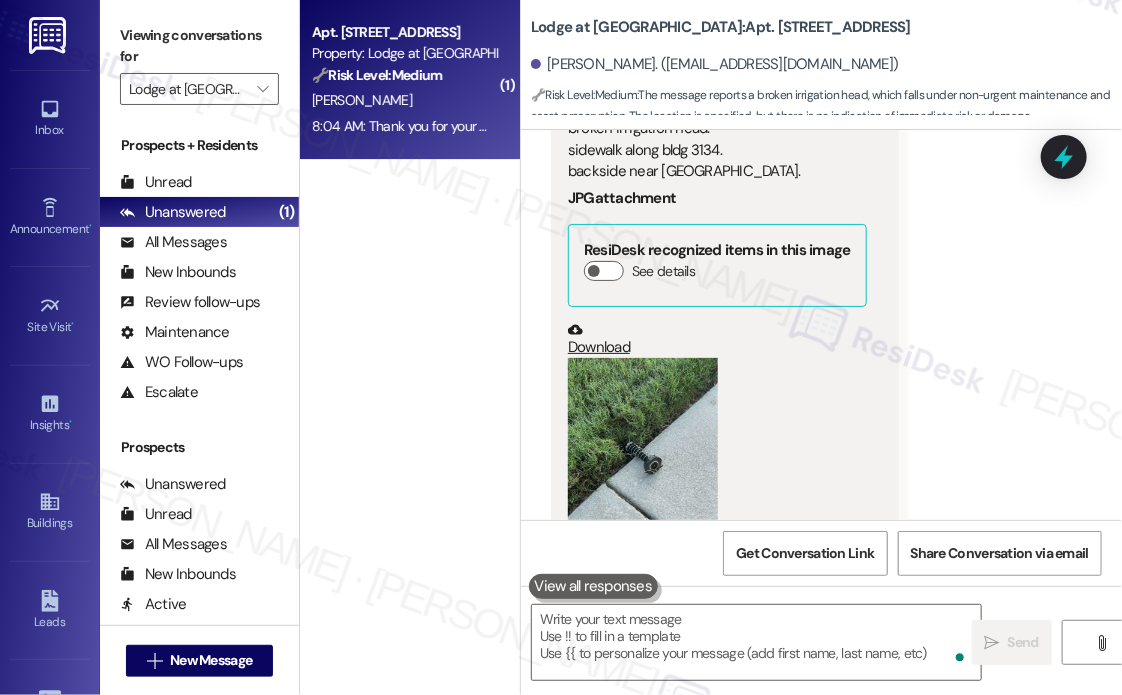 scroll, scrollTop: 18876, scrollLeft: 0, axis: vertical 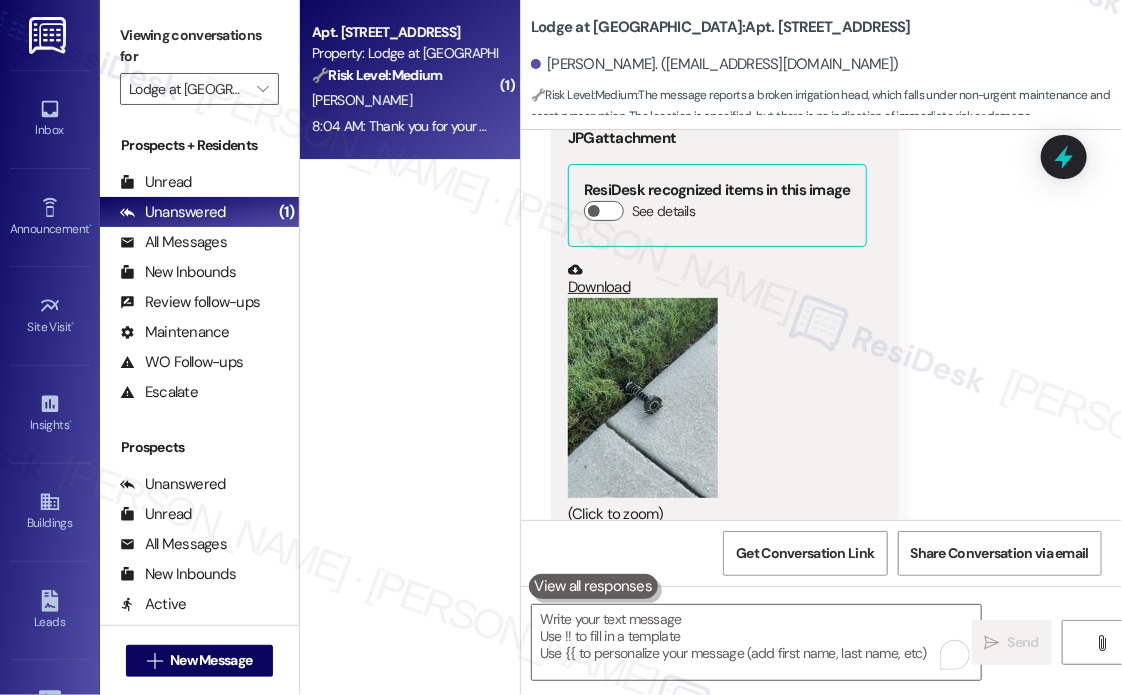 click on "Received via SMS [PERSON_NAME]   Neutral 8:04 AM broken irrigation head.
sidewalk along bldg 3134.
backside near [GEOGRAPHIC_DATA].  JPG  attachment ResiDesk recognized items in this image See details     Download   (Click to zoom) Tags and notes Tagged as:   Maintenance request Click to highlight conversations about Maintenance request" at bounding box center [821, 267] 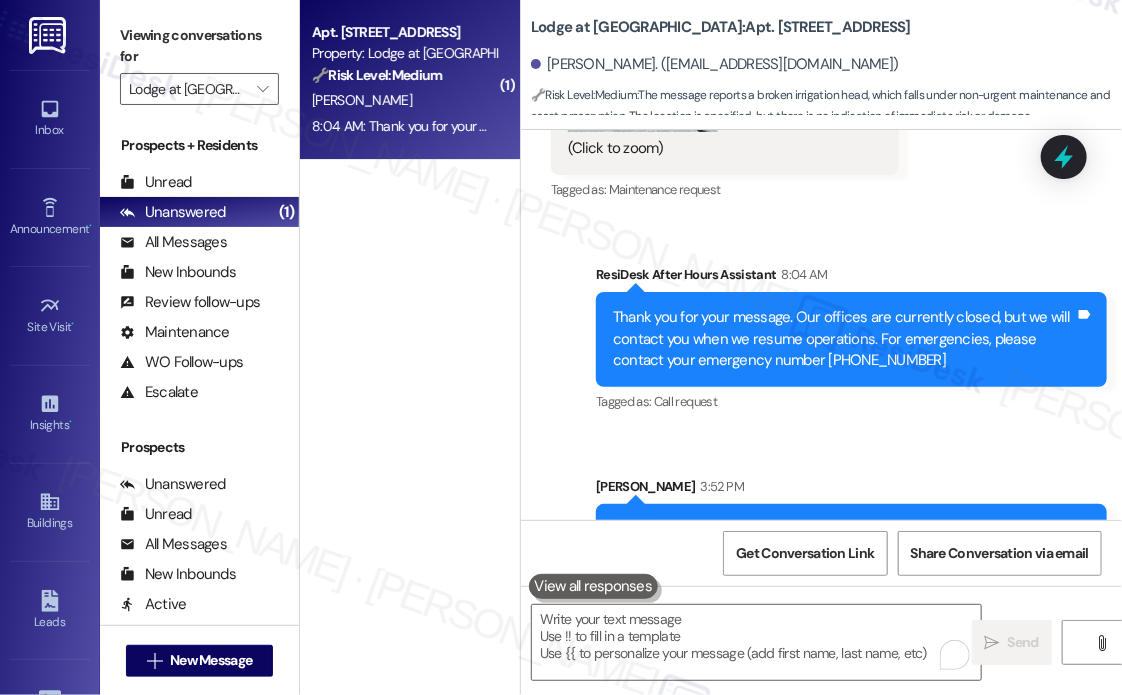 scroll, scrollTop: 19272, scrollLeft: 0, axis: vertical 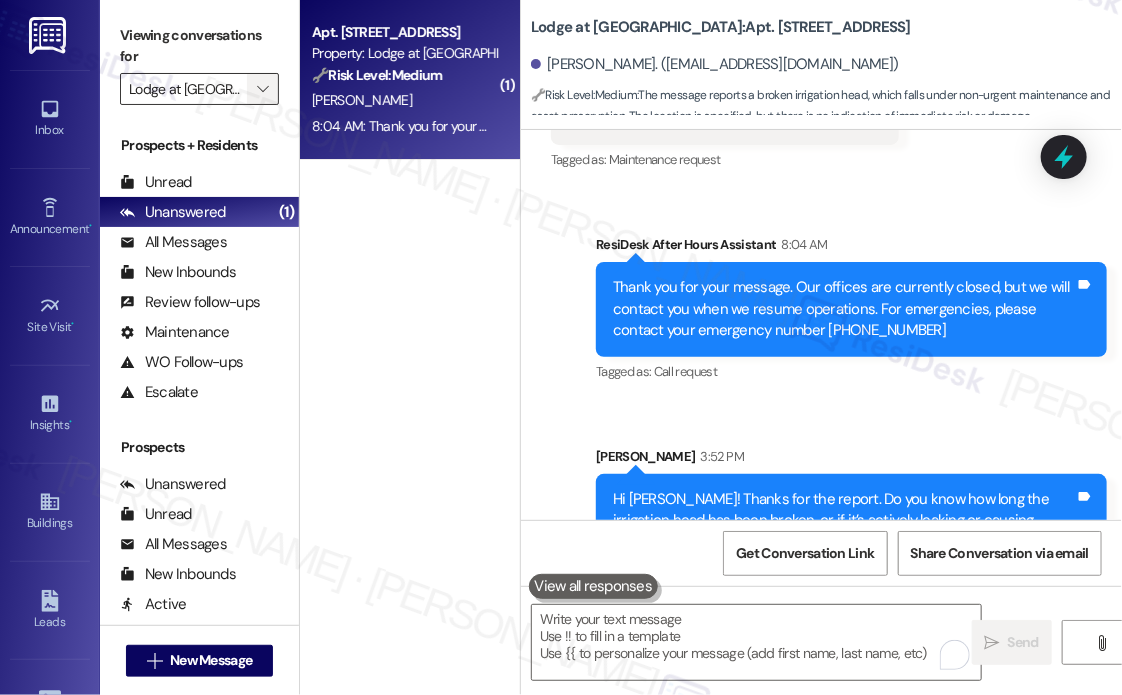 click on "" at bounding box center [262, 89] 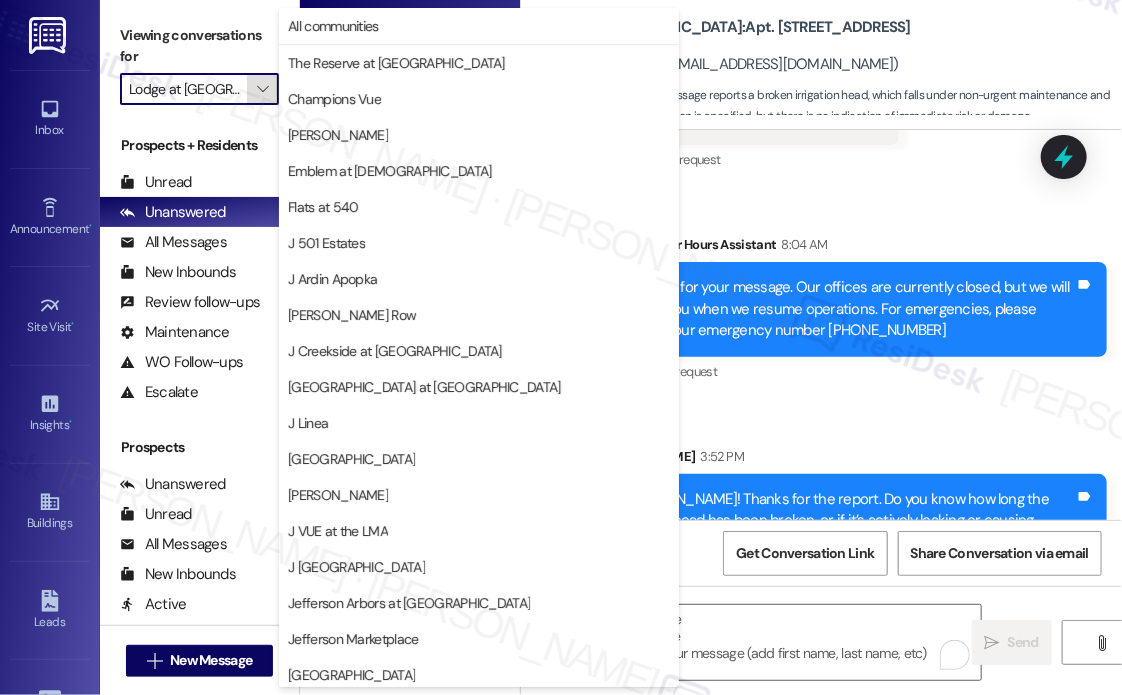 scroll, scrollTop: 0, scrollLeft: 29, axis: horizontal 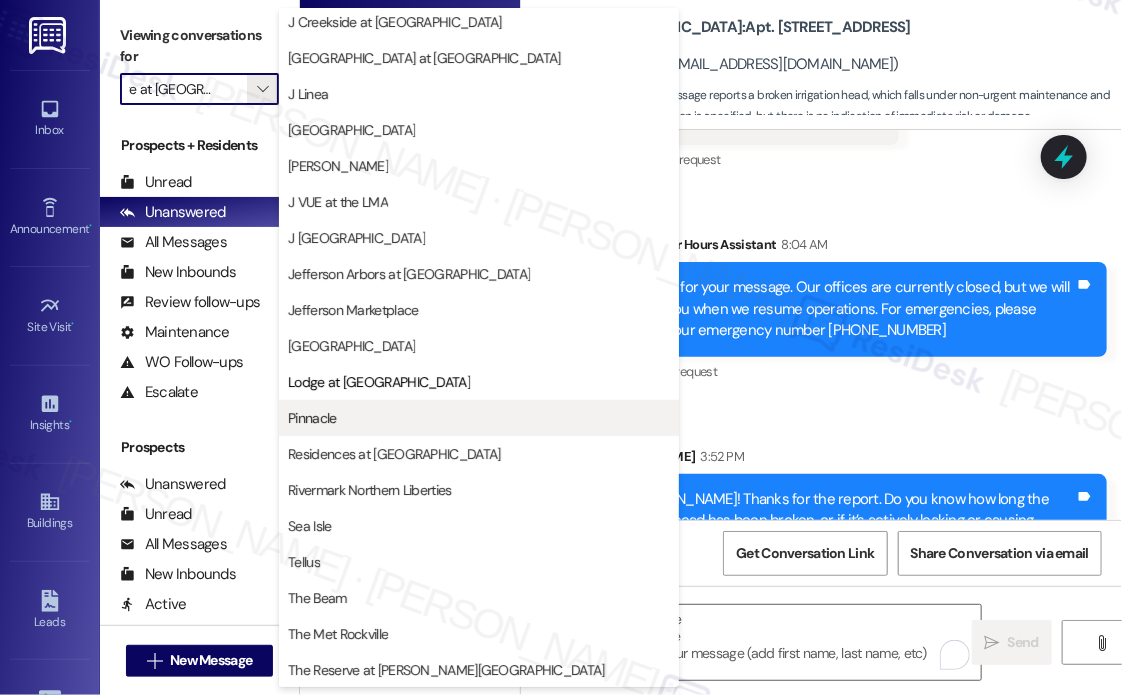 click on "Pinnacle" at bounding box center [479, 418] 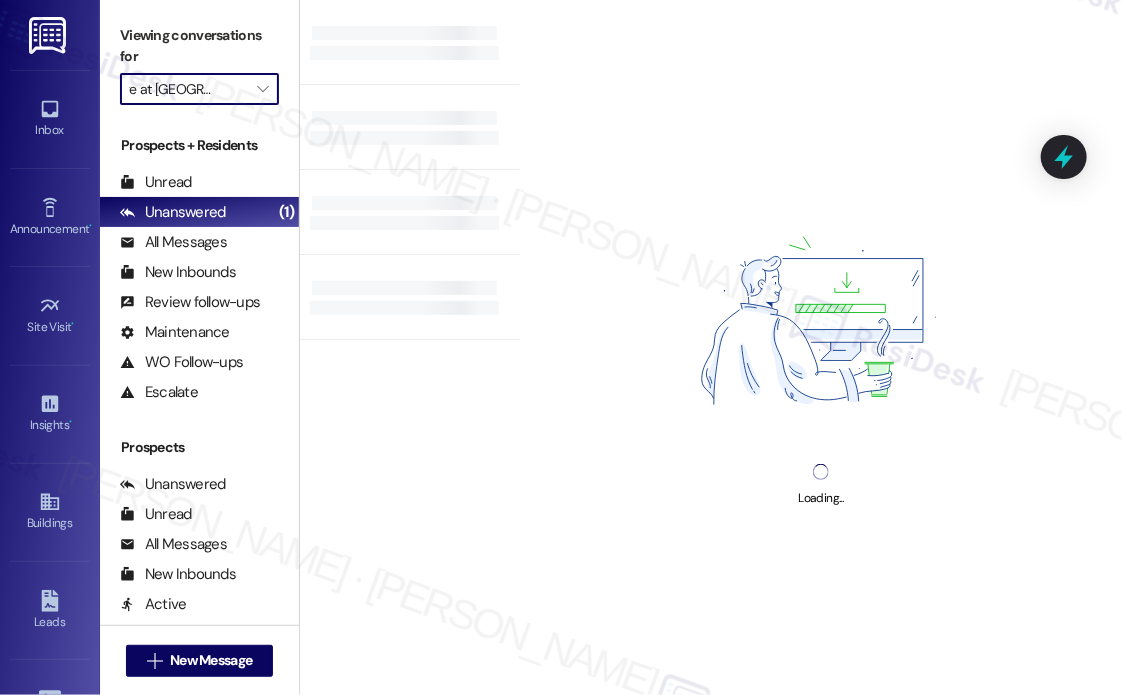 type on "Pinnacle" 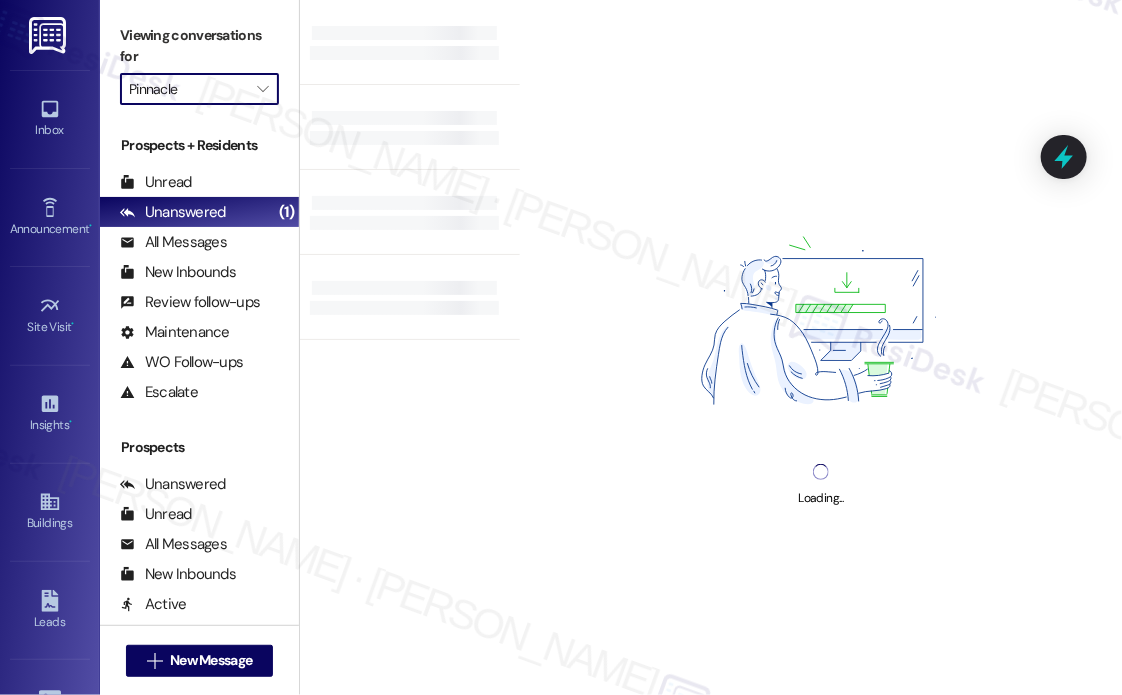 scroll, scrollTop: 0, scrollLeft: 0, axis: both 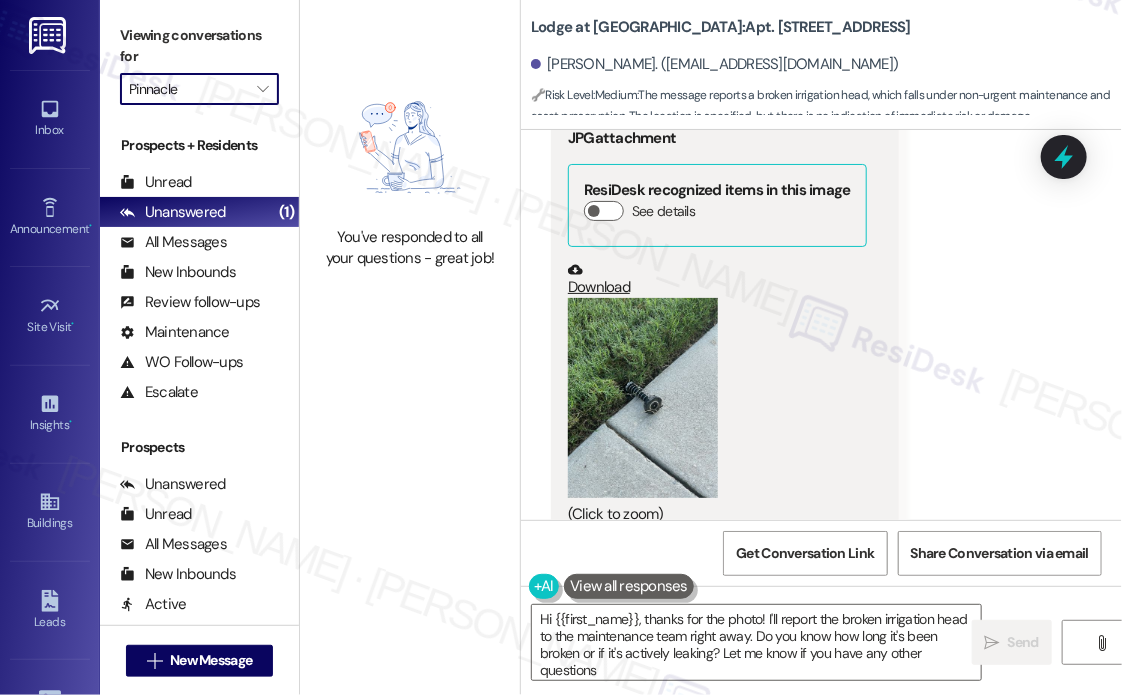 type on "Hi {{first_name}}, thanks for the photo! I'll report the broken irrigation head to the maintenance team right away. Do you know how long it's been broken or if it's actively leaking? Let me know if you have any other questions!" 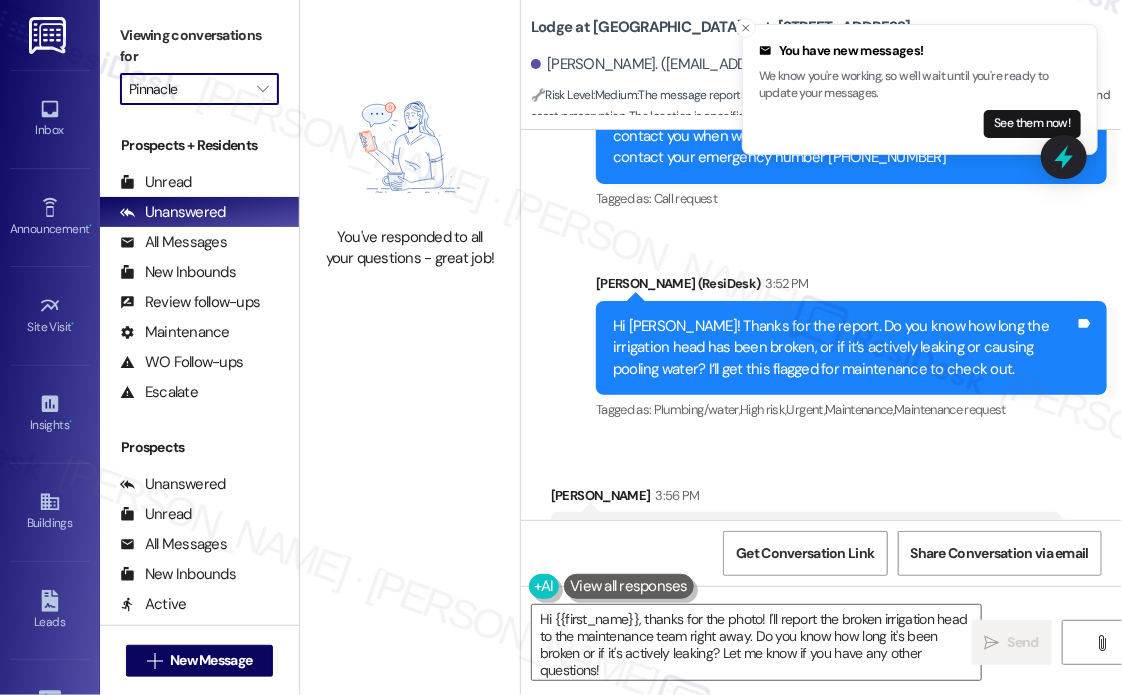scroll, scrollTop: 19504, scrollLeft: 0, axis: vertical 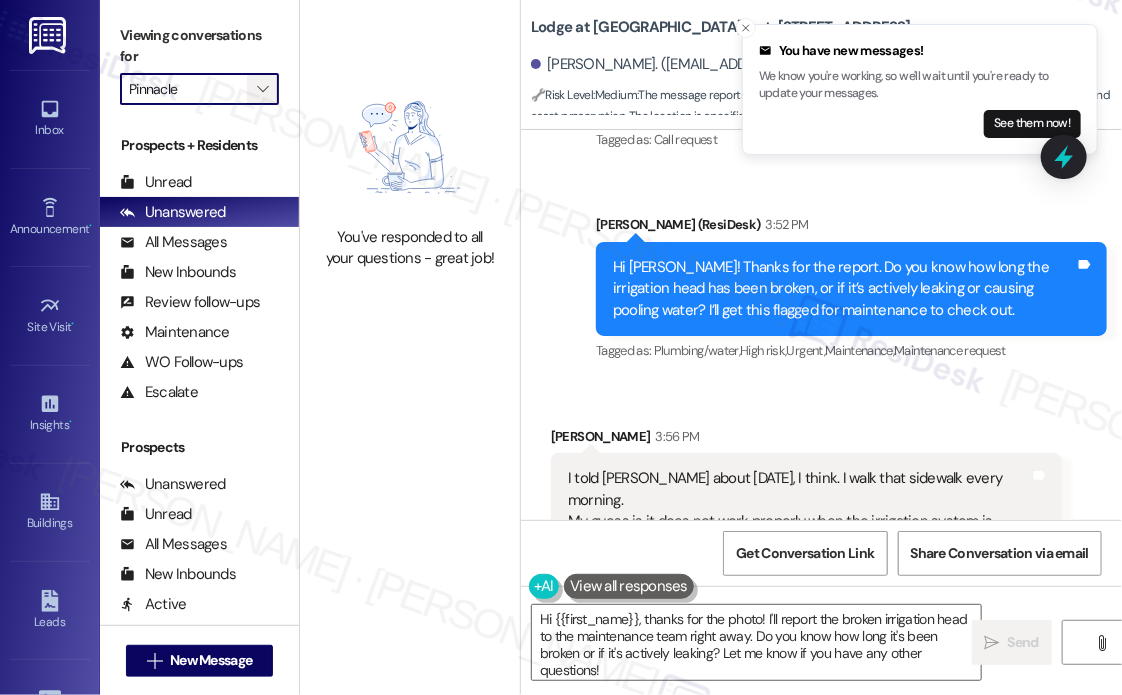 click on "" at bounding box center (262, 89) 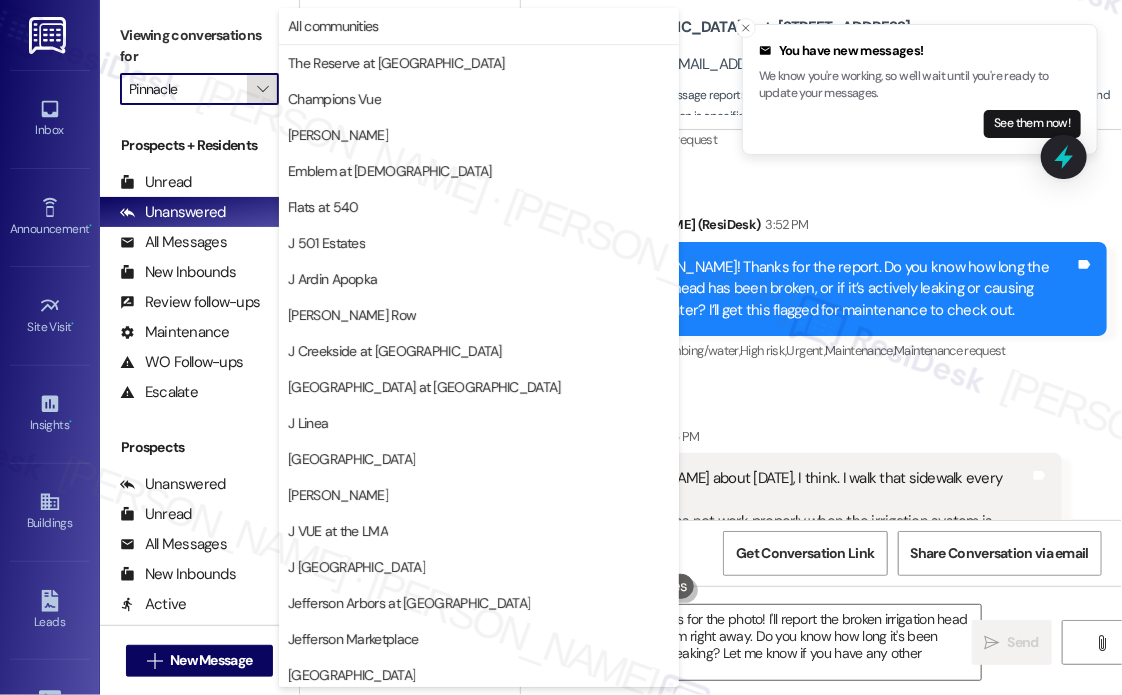 scroll, scrollTop: 329, scrollLeft: 0, axis: vertical 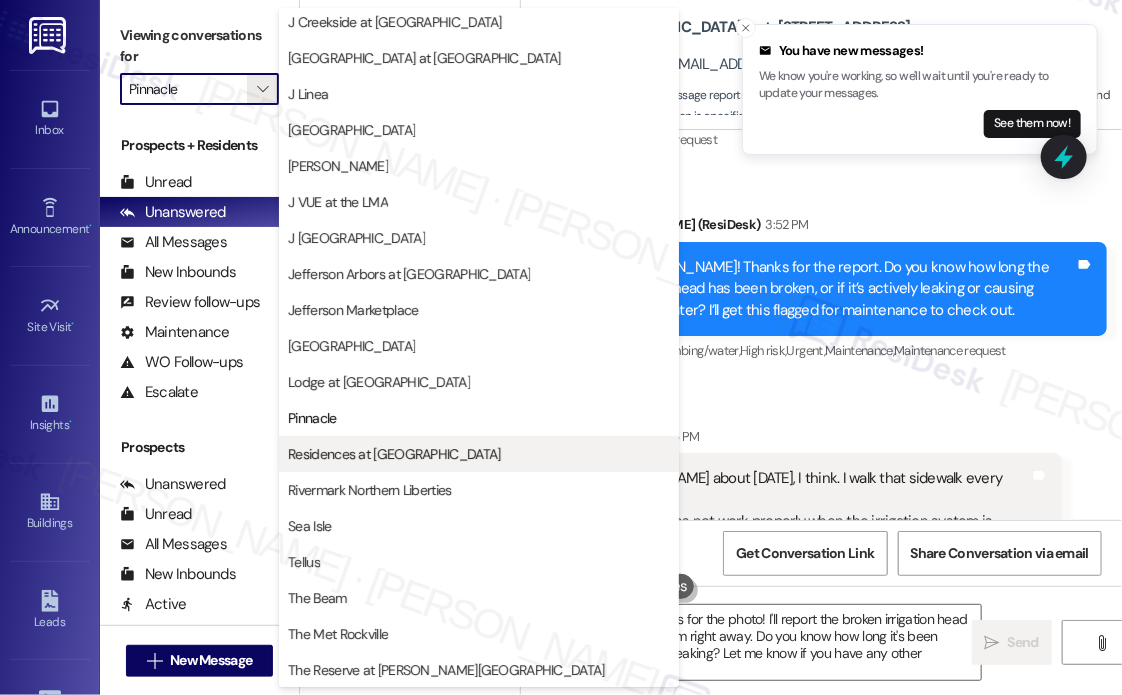click on "Residences at [GEOGRAPHIC_DATA]" at bounding box center (479, 454) 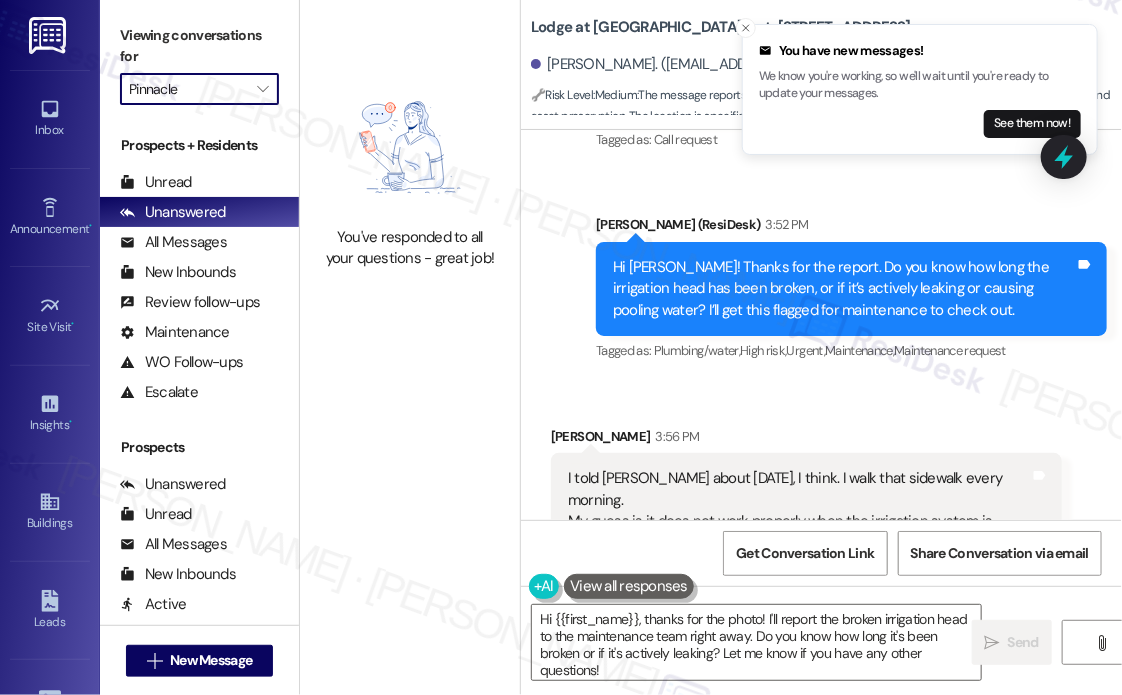 type on "Residences at [GEOGRAPHIC_DATA]" 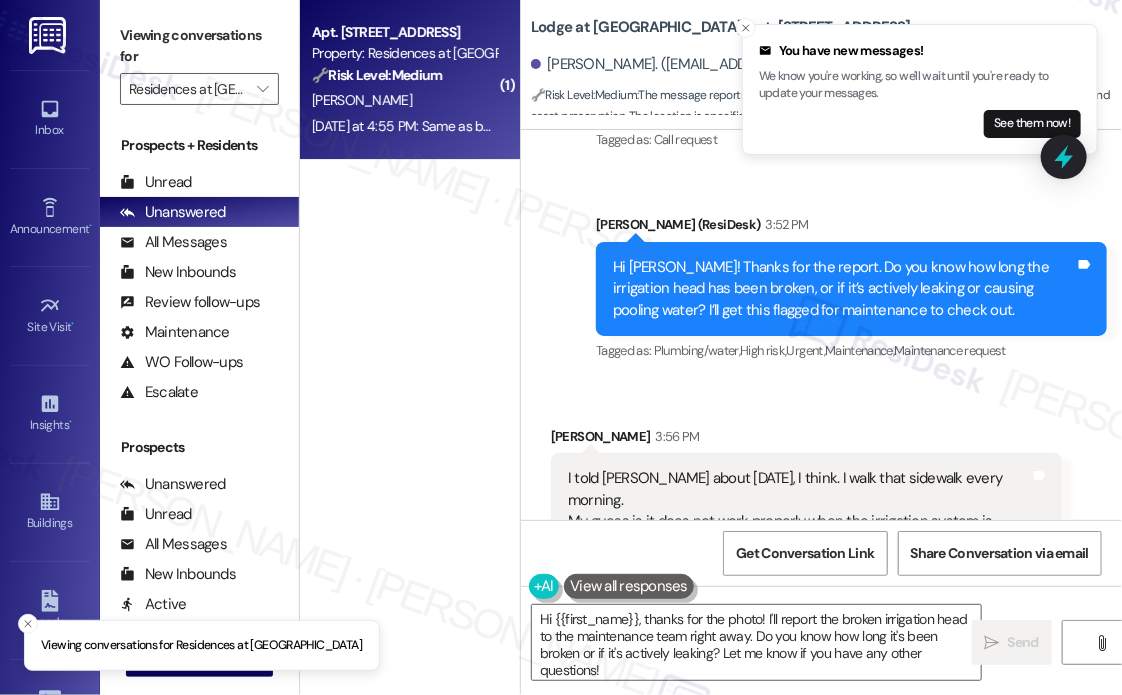 click on "[DATE] at 4:55 PM: Same as before. Yes to enter. No pets [DATE] at 4:55 PM: Same as before. Yes to enter. No pets" at bounding box center [475, 126] 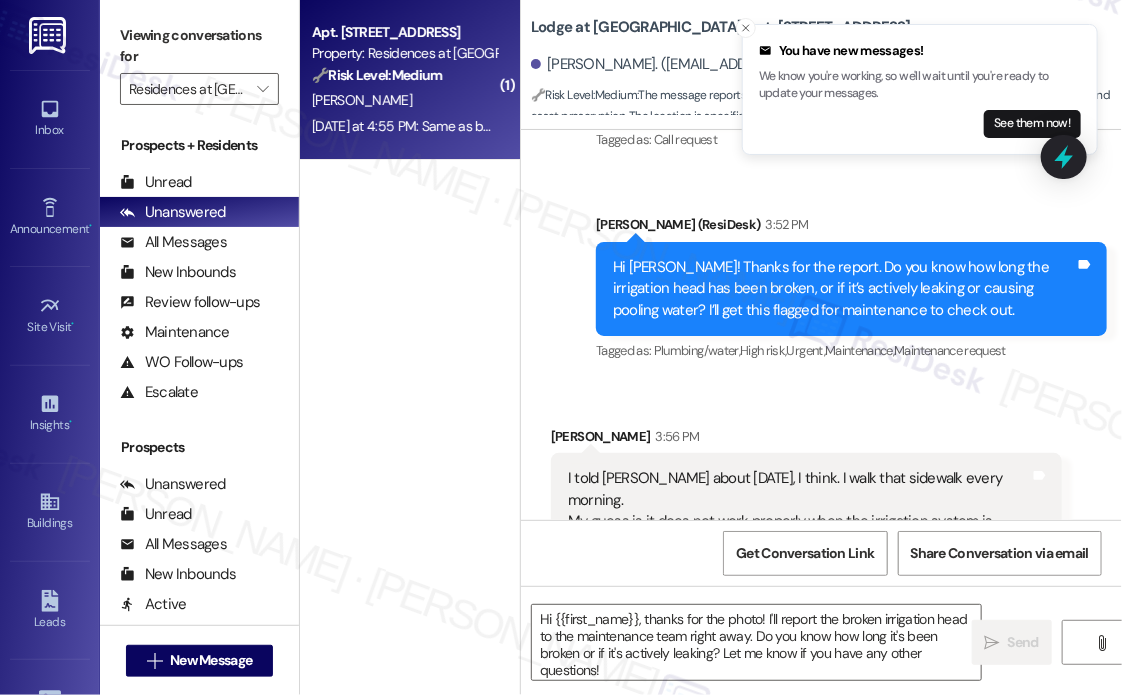 type on "Fetching suggested responses. Please feel free to read through the conversation in the meantime." 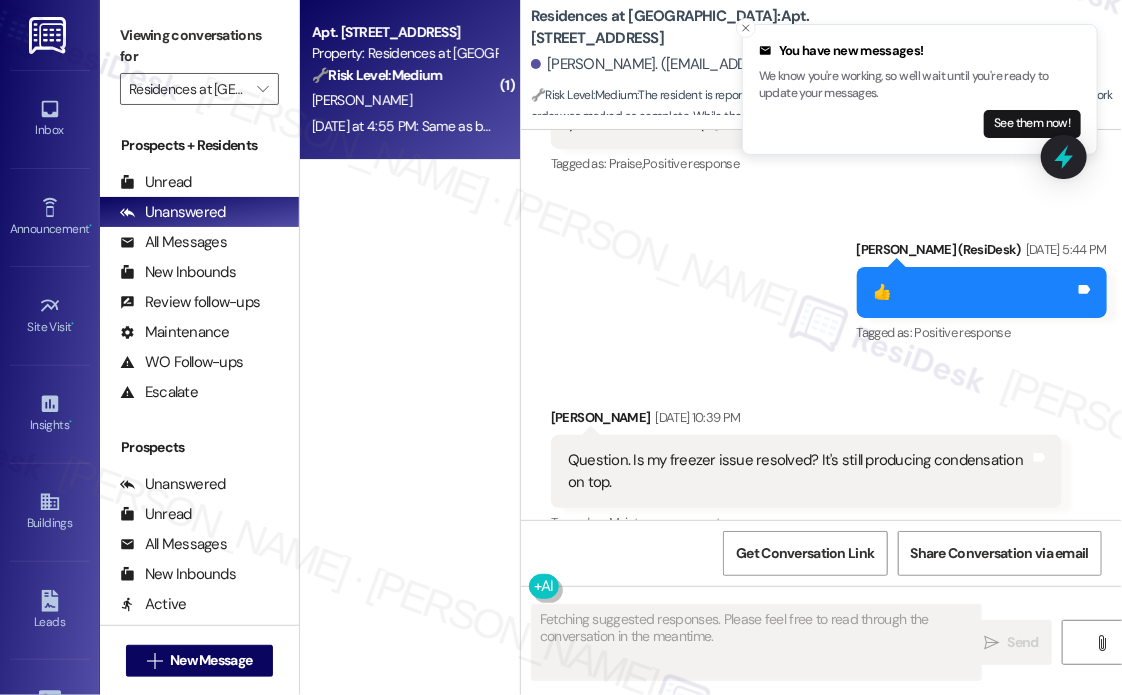 scroll, scrollTop: 15584, scrollLeft: 0, axis: vertical 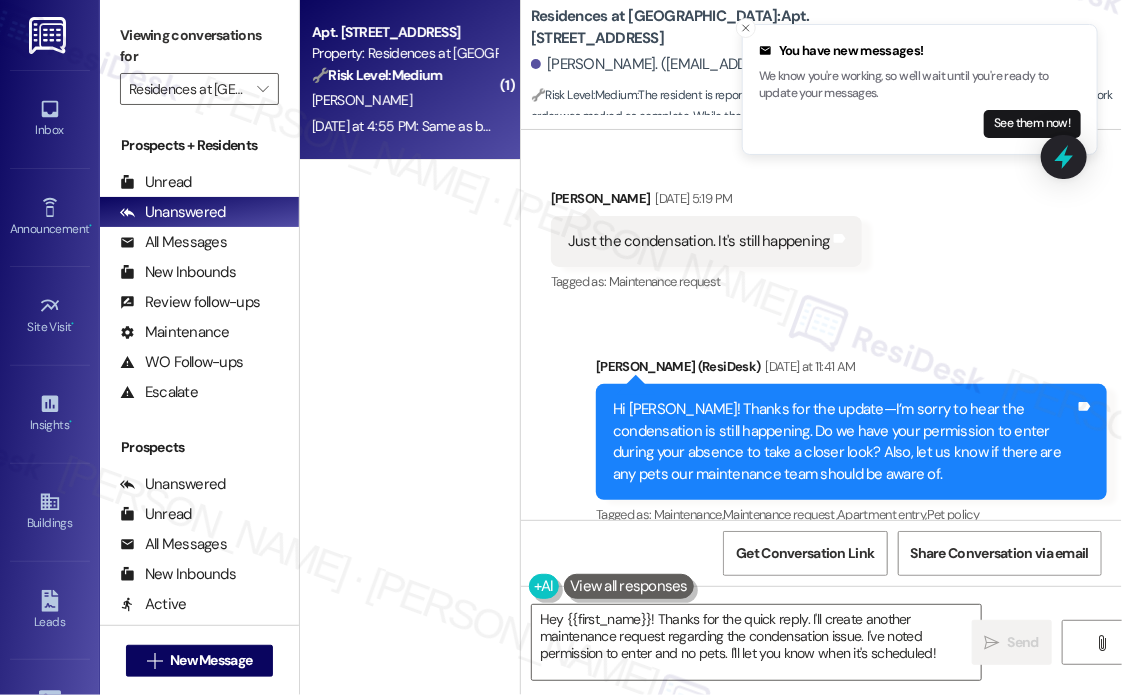 click on "Received via SMS [PERSON_NAME] [DATE] at 4:55 PM Same as before. Yes to enter. No pets Tags and notes Tagged as:   Apartment entry ,  Click to highlight conversations about Apartment entry Pet policy ,  Click to highlight conversations about Pet policy Positive response Click to highlight conversations about Positive response" at bounding box center [821, 628] 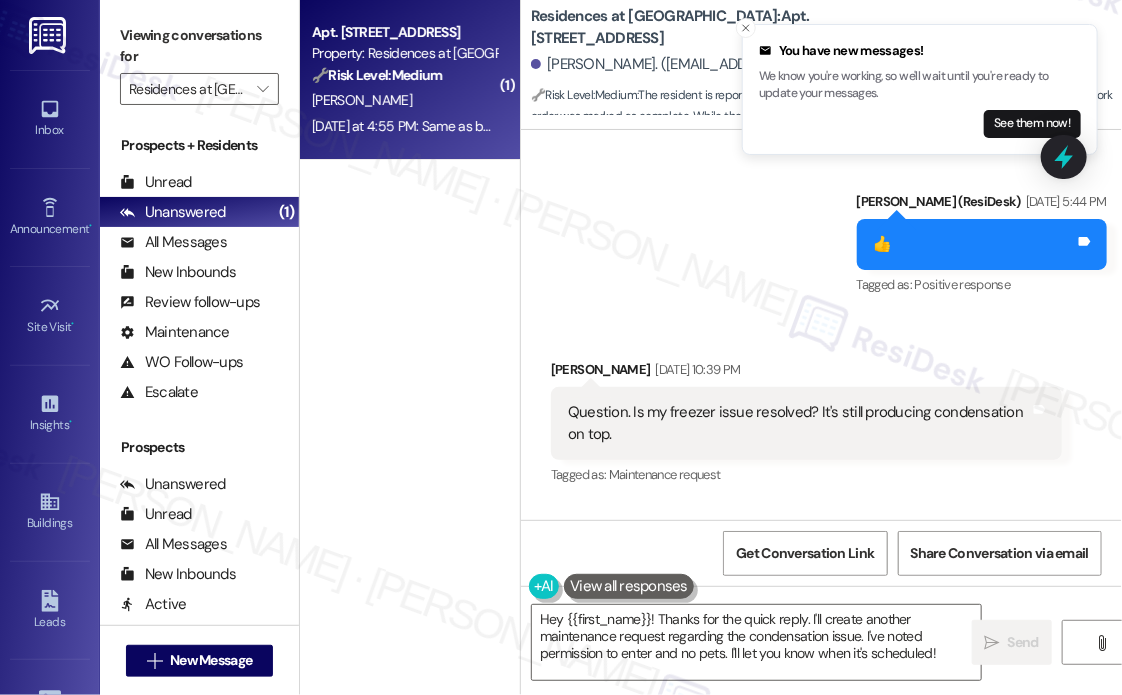 scroll, scrollTop: 14785, scrollLeft: 0, axis: vertical 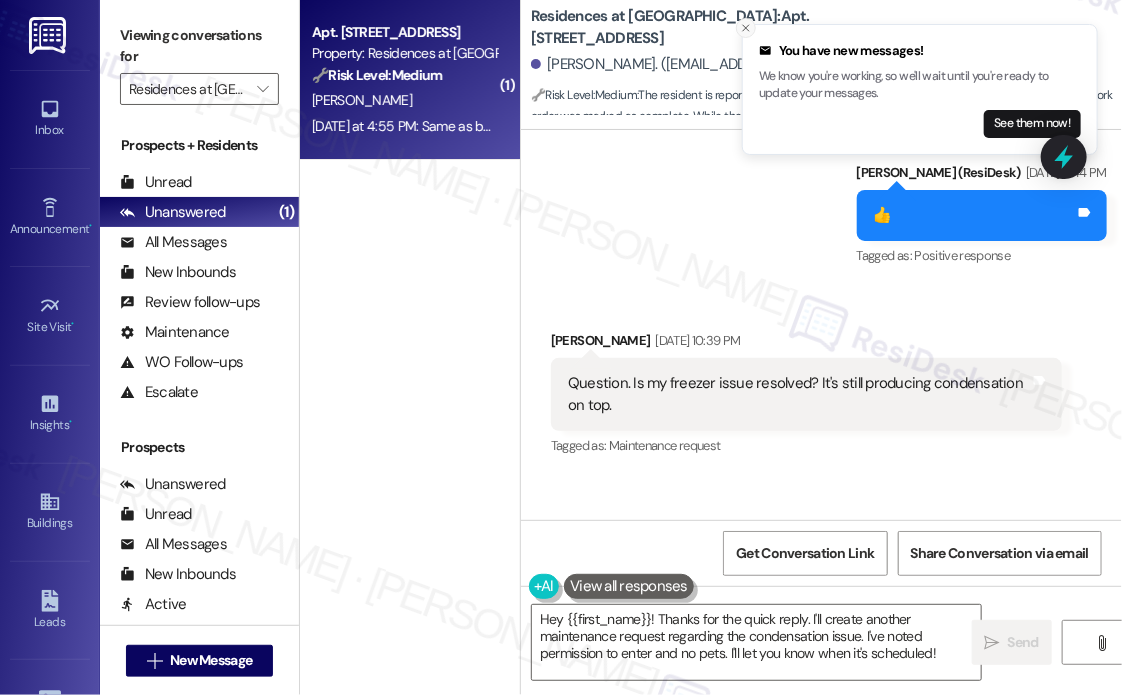 click 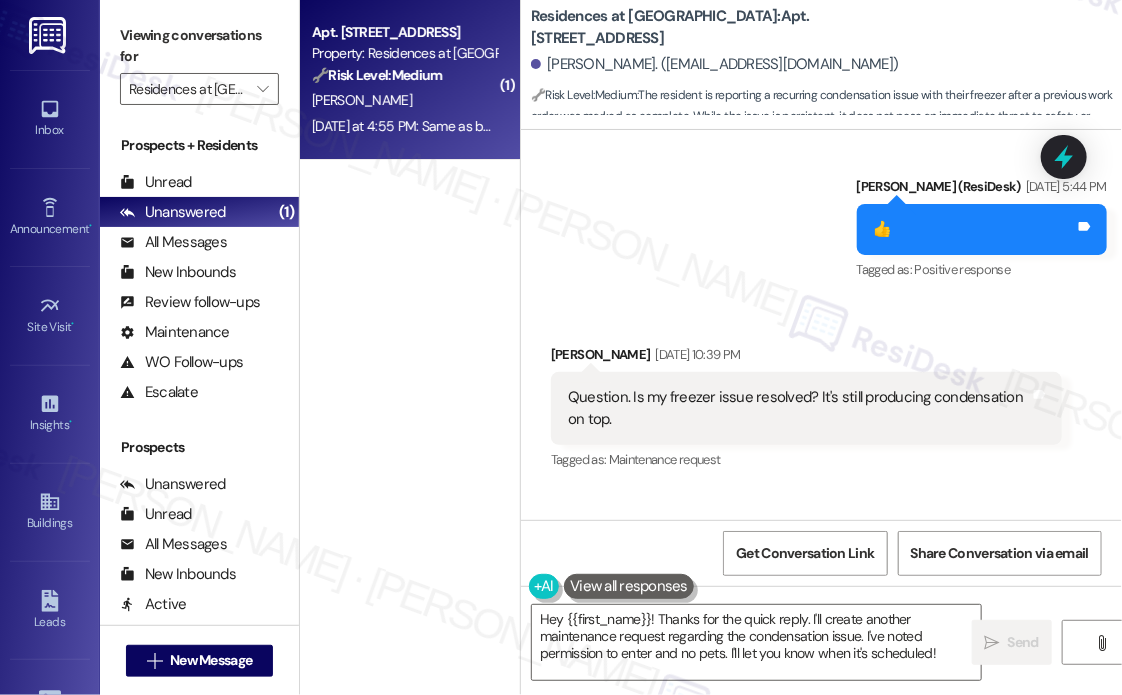 scroll, scrollTop: 14685, scrollLeft: 0, axis: vertical 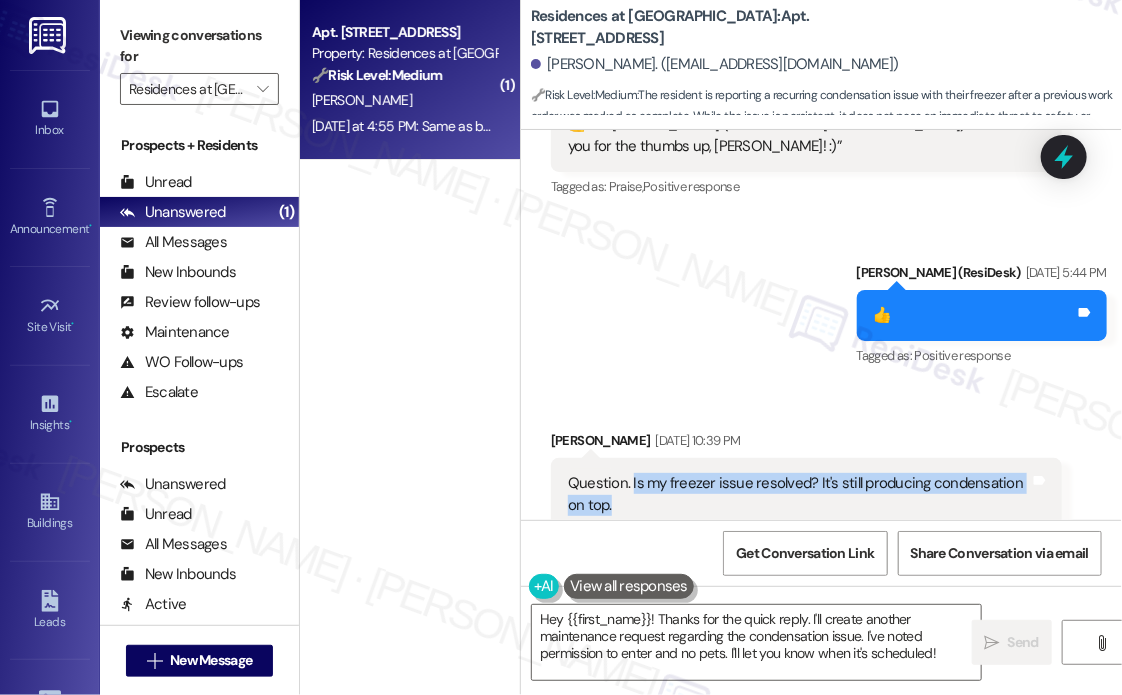 drag, startPoint x: 706, startPoint y: 334, endPoint x: 628, endPoint y: 309, distance: 81.908485 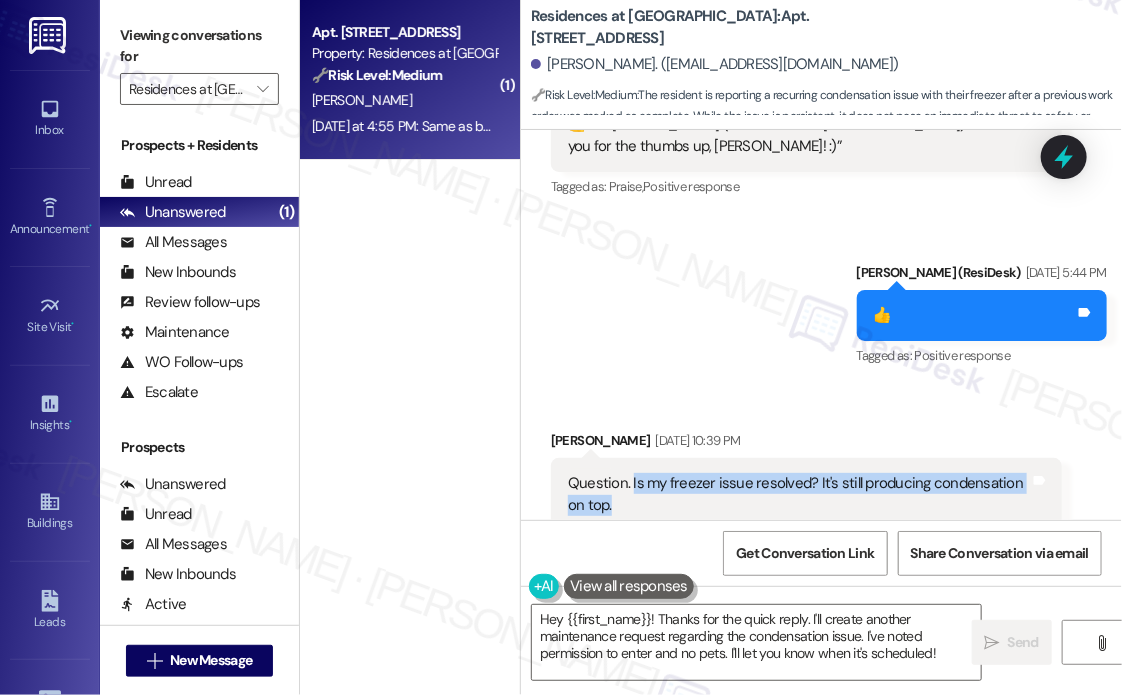 copy on "Is my freezer issue resolved? It's still producing condensation on top." 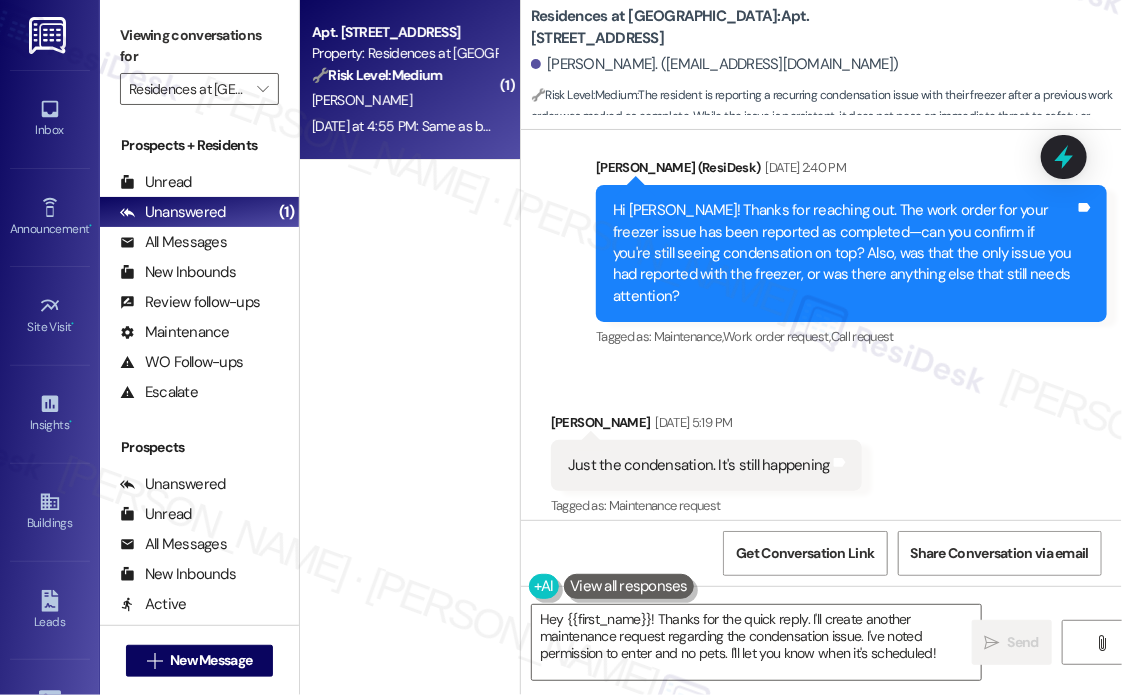 scroll, scrollTop: 15385, scrollLeft: 0, axis: vertical 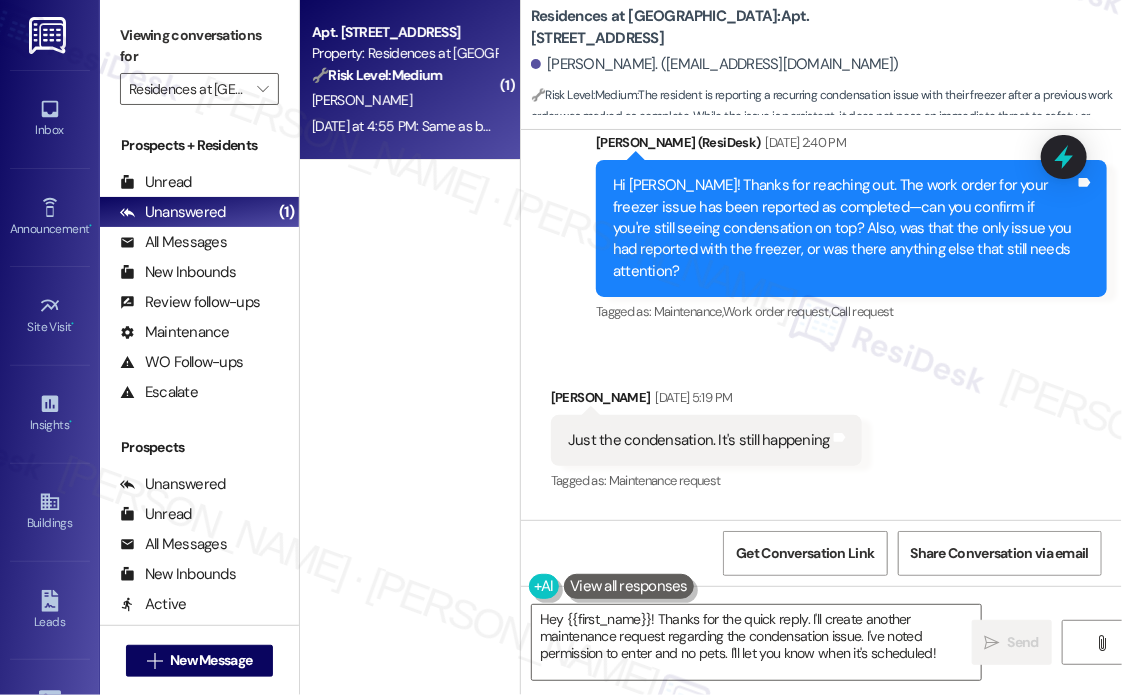 click on "Just the condensation. It's still happening" at bounding box center (699, 440) 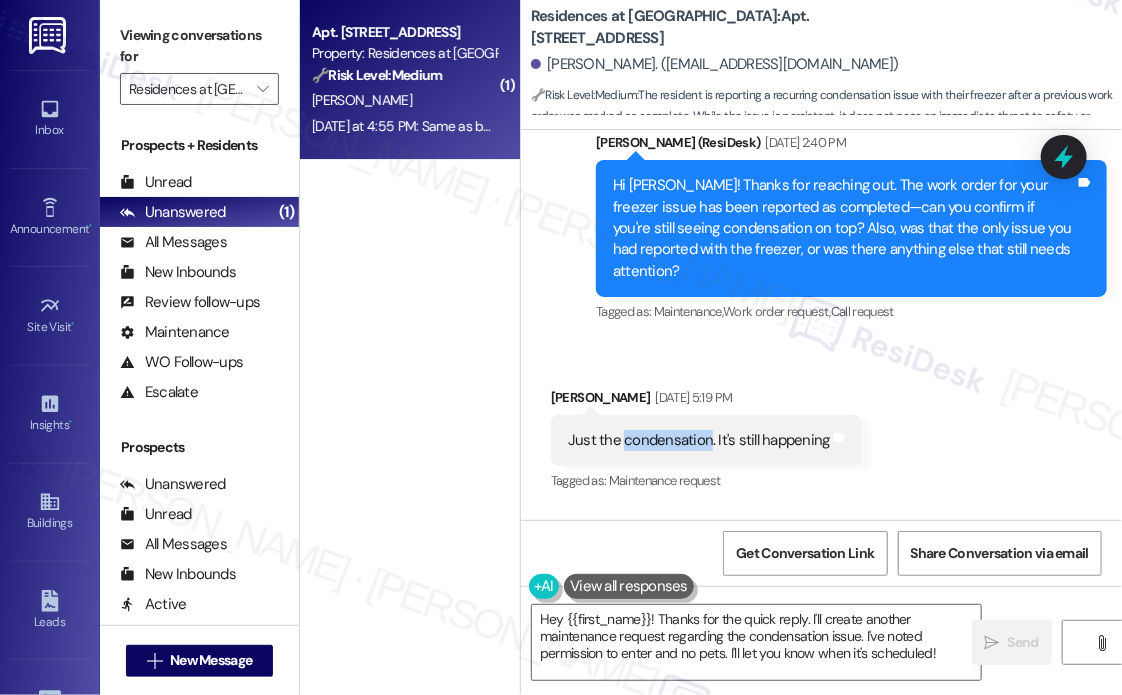 click on "Just the condensation. It's still happening" at bounding box center (699, 440) 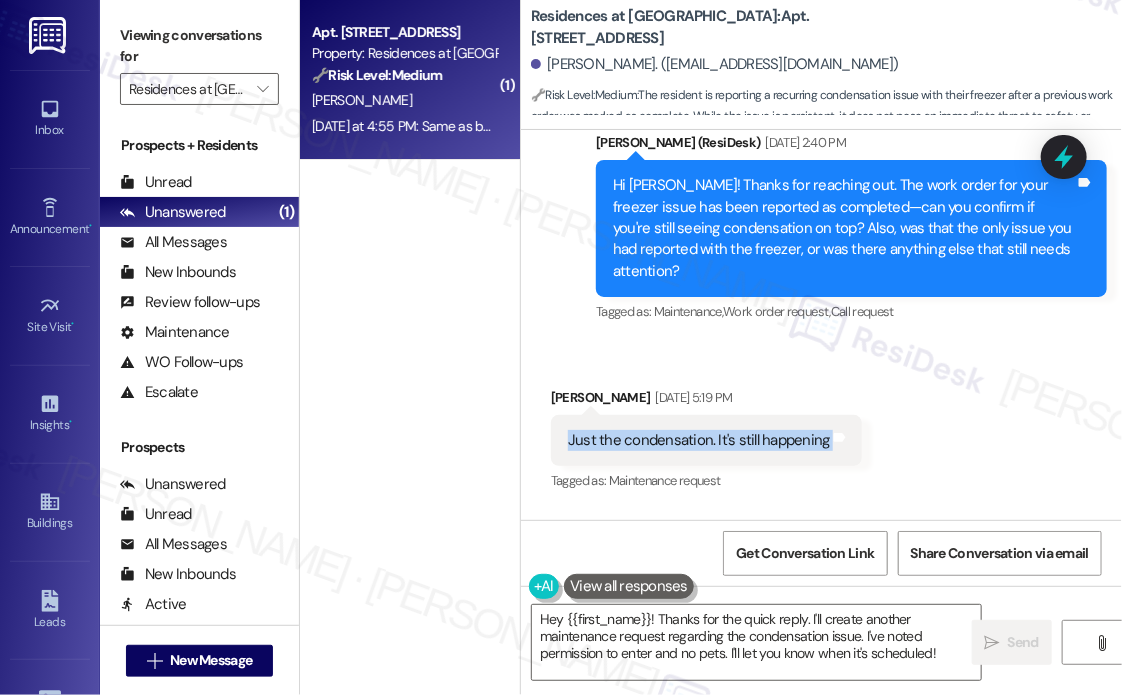 click on "Just the condensation. It's still happening" at bounding box center [699, 440] 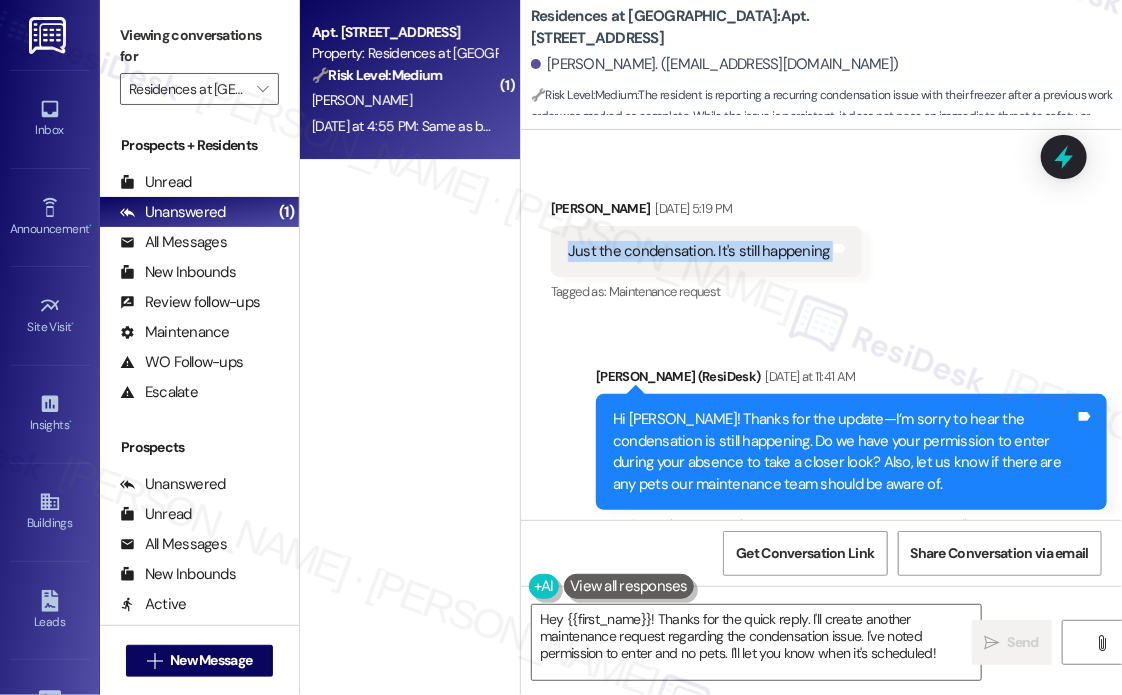 scroll, scrollTop: 15585, scrollLeft: 0, axis: vertical 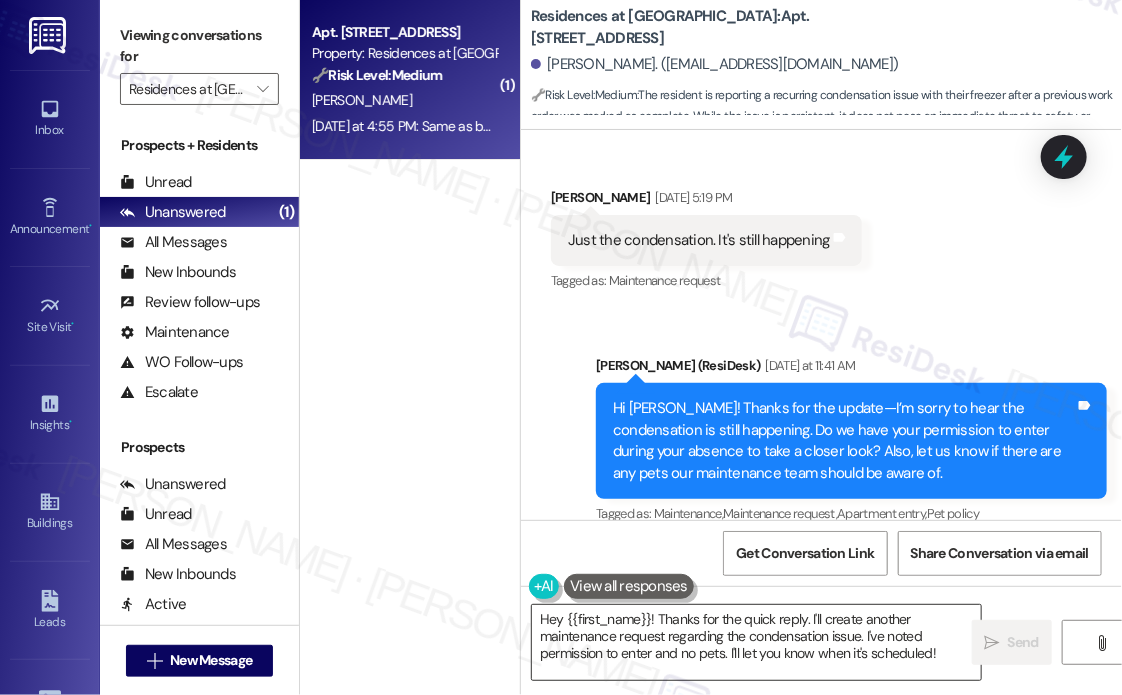 click on "Hey {{first_name}}! Thanks for the quick reply. I'll create another maintenance request regarding the condensation issue. I've noted permission to enter and no pets. I'll let you know when it's scheduled!" at bounding box center (756, 642) 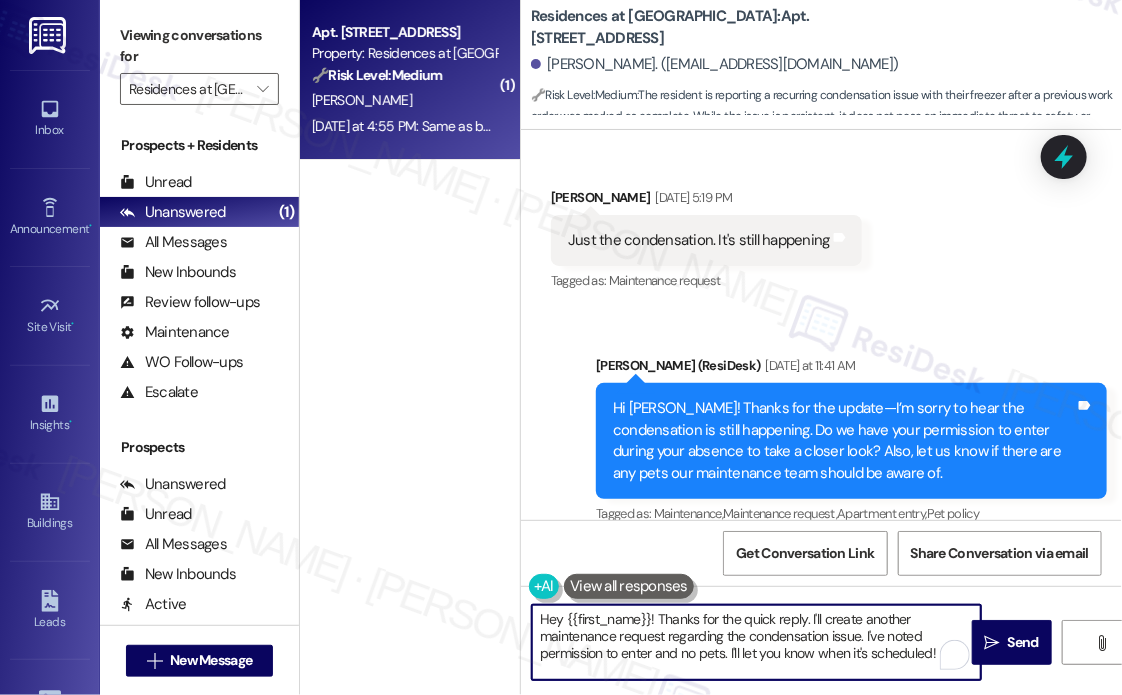 click on "Hey {{first_name}}! Thanks for the quick reply. I'll create another maintenance request regarding the condensation issue. I've noted permission to enter and no pets. I'll let you know when it's scheduled!" at bounding box center [756, 642] 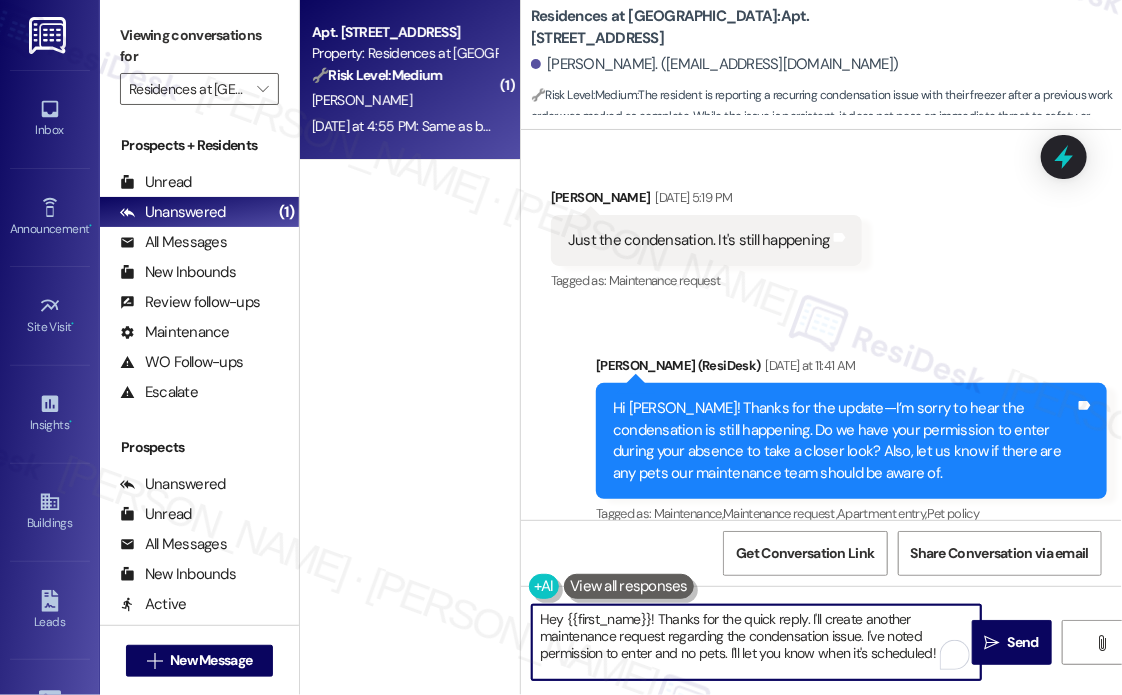 click on "Hey {{first_name}}! Thanks for the quick reply. I'll create another maintenance request regarding the condensation issue. I've noted permission to enter and no pets. I'll let you know when it's scheduled!" at bounding box center (756, 642) 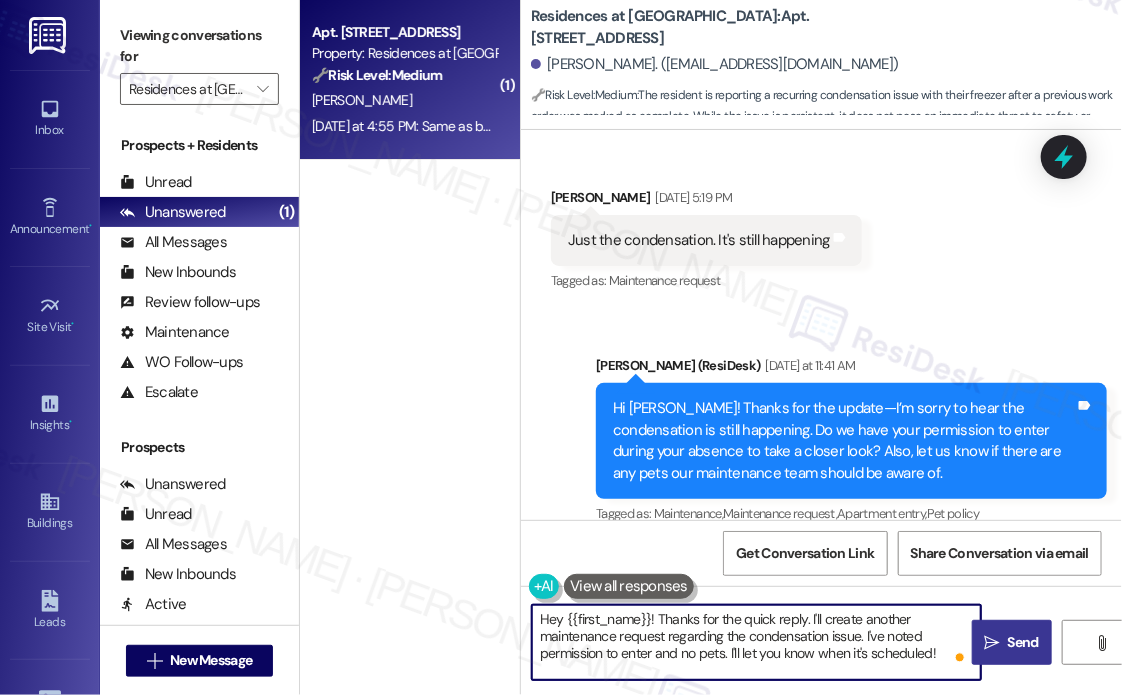 drag, startPoint x: 731, startPoint y: 649, endPoint x: 1012, endPoint y: 651, distance: 281.0071 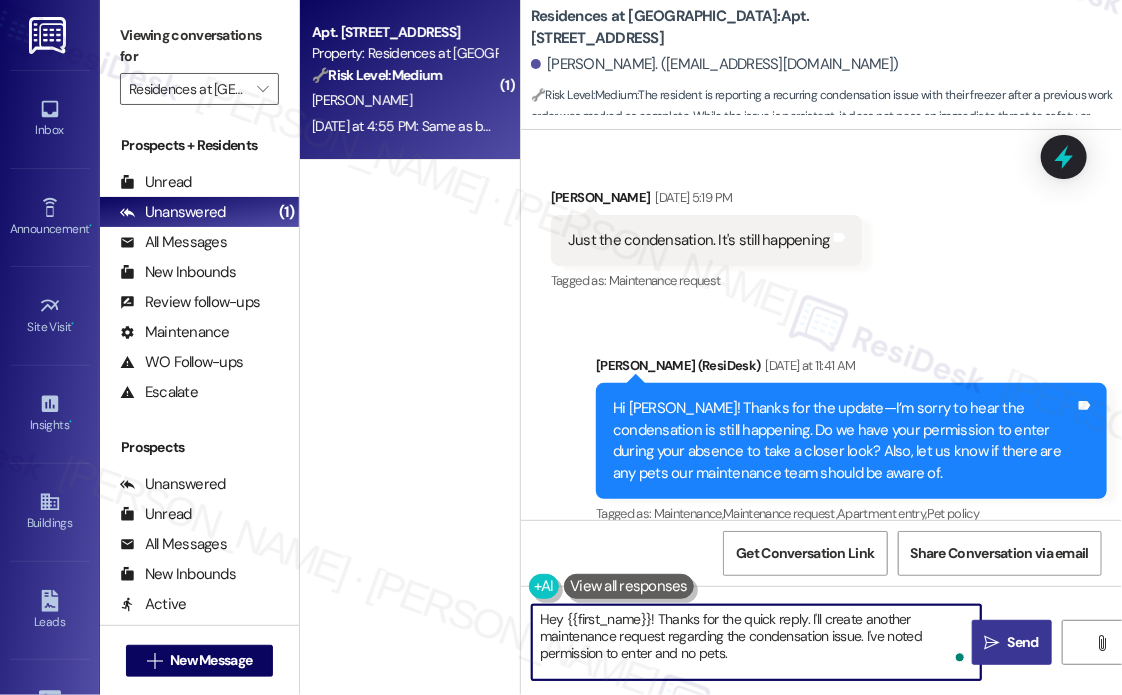 type on "Hey {{first_name}}! Thanks for the quick reply. I'll create another maintenance request regarding the condensation issue. I've noted permission to enter and no pets." 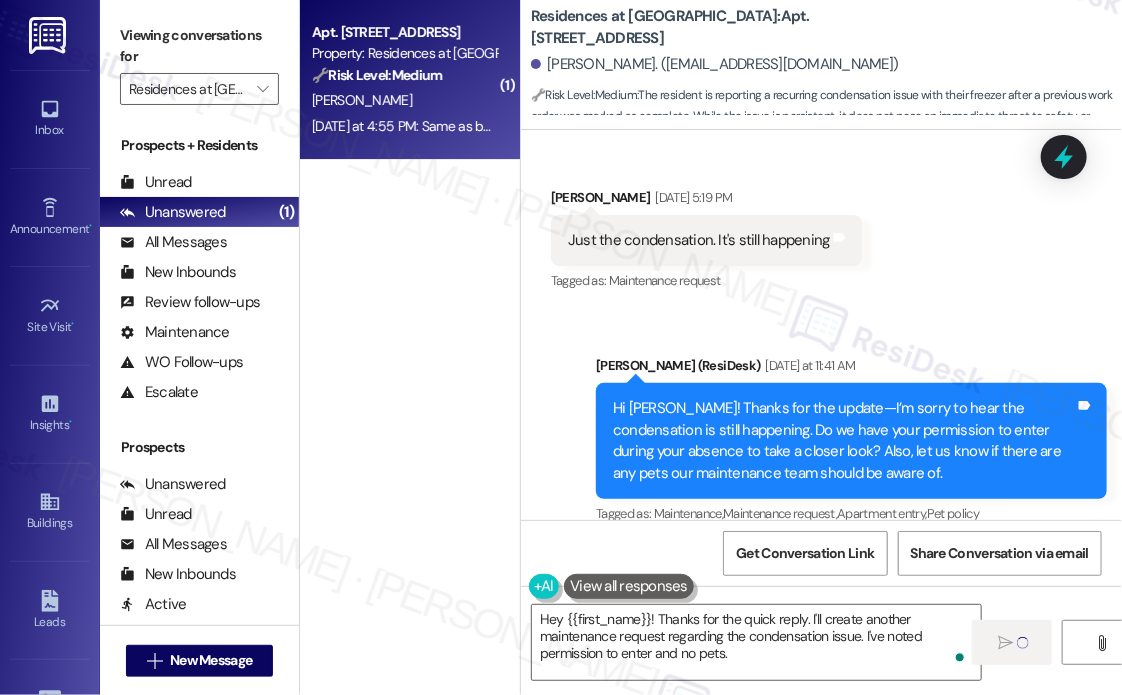 click on "( 1 ) Apt. [STREET_ADDRESS] Property: Residences at [GEOGRAPHIC_DATA] 🔧  Risk Level:  Medium The resident is reporting a recurring condensation issue with their freezer after a previous work order was marked as complete. While the issue is persistent, it does not pose an immediate threat to safety or property. The resident has granted permission for maintenance to enter and inspect the freezer. This falls under non-urgent maintenance. [PERSON_NAME] [DATE] at 4:55 PM: Same as before. Yes to enter. No pets [DATE] at 4:55 PM: Same as before. Yes to enter. No pets" at bounding box center (410, 276) 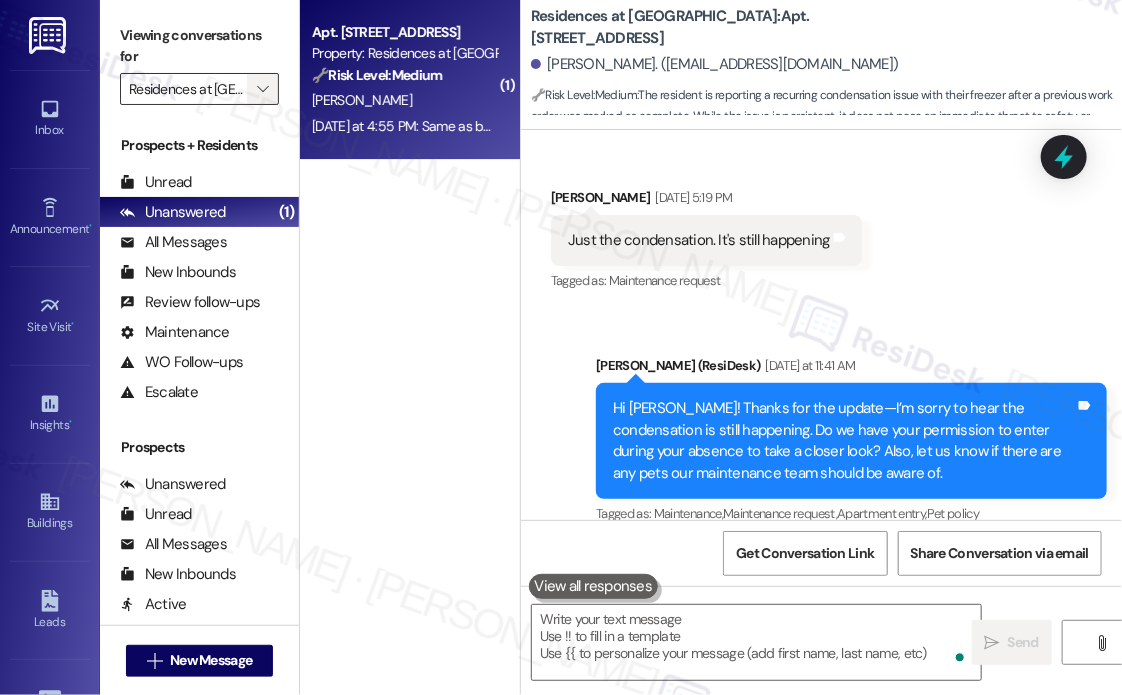 scroll, scrollTop: 15584, scrollLeft: 0, axis: vertical 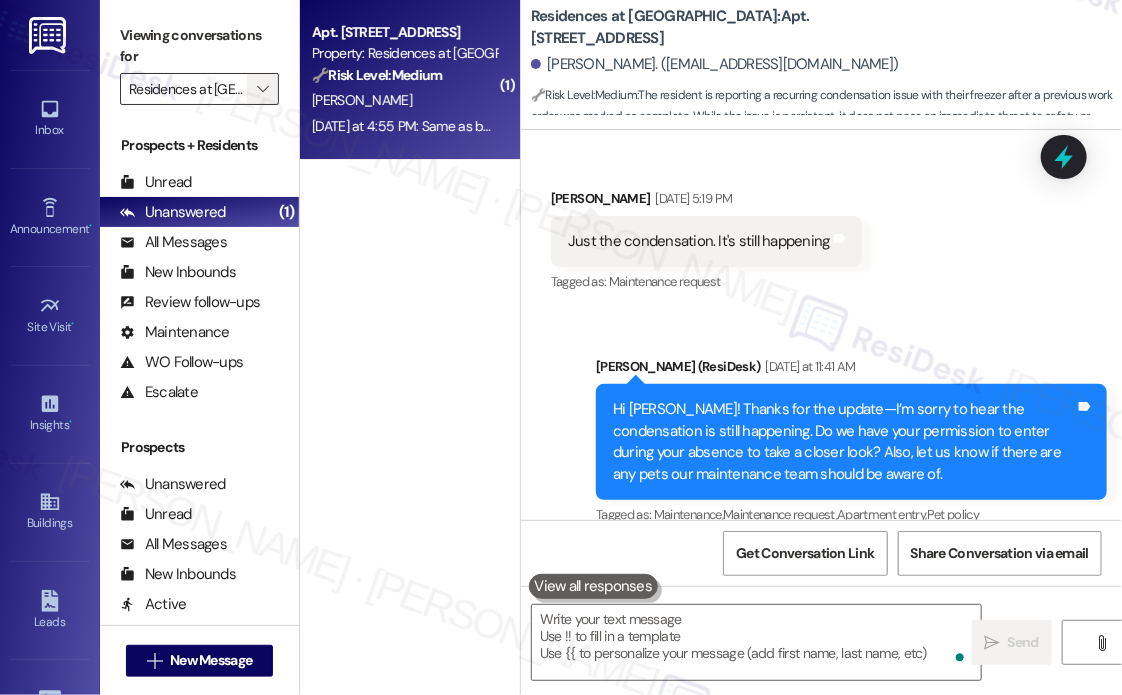 click on "" at bounding box center [262, 89] 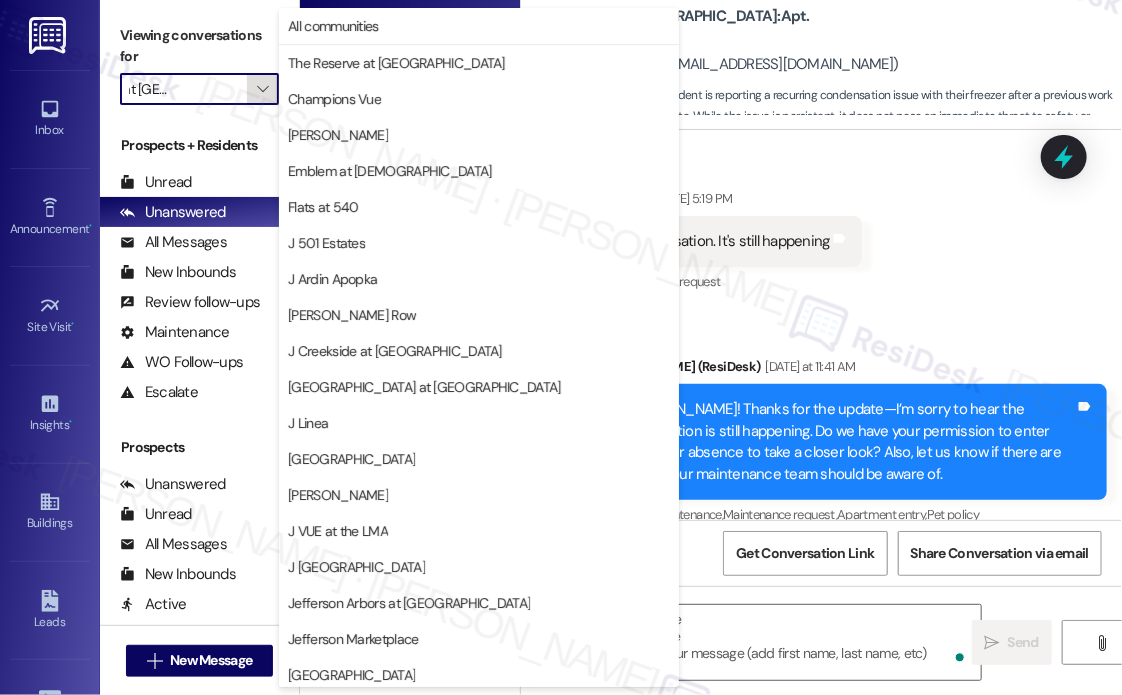 scroll, scrollTop: 329, scrollLeft: 0, axis: vertical 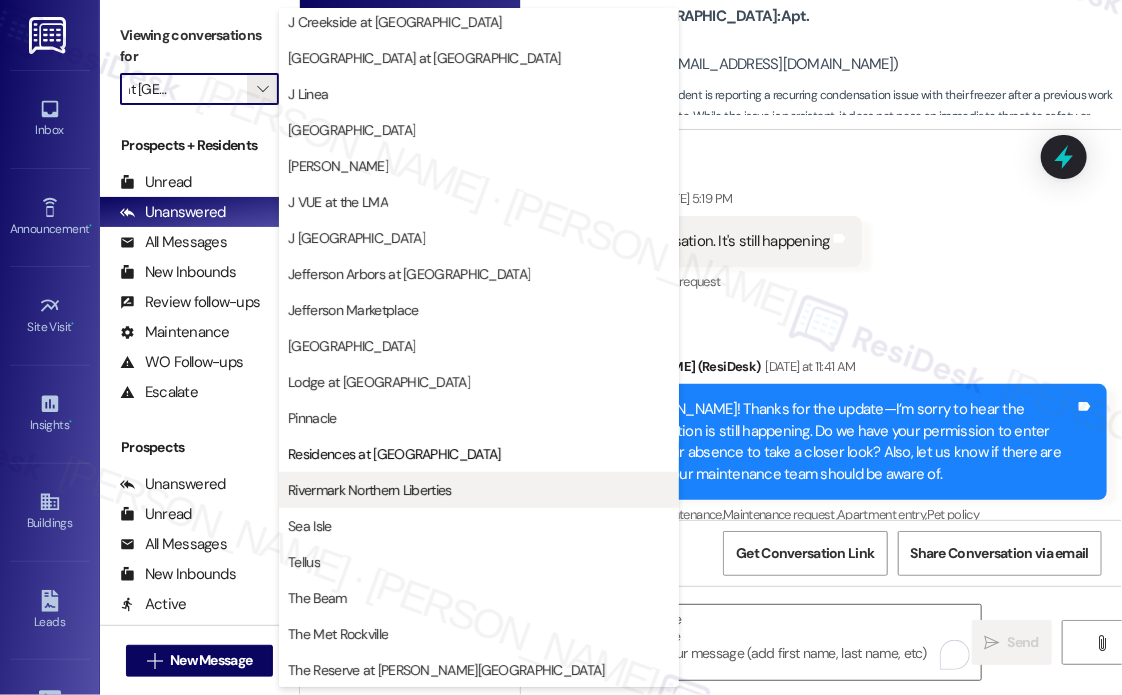 click on "Rivermark Northern Liberties" at bounding box center (369, 490) 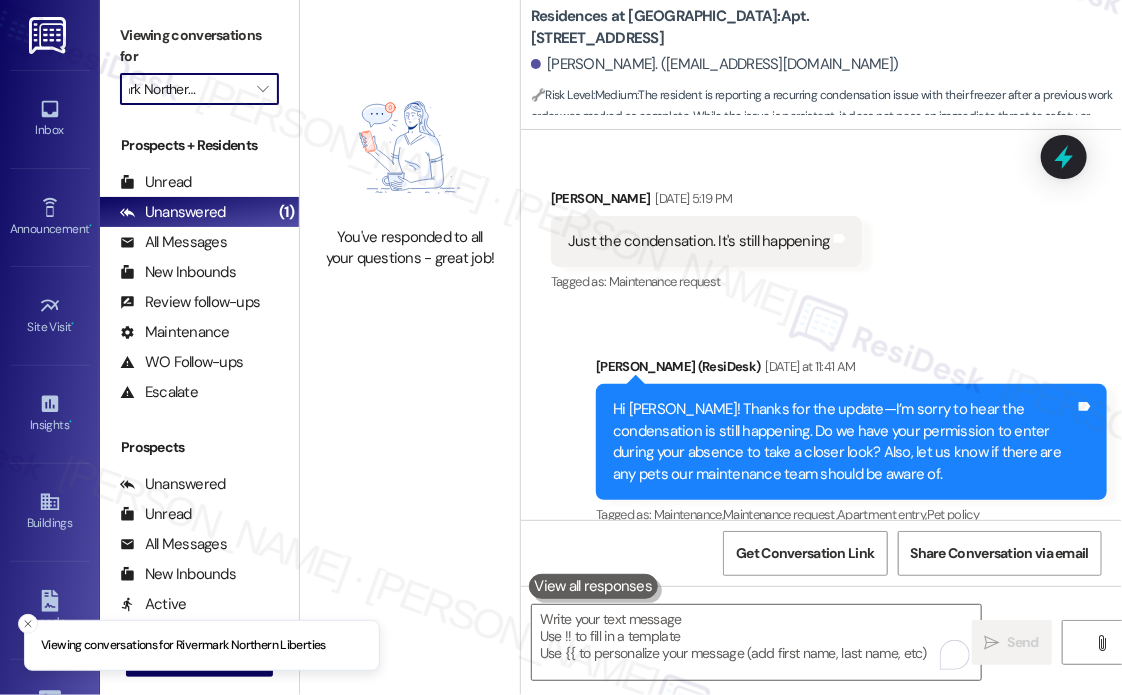 scroll, scrollTop: 0, scrollLeft: 48, axis: horizontal 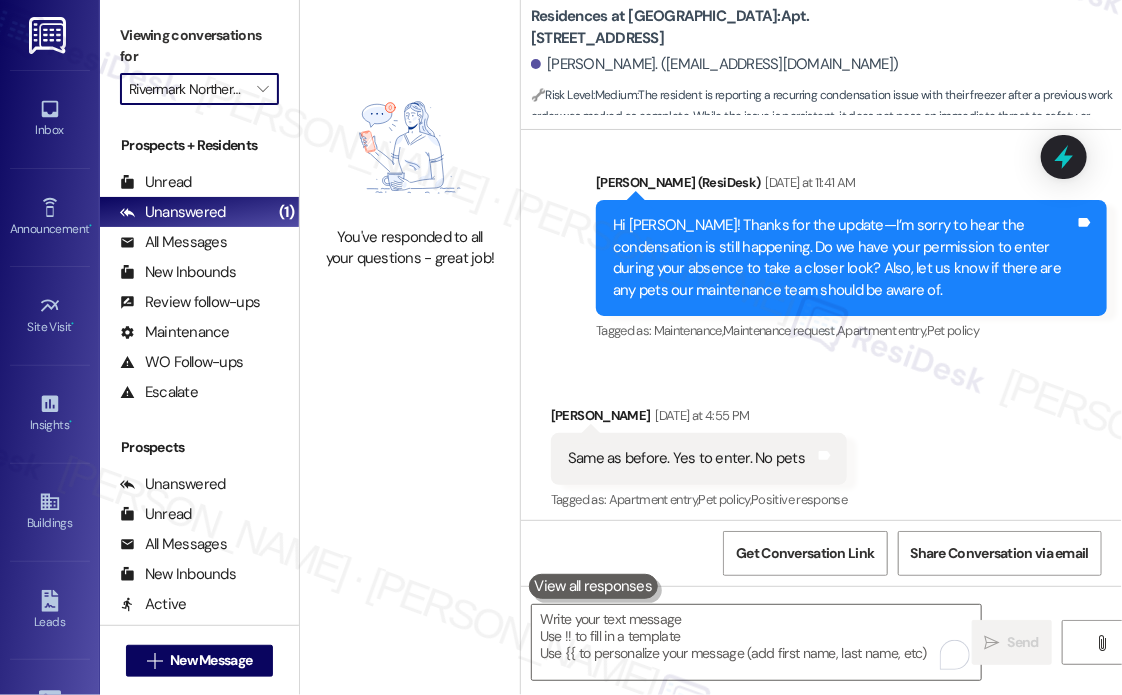 click on "Sent via SMS [PERSON_NAME] 4:08 PM Hey [PERSON_NAME]! Thanks for the quick reply. I'll create another maintenance request regarding the condensation issue. I've noted permission to enter and no pets. Tags and notes" at bounding box center [821, 620] 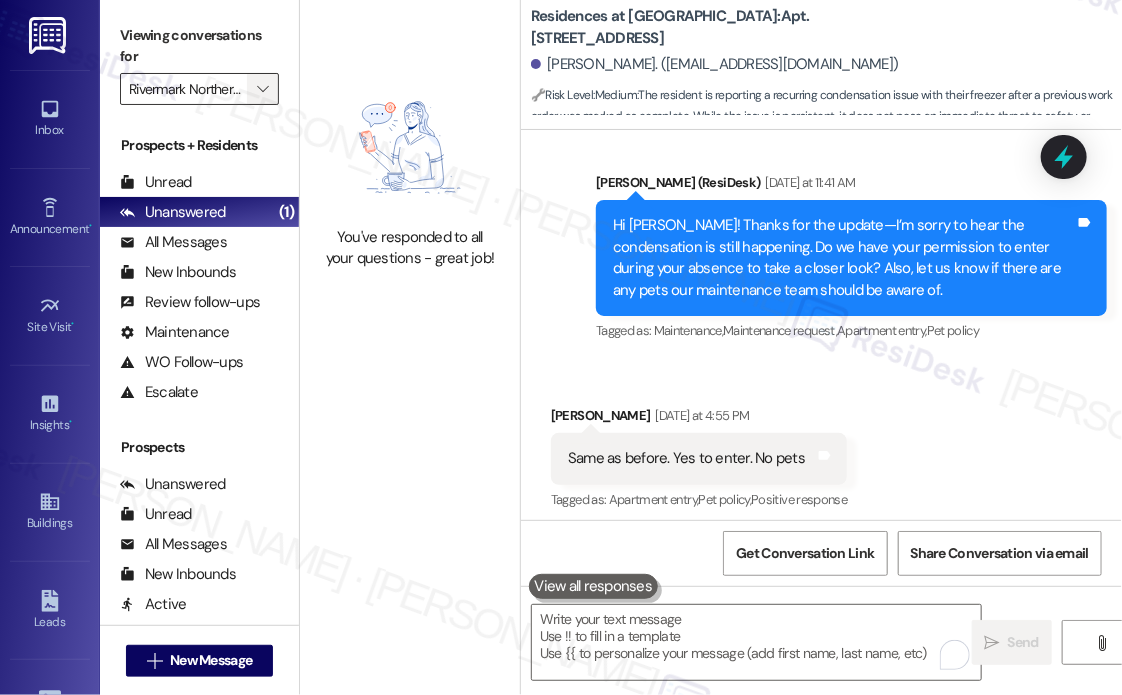 click on "" at bounding box center (262, 89) 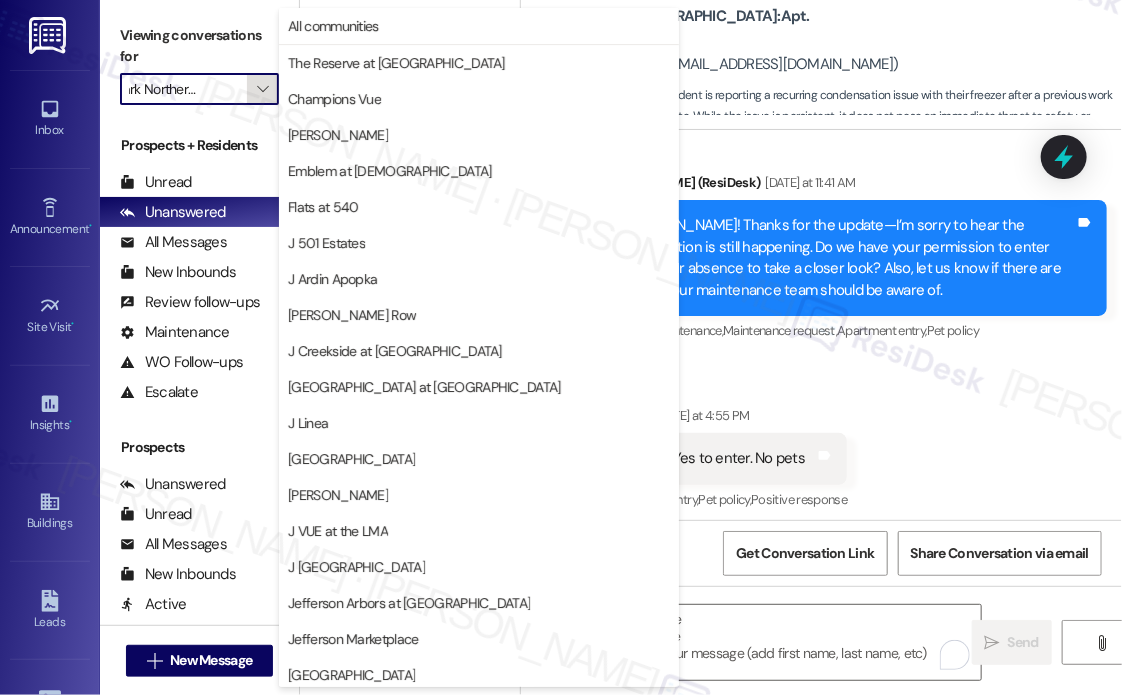 scroll, scrollTop: 329, scrollLeft: 0, axis: vertical 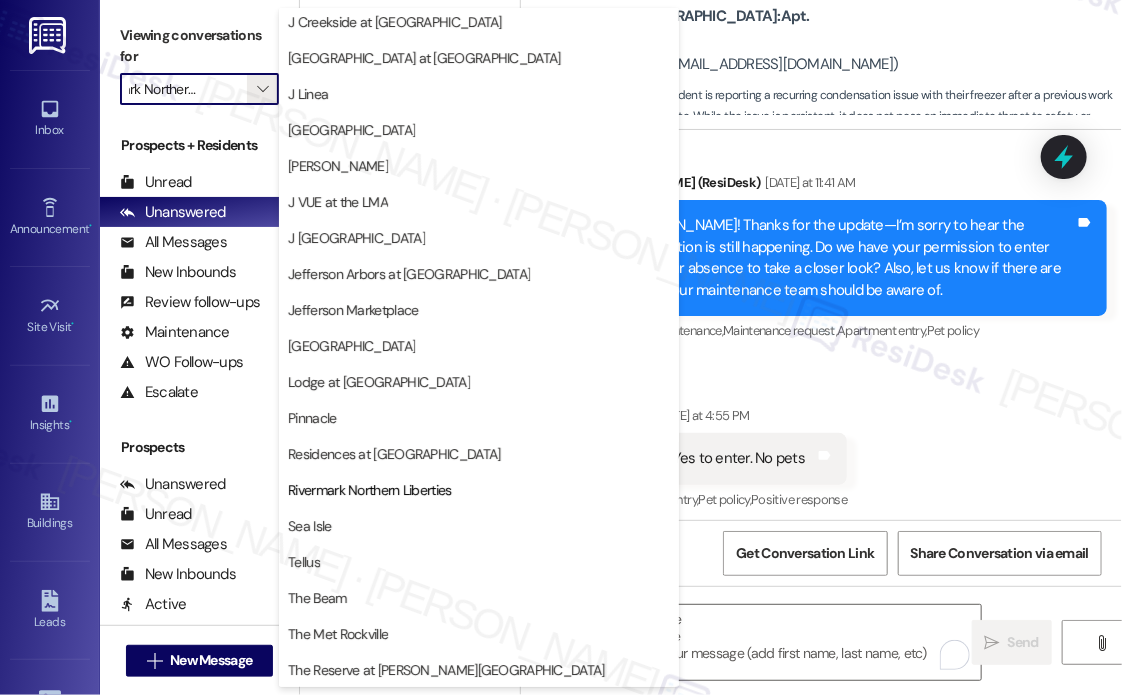 click on "Sea Isle" at bounding box center [479, 526] 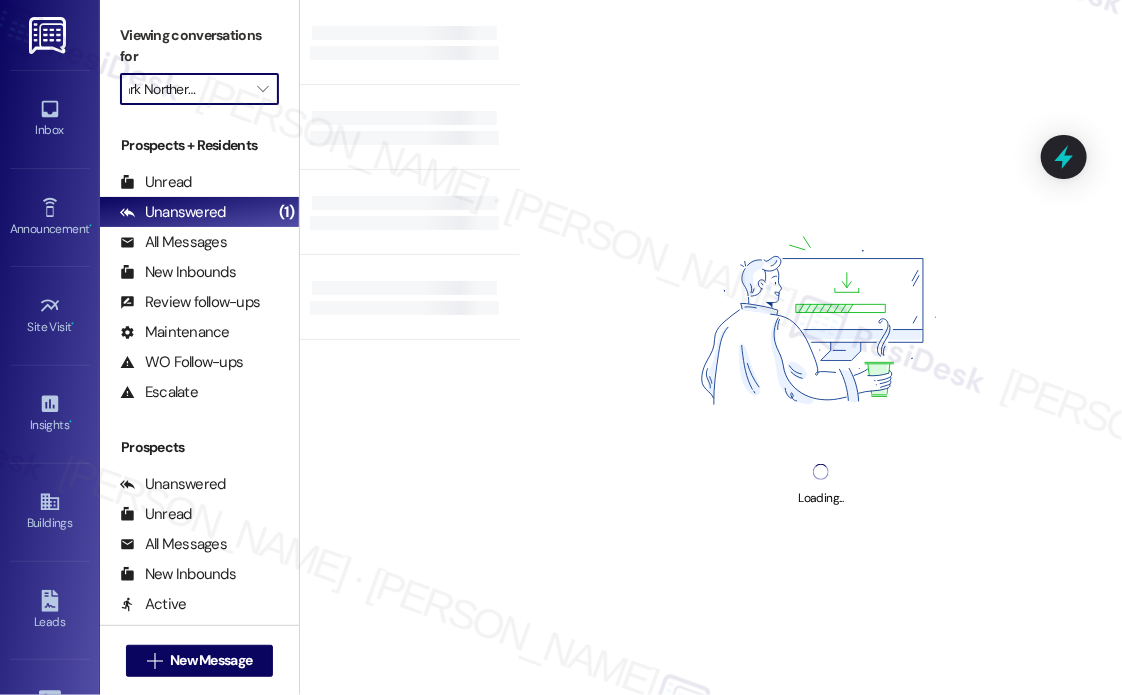 type on "Sea Isle" 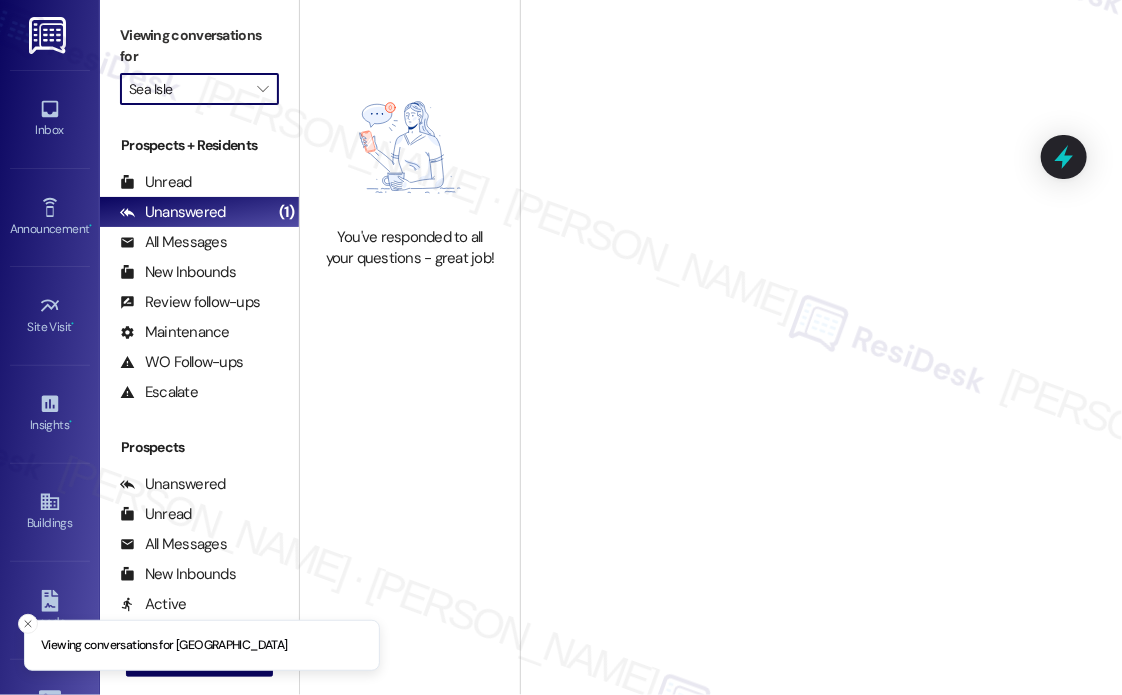 scroll, scrollTop: 0, scrollLeft: 0, axis: both 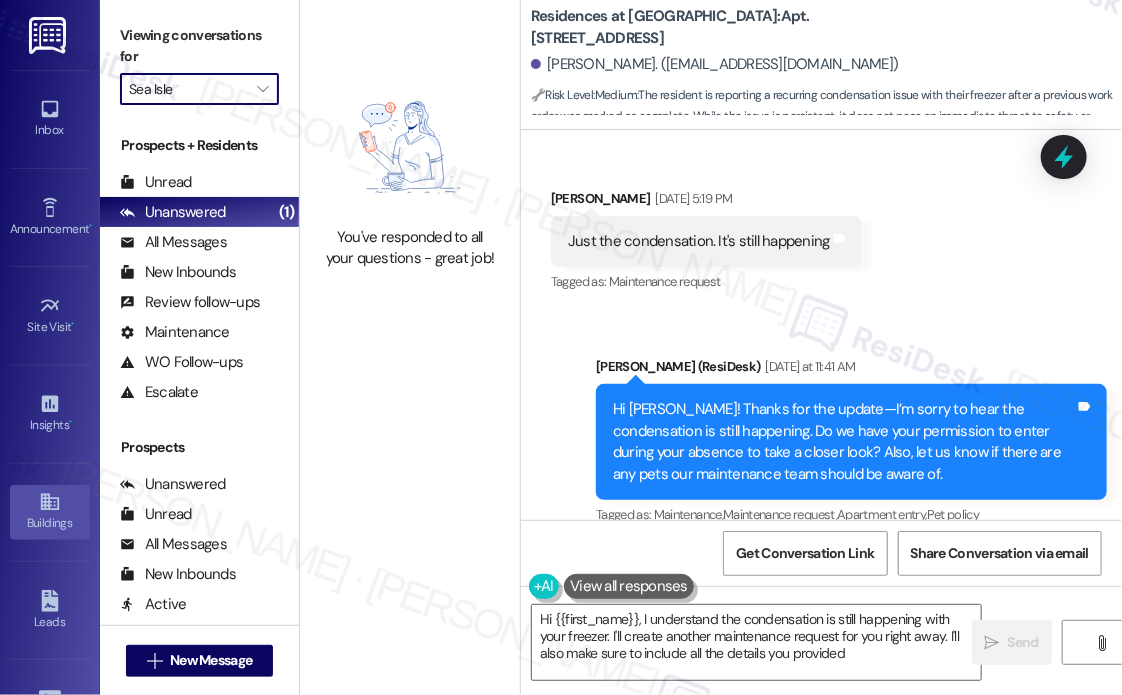 type on "Hi {{first_name}}, I understand the condensation is still happening with your freezer. I'll create another maintenance request for you right away. I'll also make sure to include all the details you provided!" 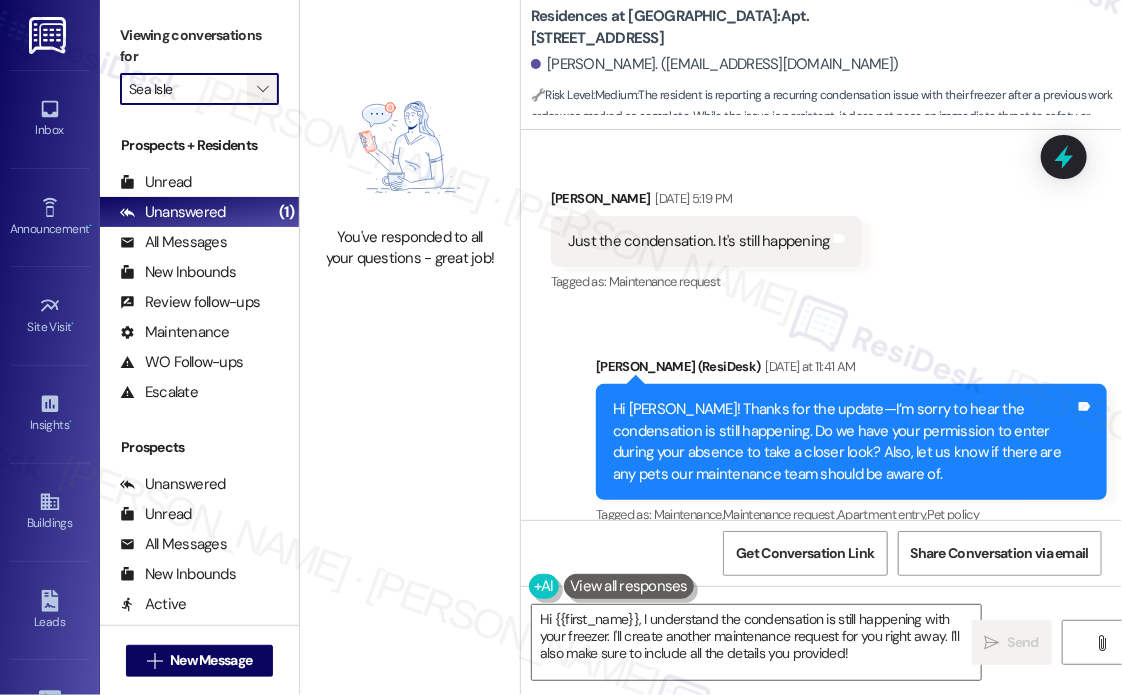 click on "" at bounding box center (262, 89) 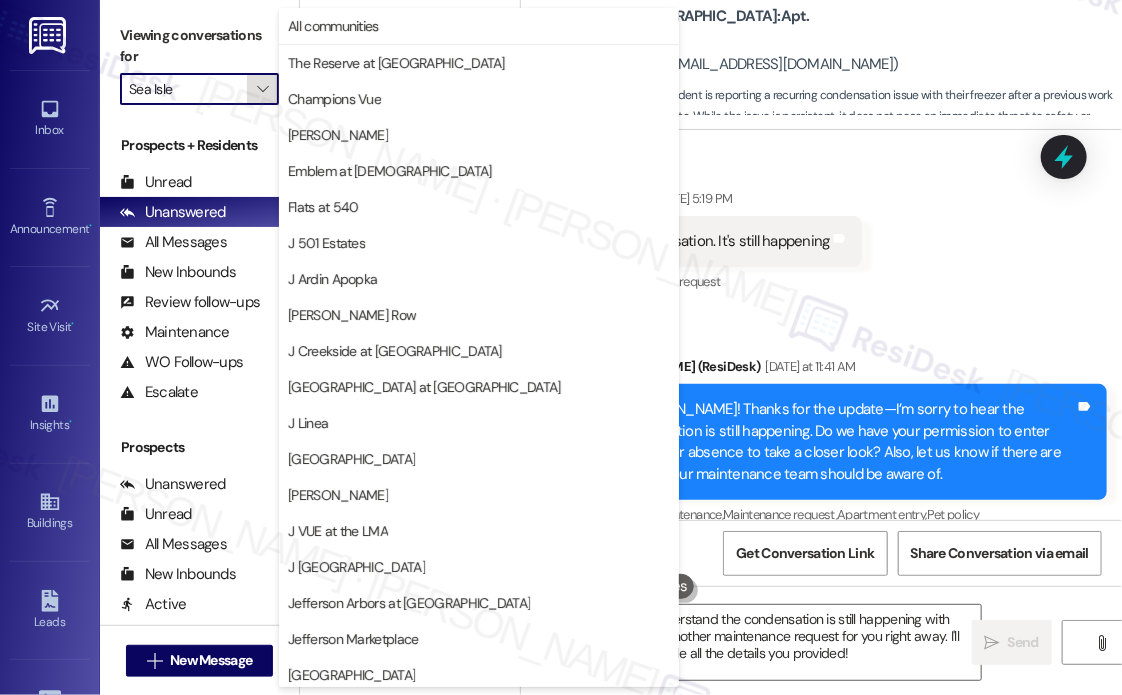 scroll, scrollTop: 329, scrollLeft: 0, axis: vertical 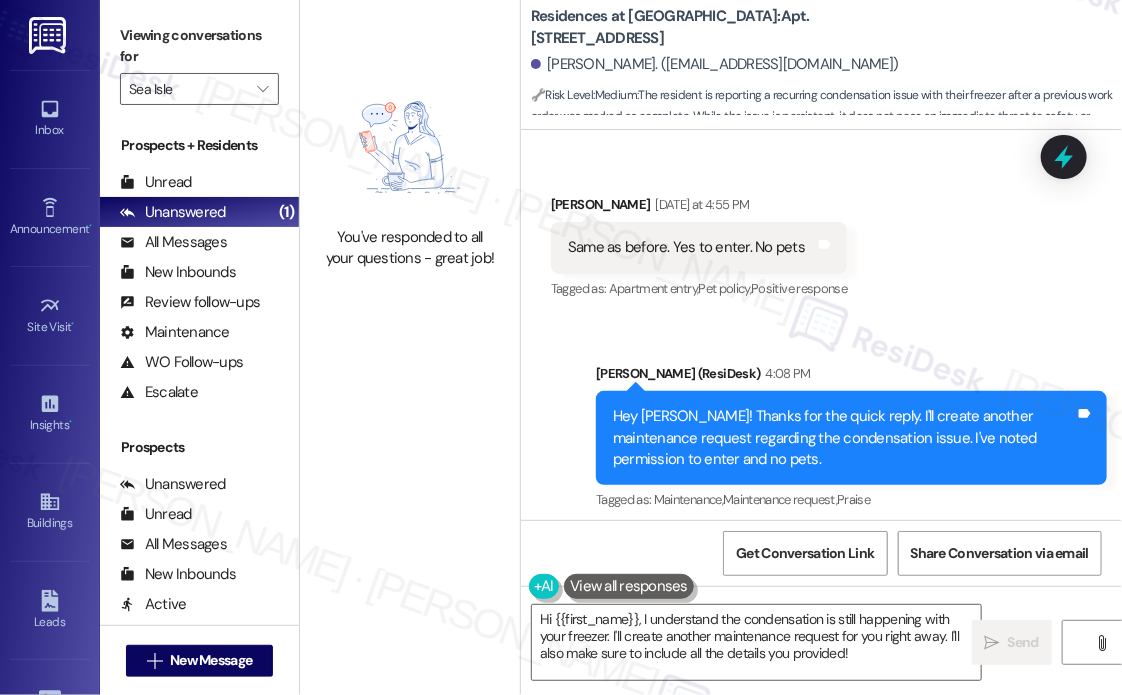 drag, startPoint x: 426, startPoint y: 370, endPoint x: 412, endPoint y: 369, distance: 14.035668 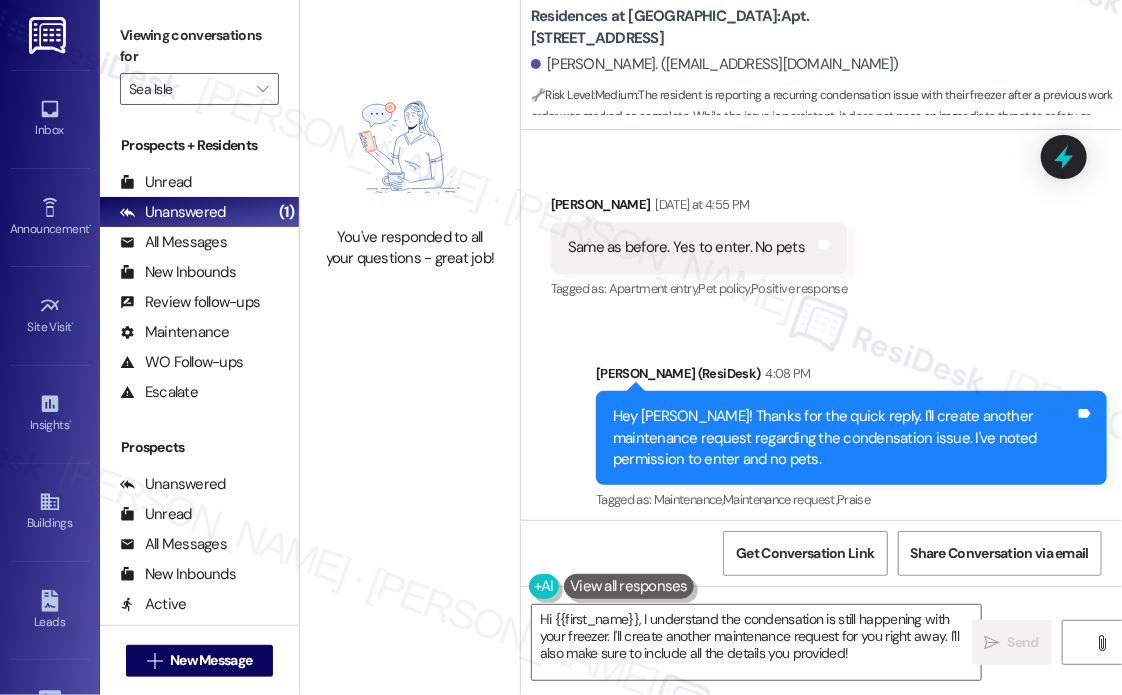 click on "Received via SMS [PERSON_NAME] 4:13 PM I'm not even sure what they did to 'fix' it first time. All I saw was something about temperature too high or low. It's set at 0 degrees as recommended.  Tags and notes" at bounding box center [821, 621] 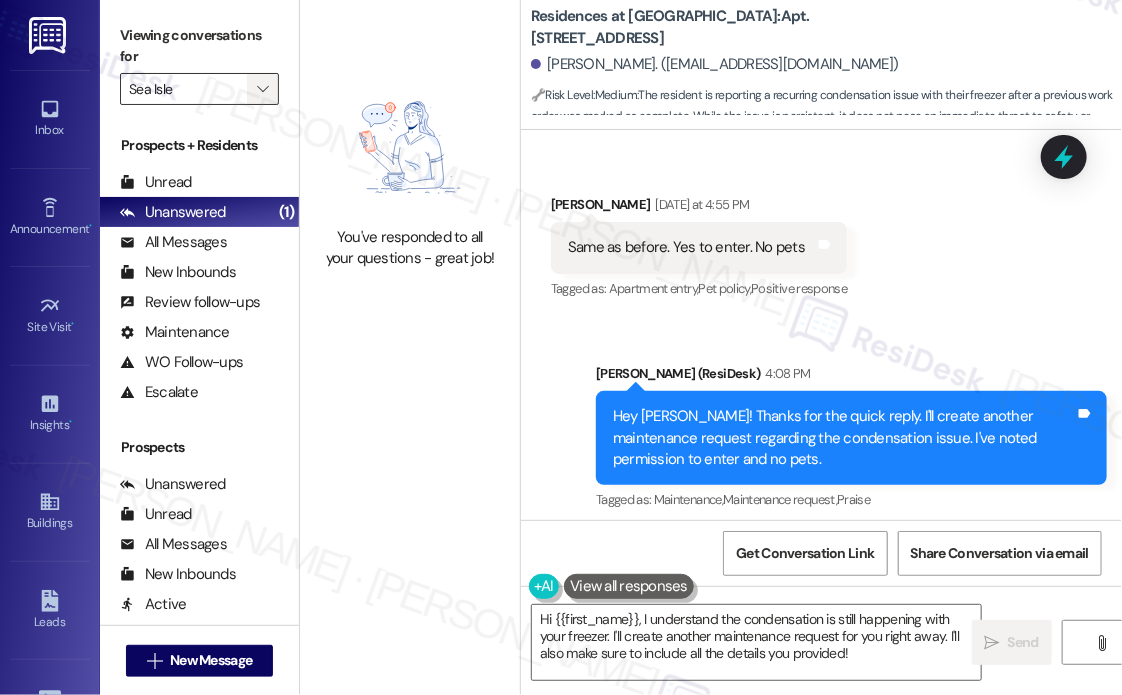 click on "" at bounding box center (262, 89) 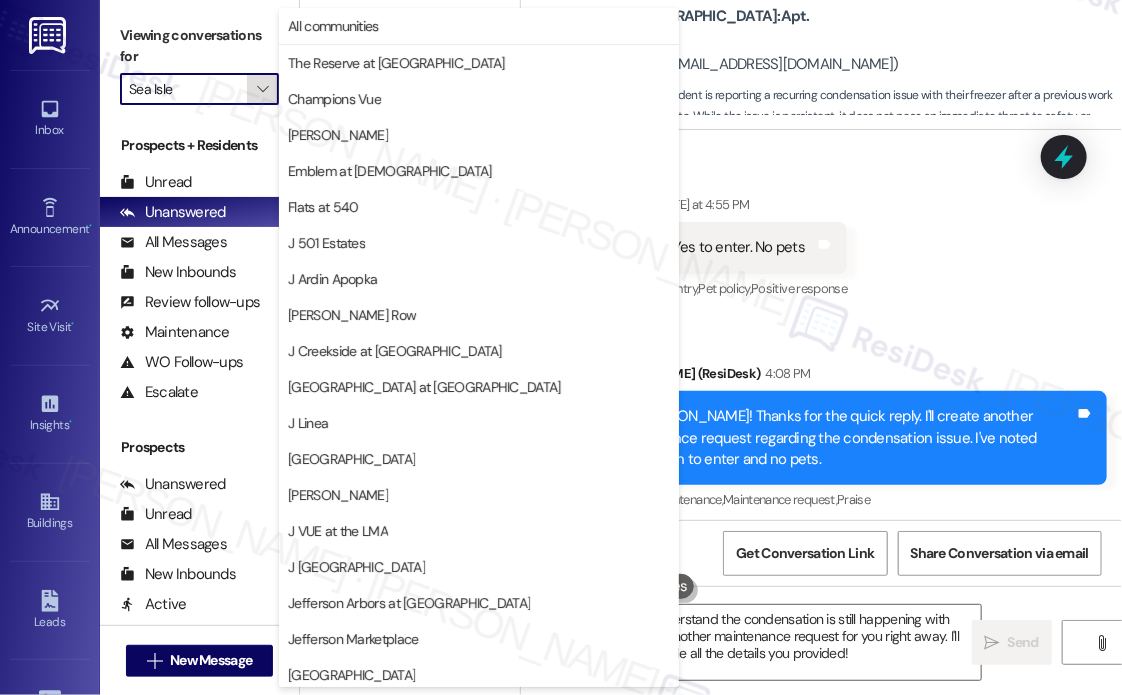 scroll, scrollTop: 329, scrollLeft: 0, axis: vertical 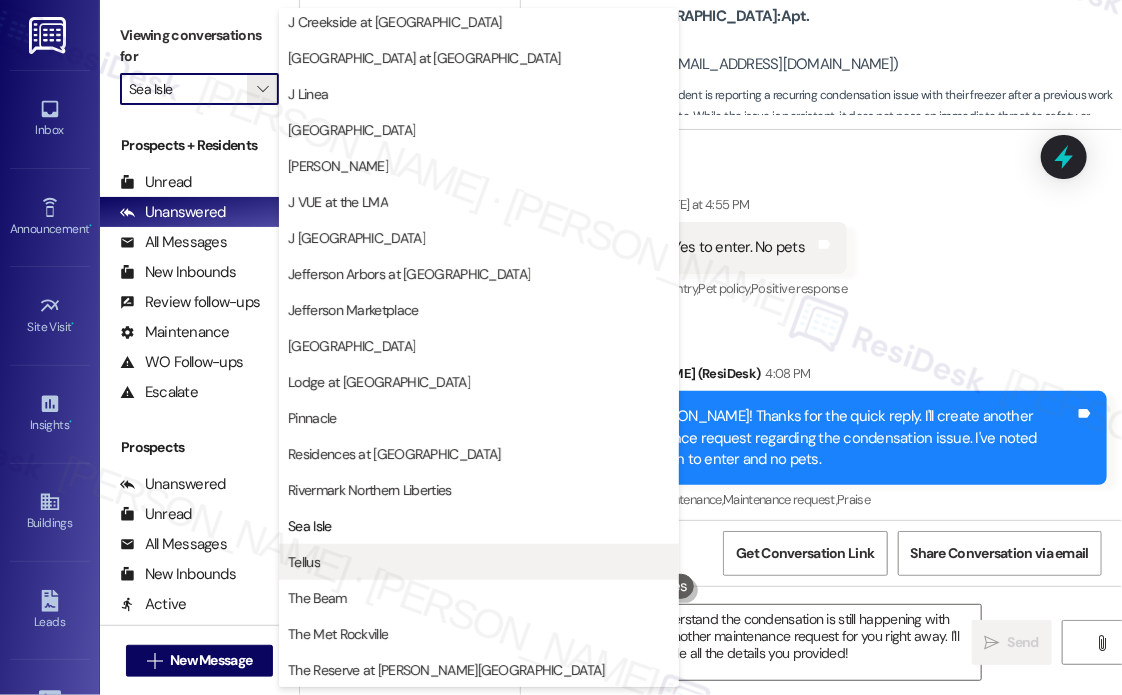 click on "Tellus" at bounding box center [479, 562] 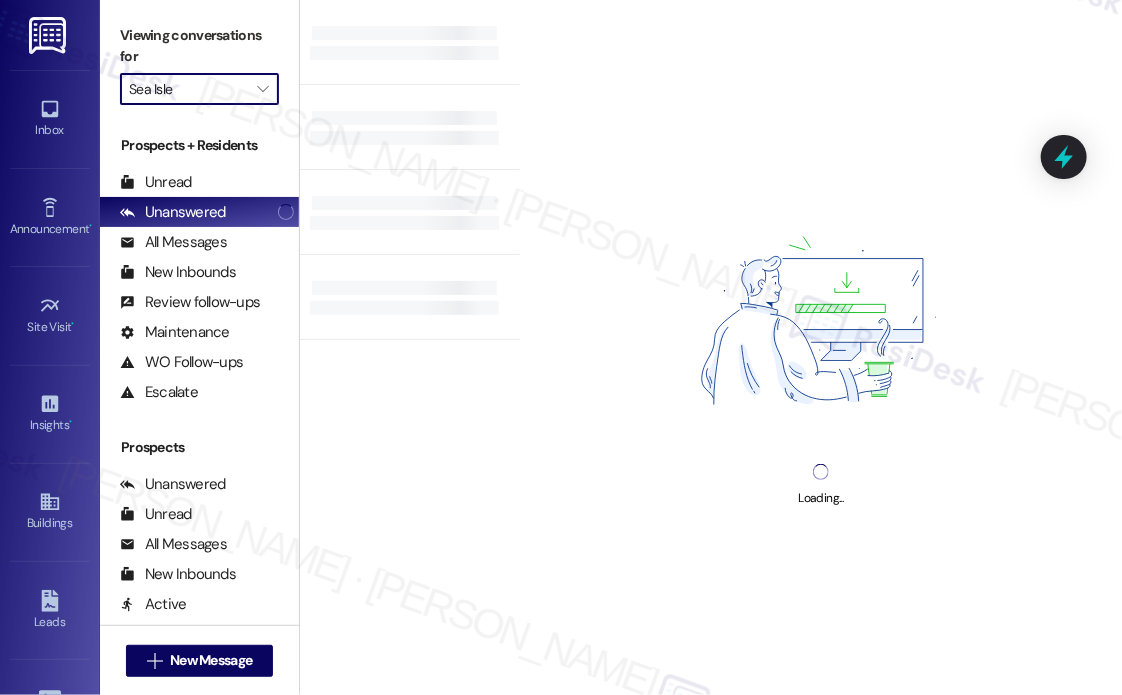 type on "Tellus" 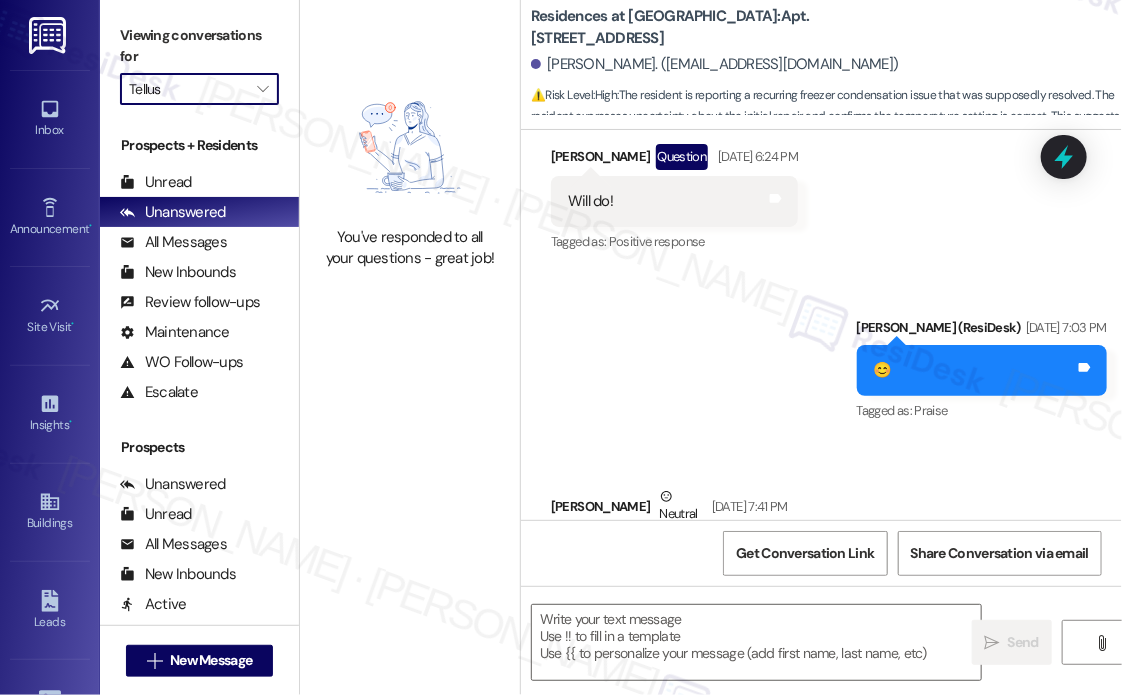 type on "Fetching suggested responses. Please feel free to read through the conversation in the meantime." 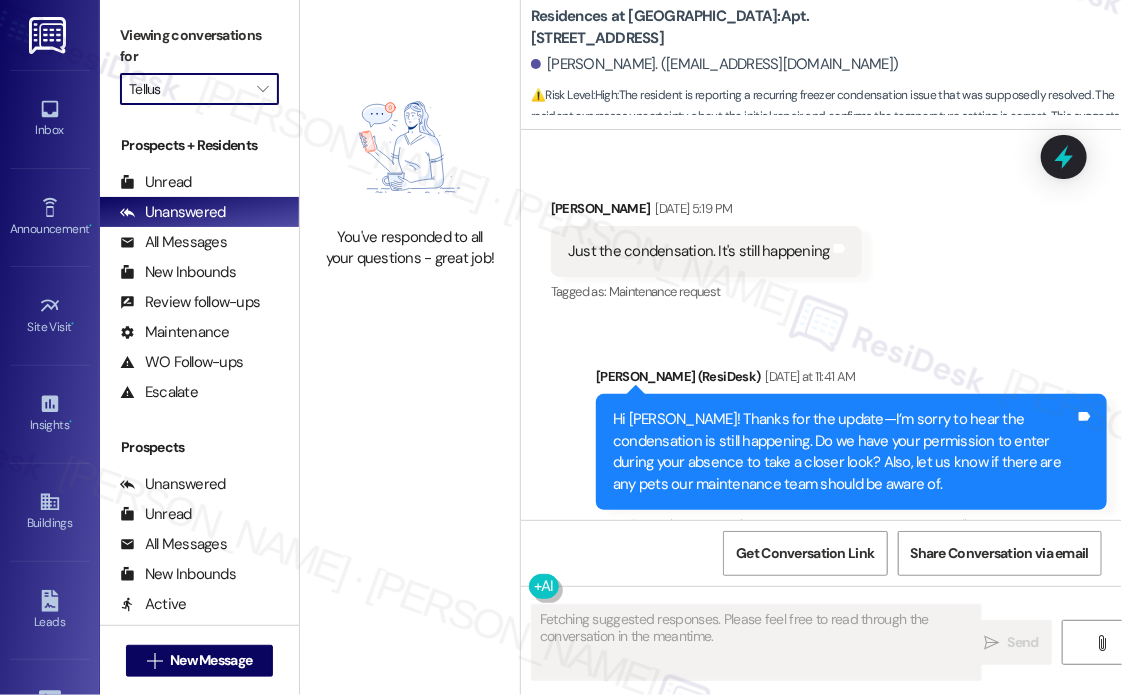 scroll, scrollTop: 16028, scrollLeft: 0, axis: vertical 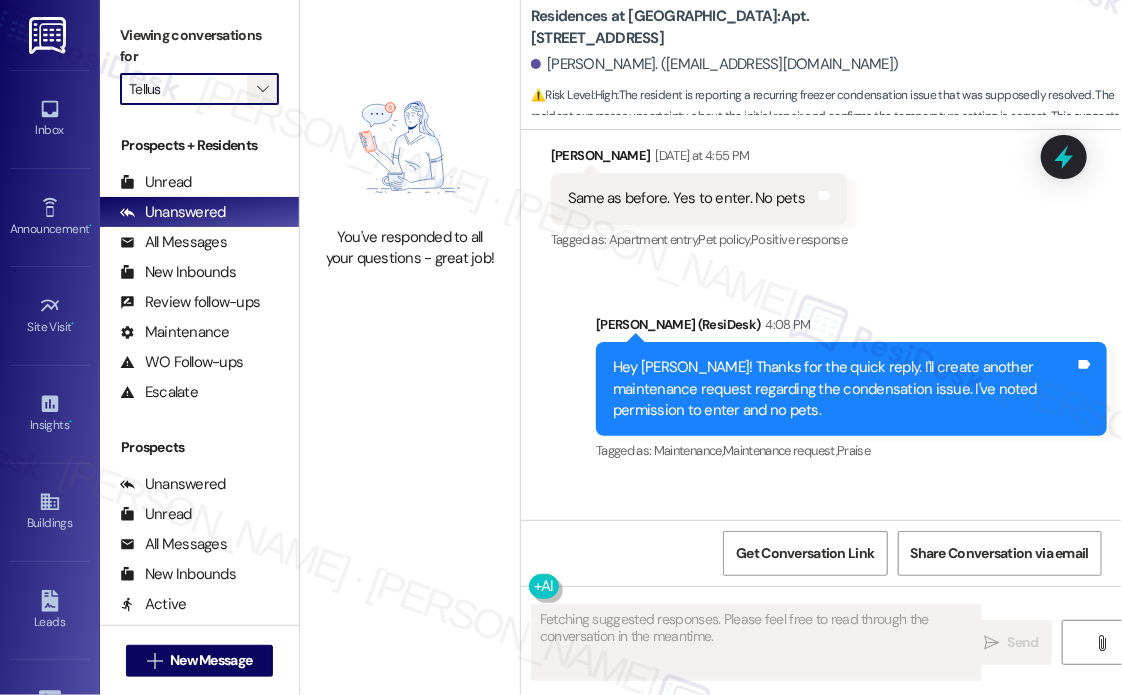 click on "" at bounding box center [262, 89] 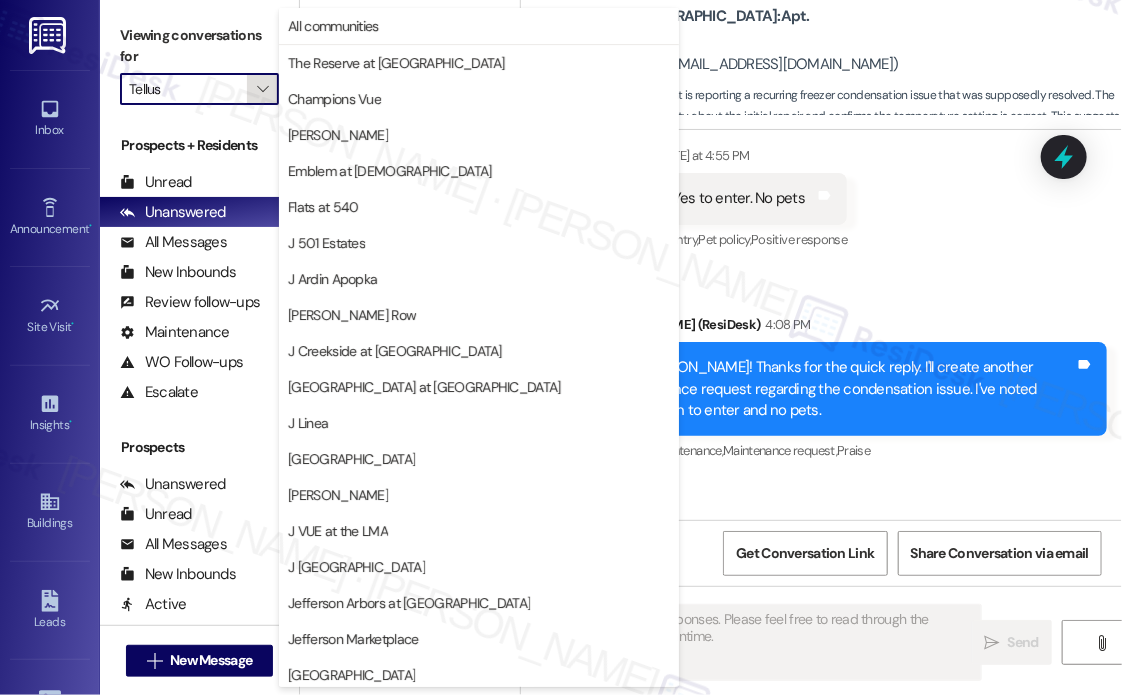 scroll, scrollTop: 329, scrollLeft: 0, axis: vertical 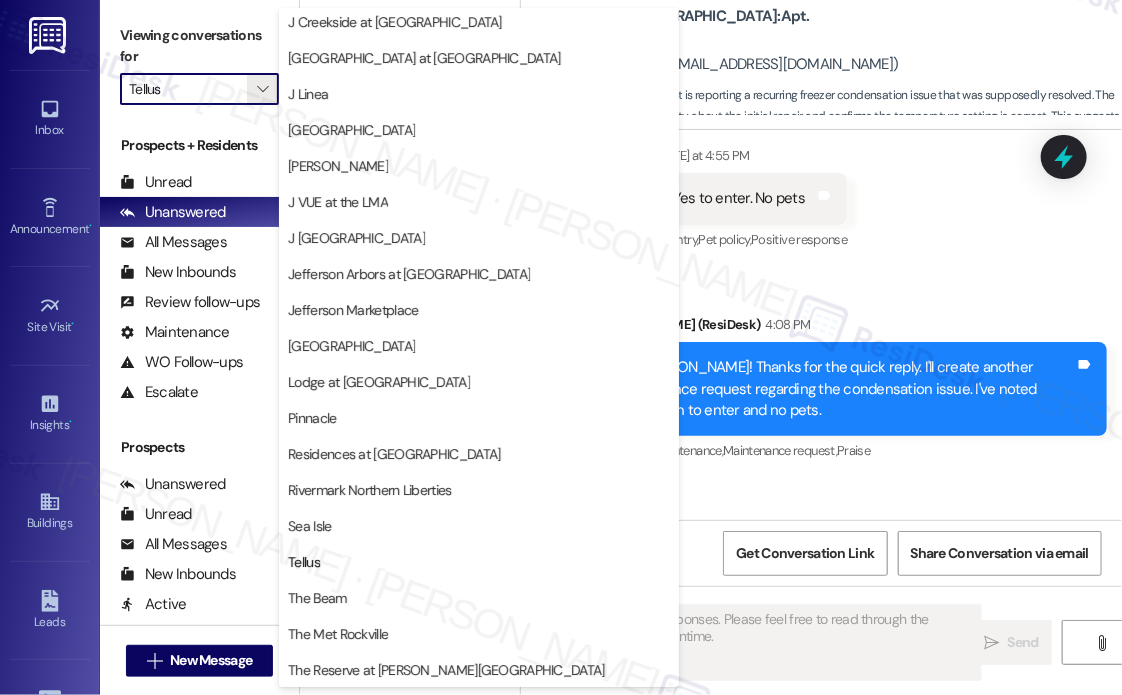 click on "The Beam" at bounding box center (317, 598) 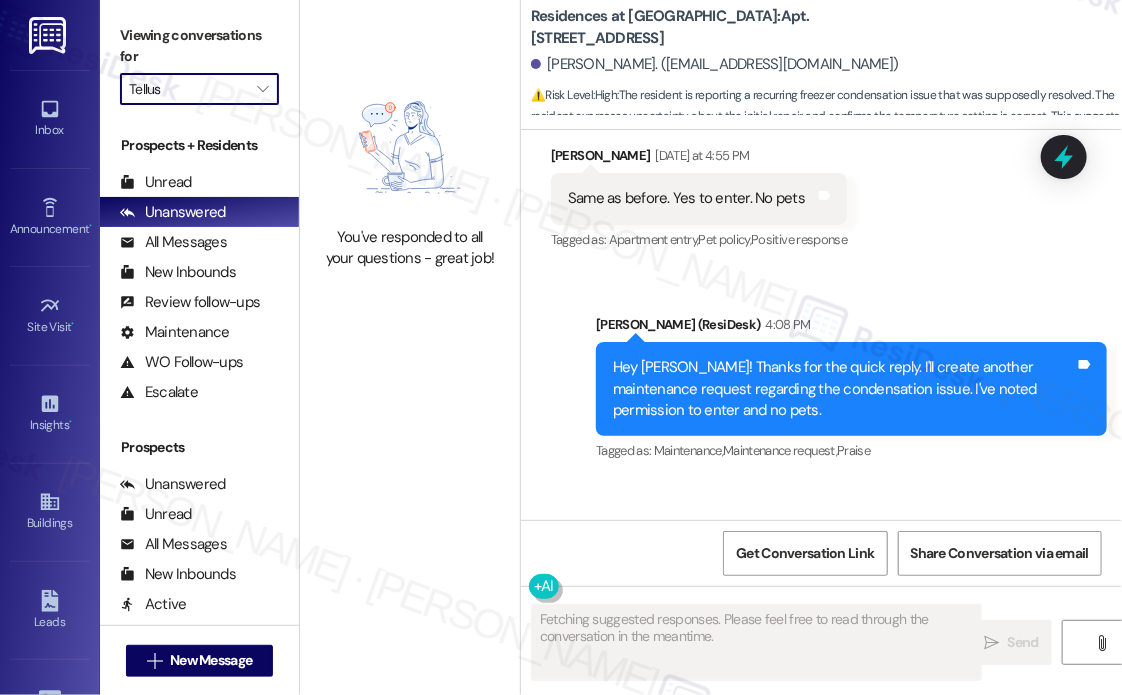type on "The Beam" 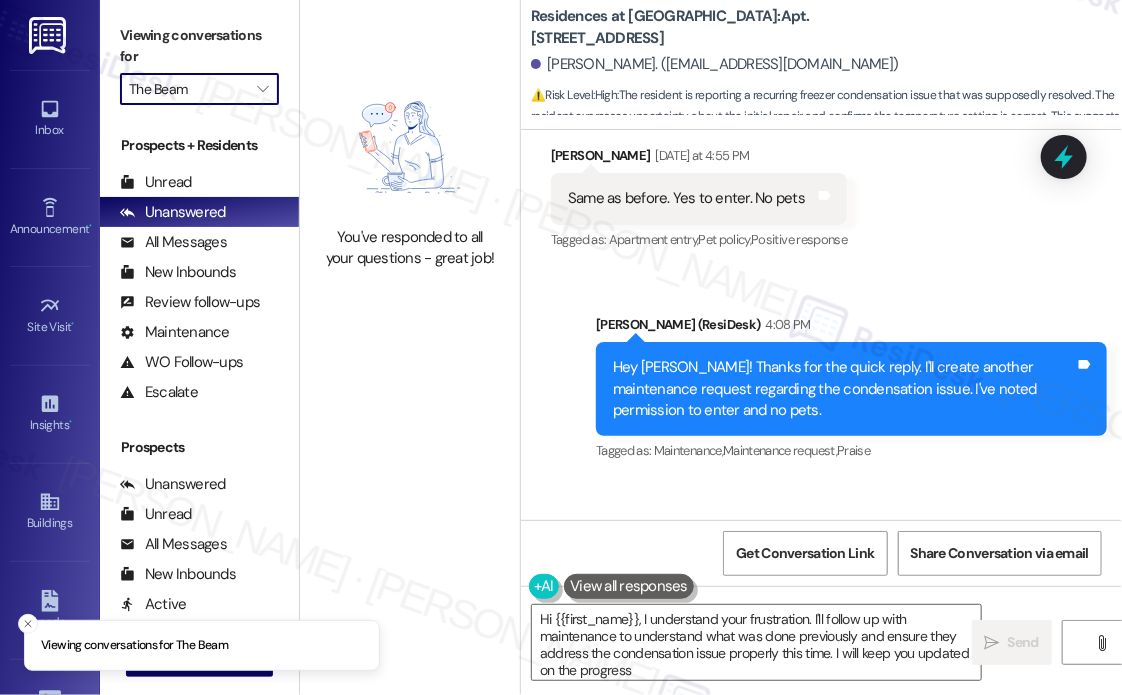 type on "Hi {{first_name}}, I understand your frustration. I'll follow up with maintenance to understand what was done previously and ensure they address the condensation issue properly this time. I will keep you updated on the progress." 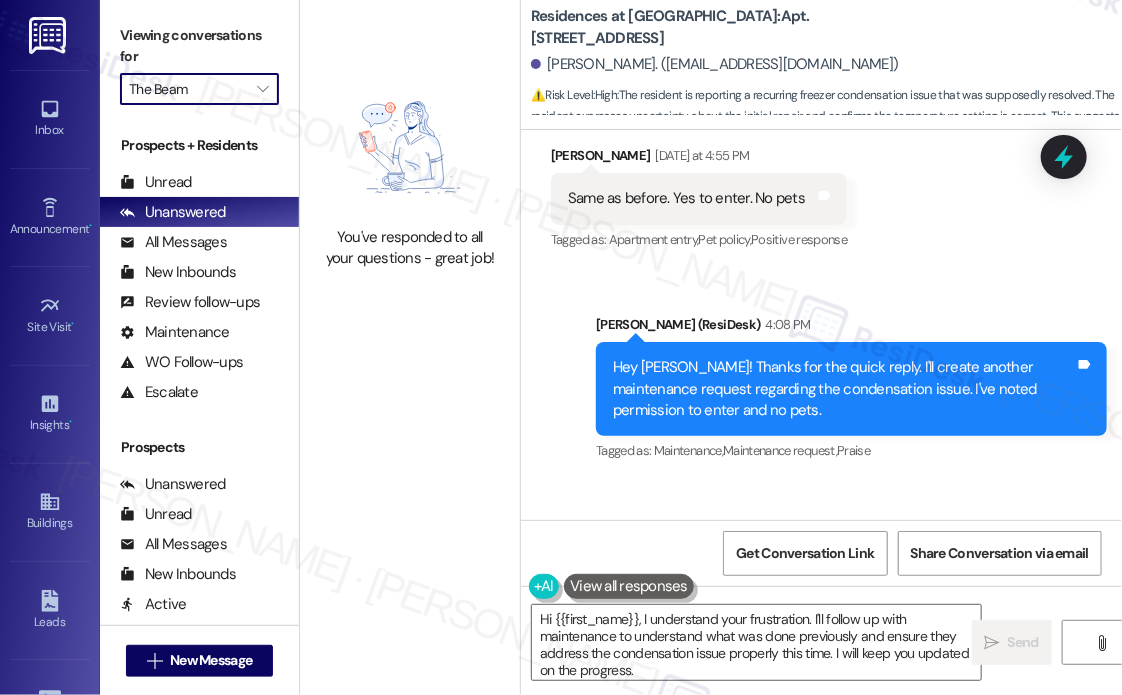 click on "Received via SMS [PERSON_NAME]   Neutral 4:13 PM I'm not even sure what they did to 'fix' it first time. All I saw was something about temperature too high or low. It's set at 0 degrees as recommended.  Tags and notes Tagged as:   Heat or a/c Click to highlight conversations about Heat or a/c" at bounding box center [821, 597] 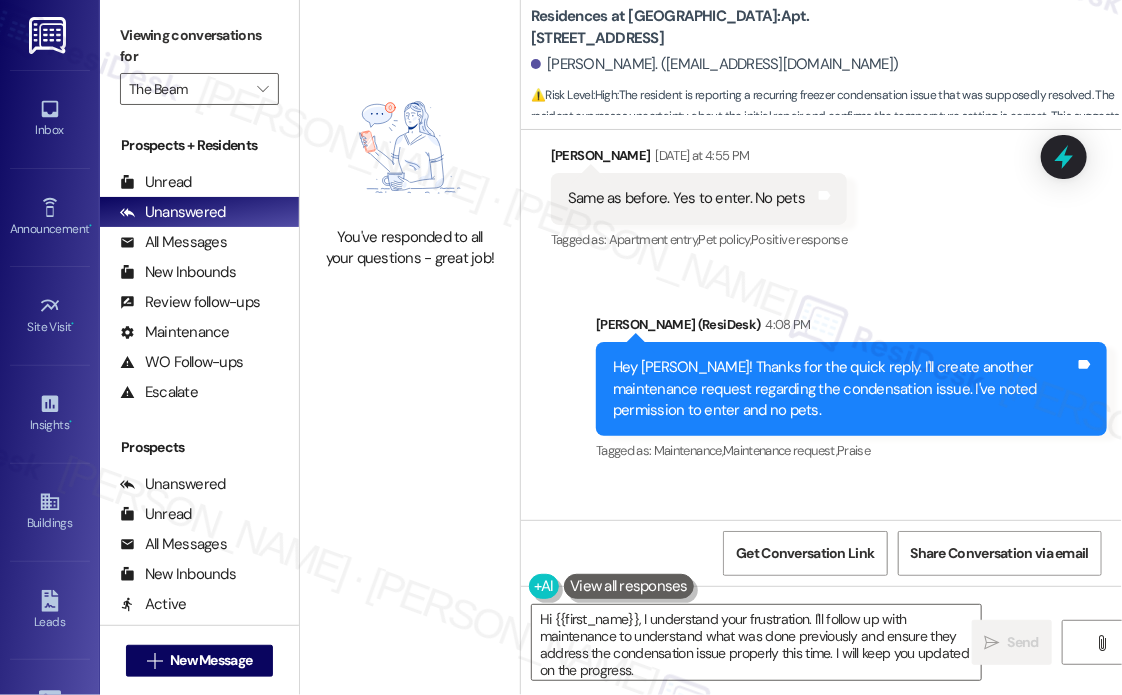scroll, scrollTop: 16029, scrollLeft: 0, axis: vertical 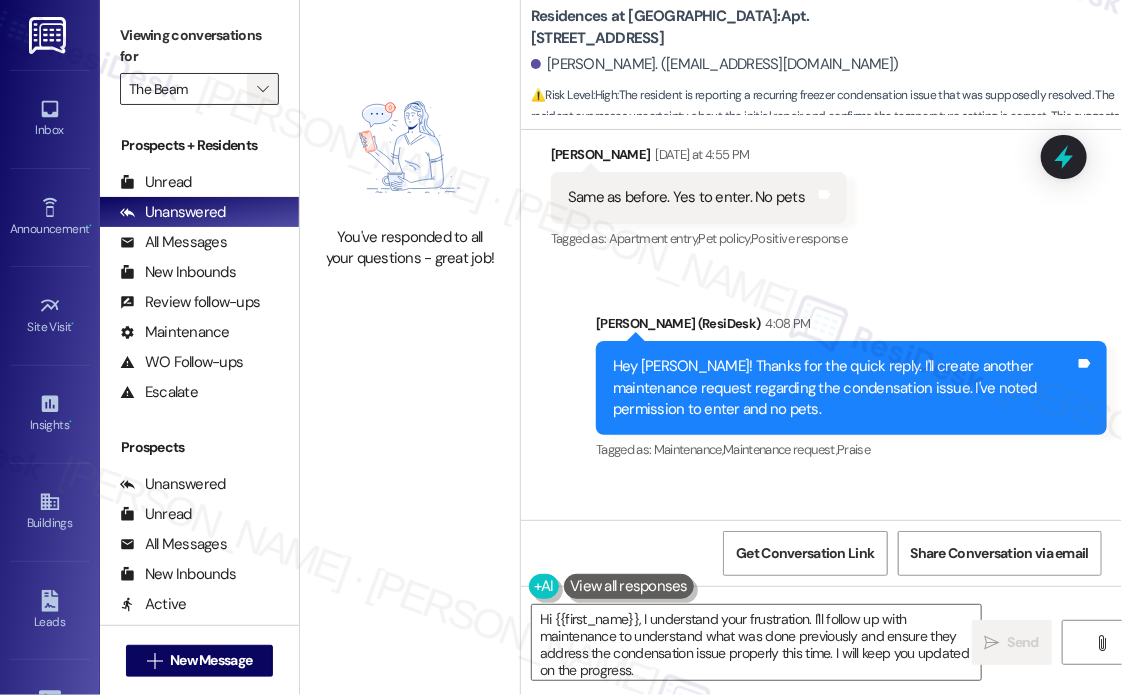 click on "" at bounding box center [262, 89] 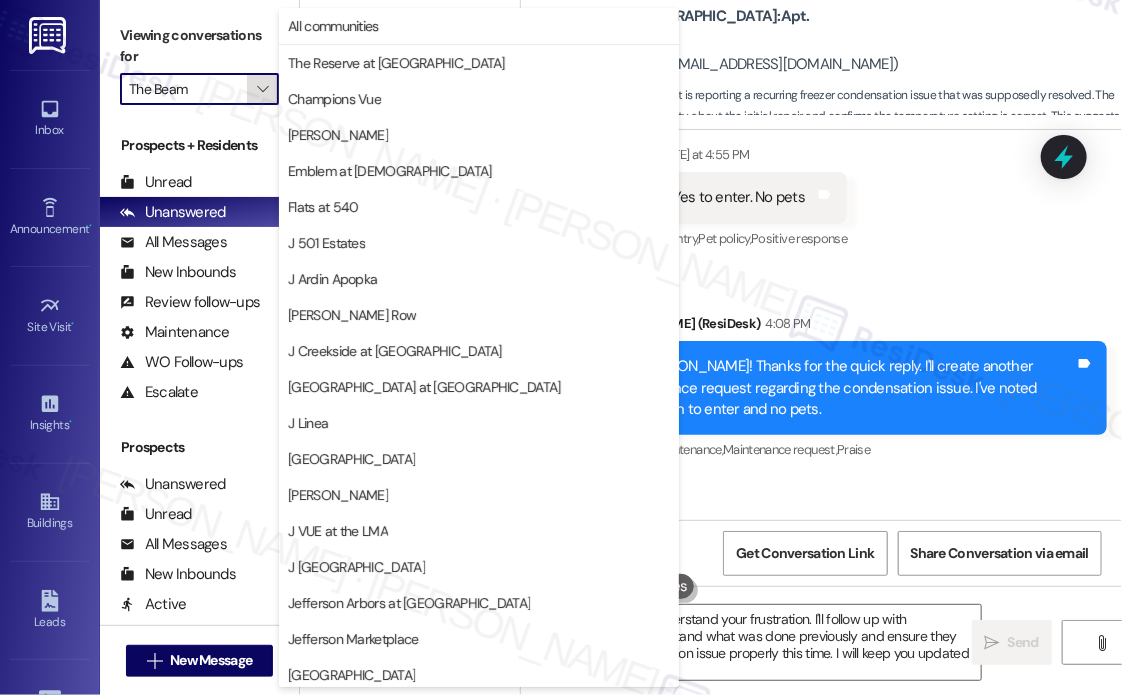 scroll, scrollTop: 329, scrollLeft: 0, axis: vertical 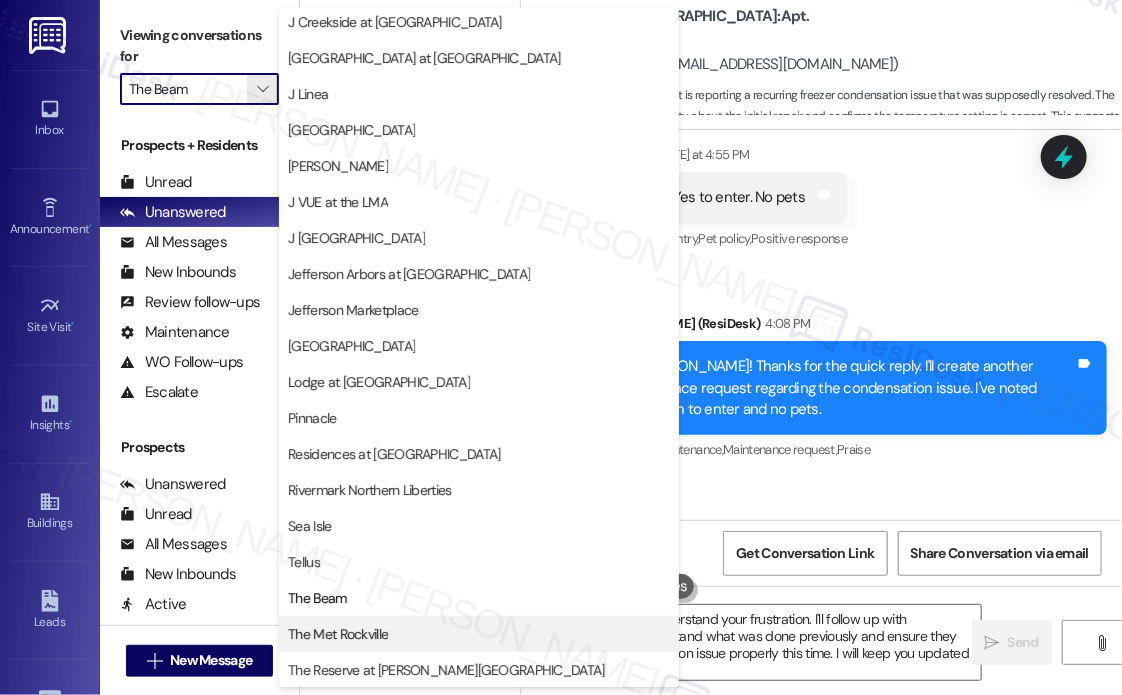 click on "The Met Rockville" at bounding box center (338, 634) 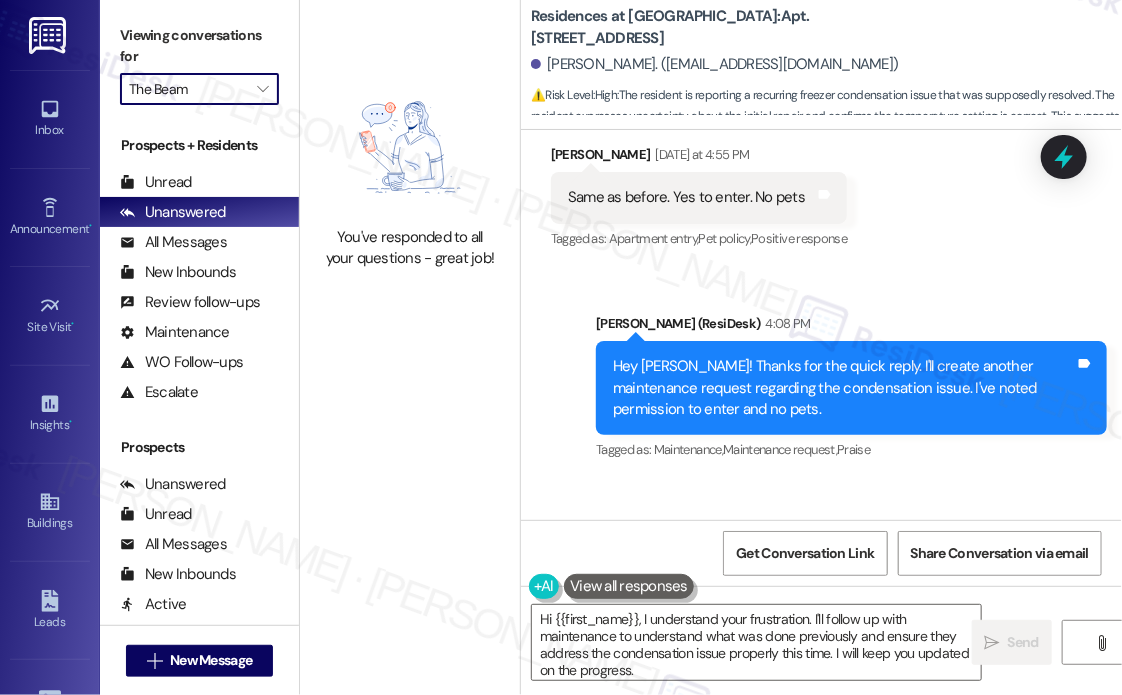 type on "The Met Rockville" 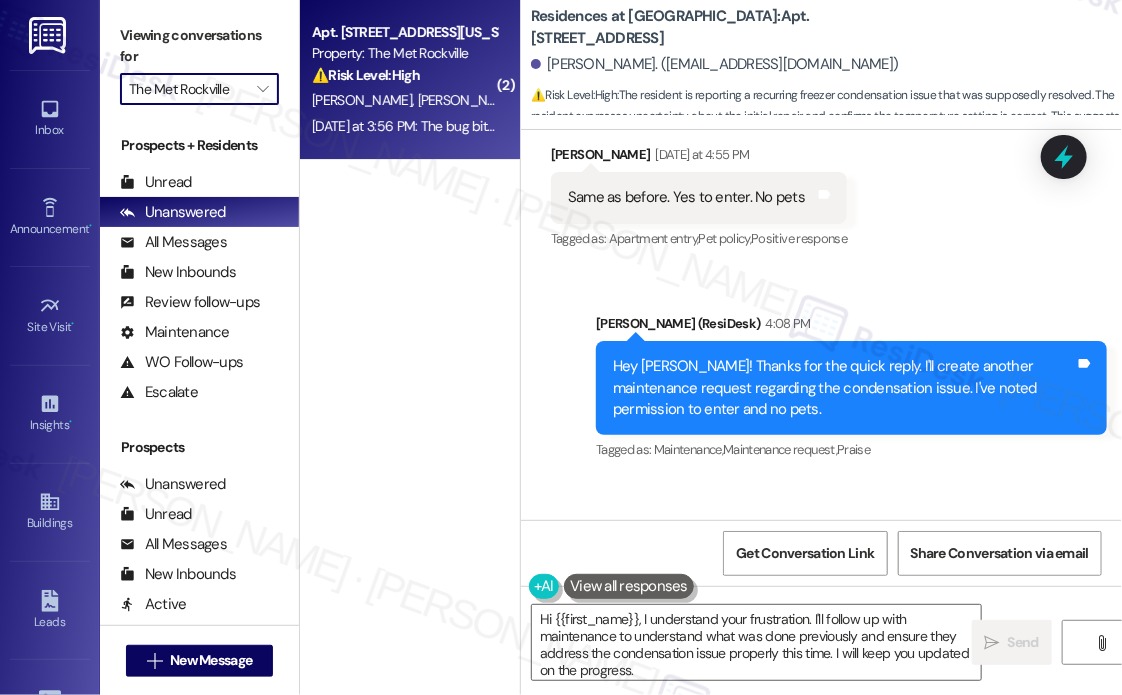 click on "[DATE] at 3:56 PM: The bug bite welts appeared the next day on three individuals. We do not know what pest control measures were done on the unit prior to us moving in. That is what we are wondering.  [DATE] at 3:56 PM: The bug bite welts appeared the next day on three individuals. We do not know what pest control measures were done on the unit prior to us moving in. That is what we are wondering." at bounding box center (899, 126) 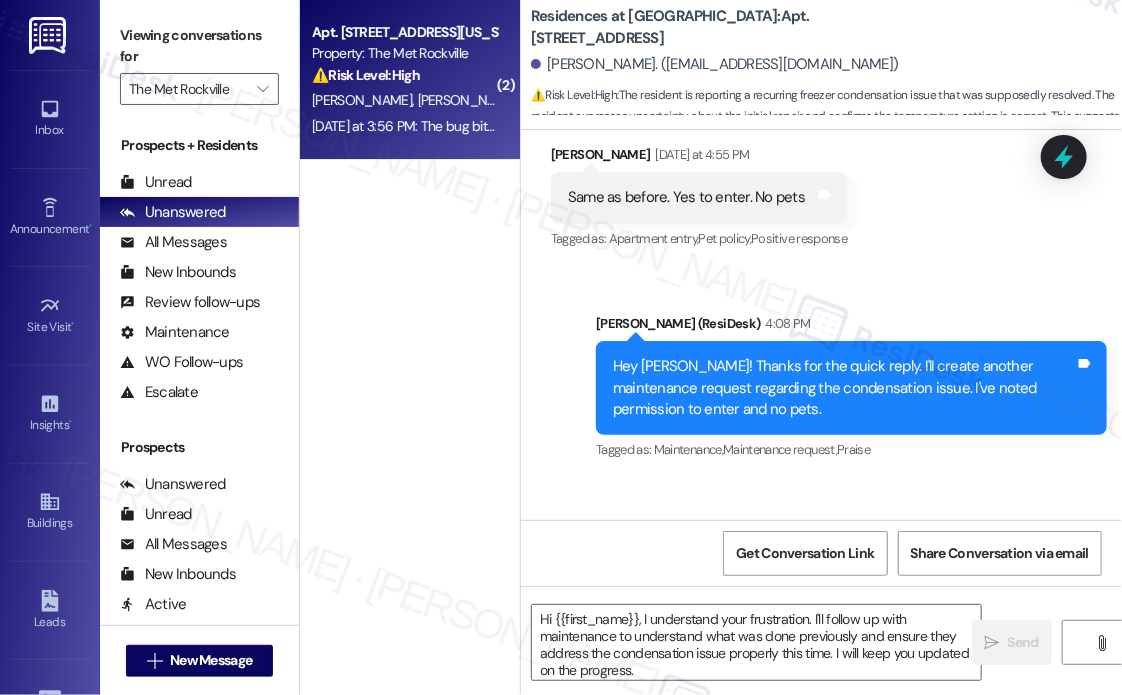 type on "Fetching suggested responses. Please feel free to read through the conversation in the meantime." 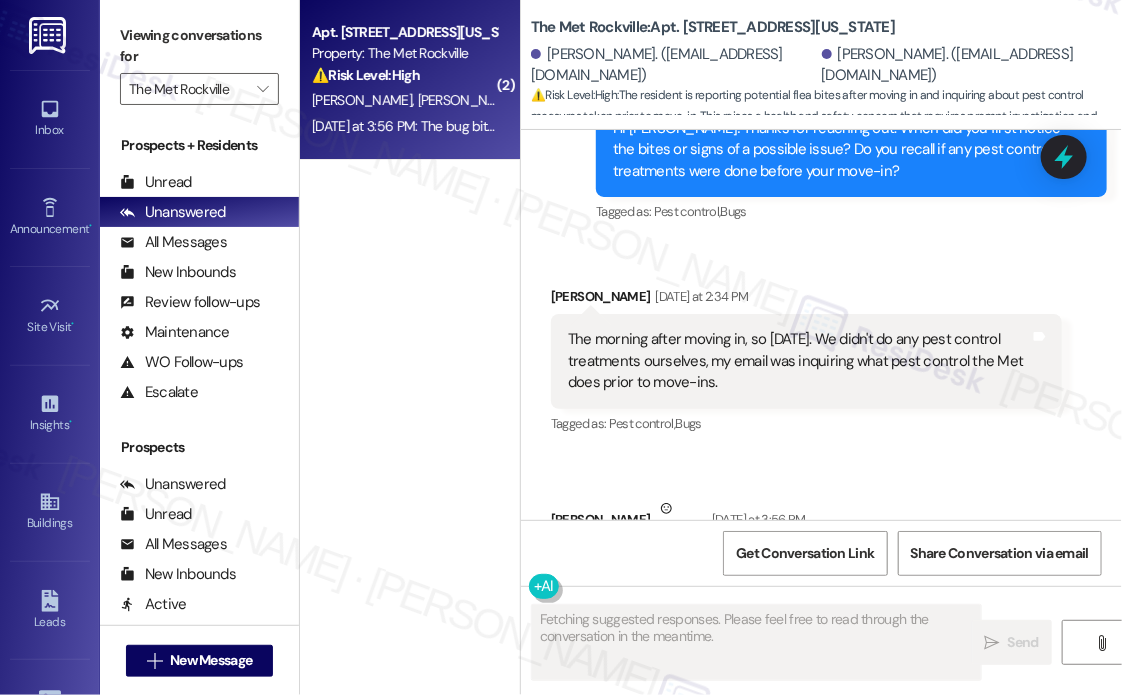 scroll, scrollTop: 2800, scrollLeft: 0, axis: vertical 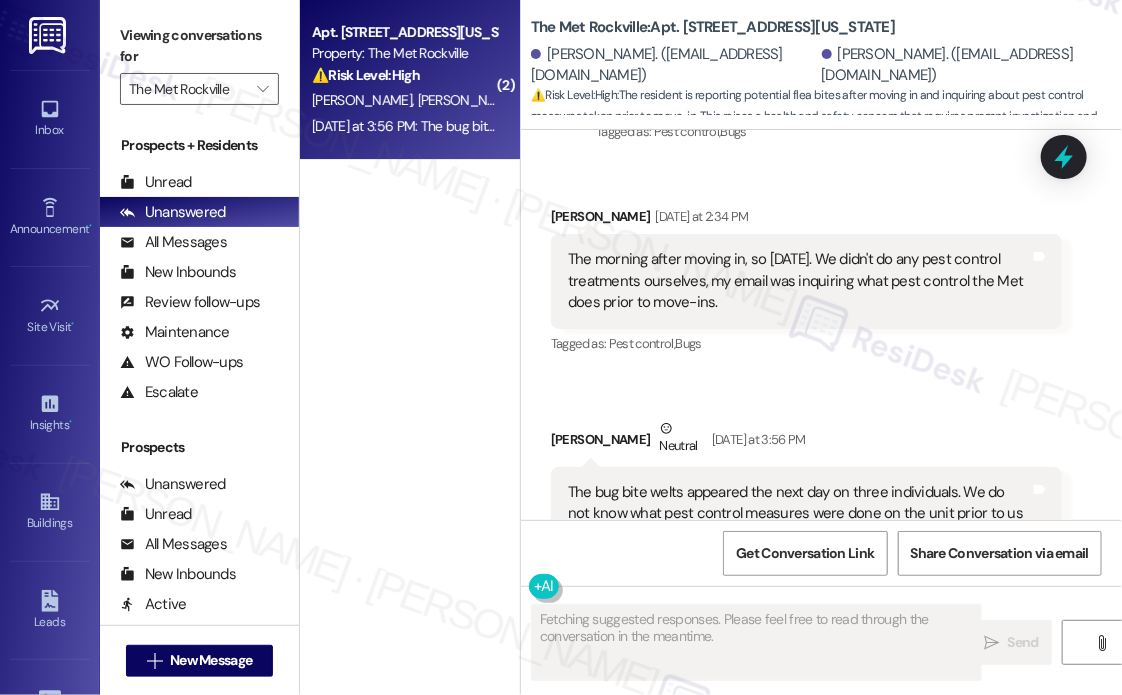 click on "Received via SMS [PERSON_NAME] [DATE] at 2:34 PM The morning after moving in, so [DATE]. We didn't do any pest control treatments ourselves, my email was inquiring what pest control the Met does prior to move-ins. Tags and notes Tagged as:   Pest control ,  Click to highlight conversations about Pest control Bugs Click to highlight conversations about Bugs Received via SMS [PERSON_NAME]   Neutral [DATE] at 3:56 PM The bug bite welts appeared the next day on three individuals. We do not know what pest control measures were done on the unit prior to us moving in. That is what we are wondering.  Tags and notes Tagged as:   Pest control ,  Click to highlight conversations about Pest control Bugs Click to highlight conversations about Bugs" at bounding box center (821, 383) 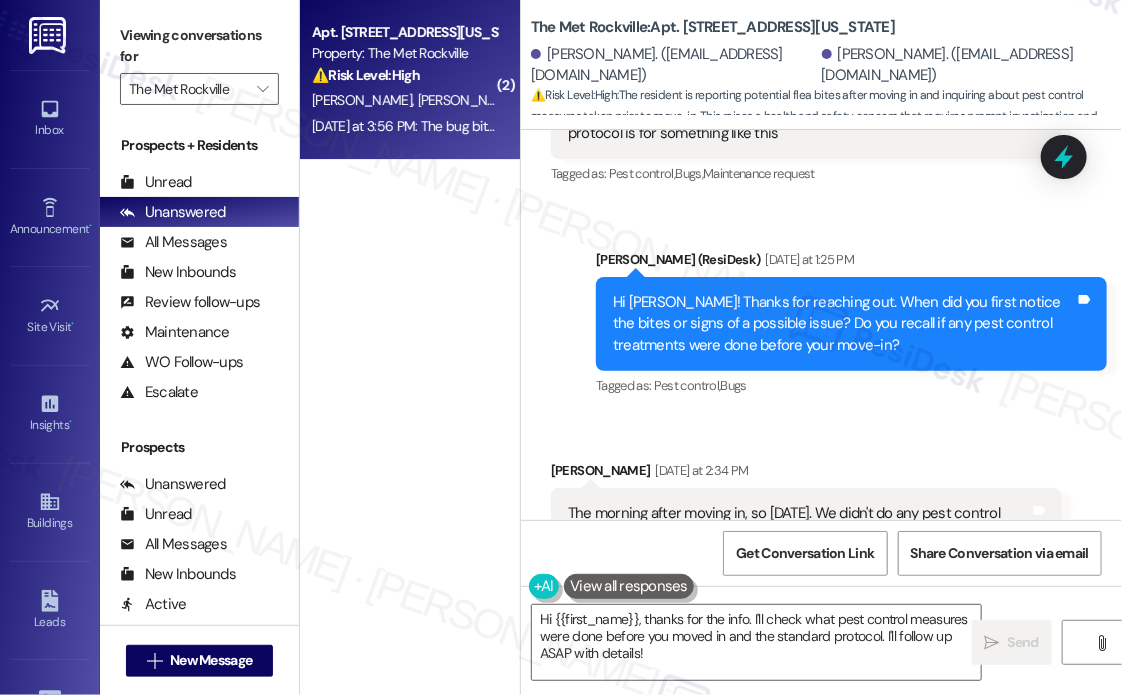 scroll, scrollTop: 2600, scrollLeft: 0, axis: vertical 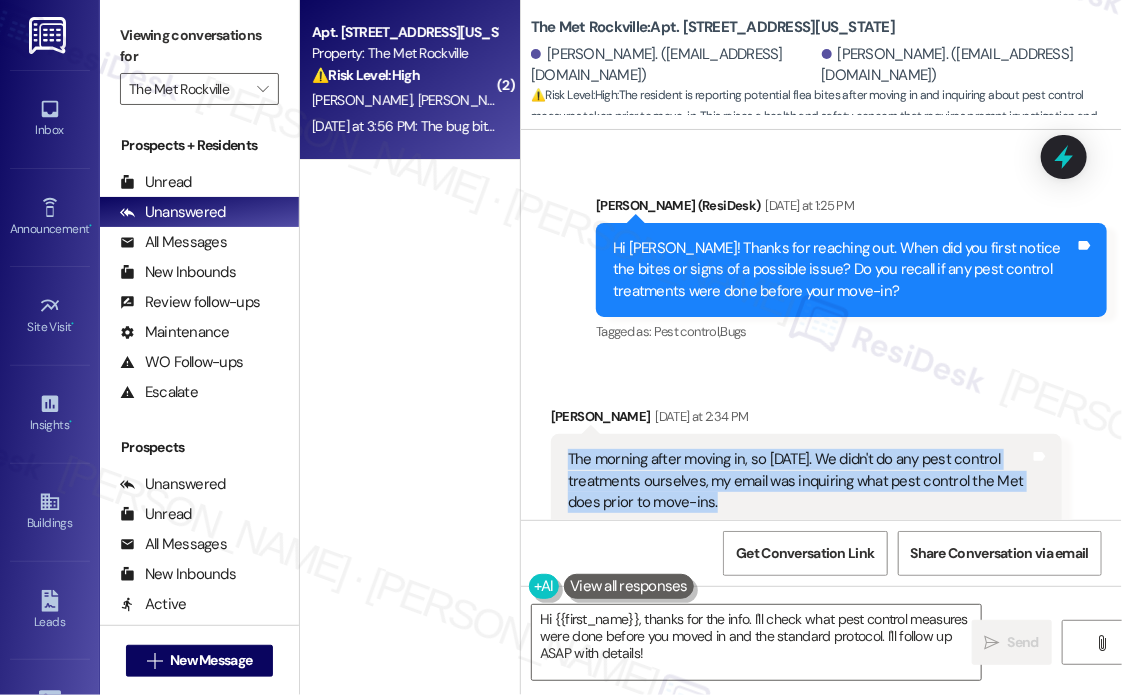 drag, startPoint x: 756, startPoint y: 421, endPoint x: 556, endPoint y: 368, distance: 206.90337 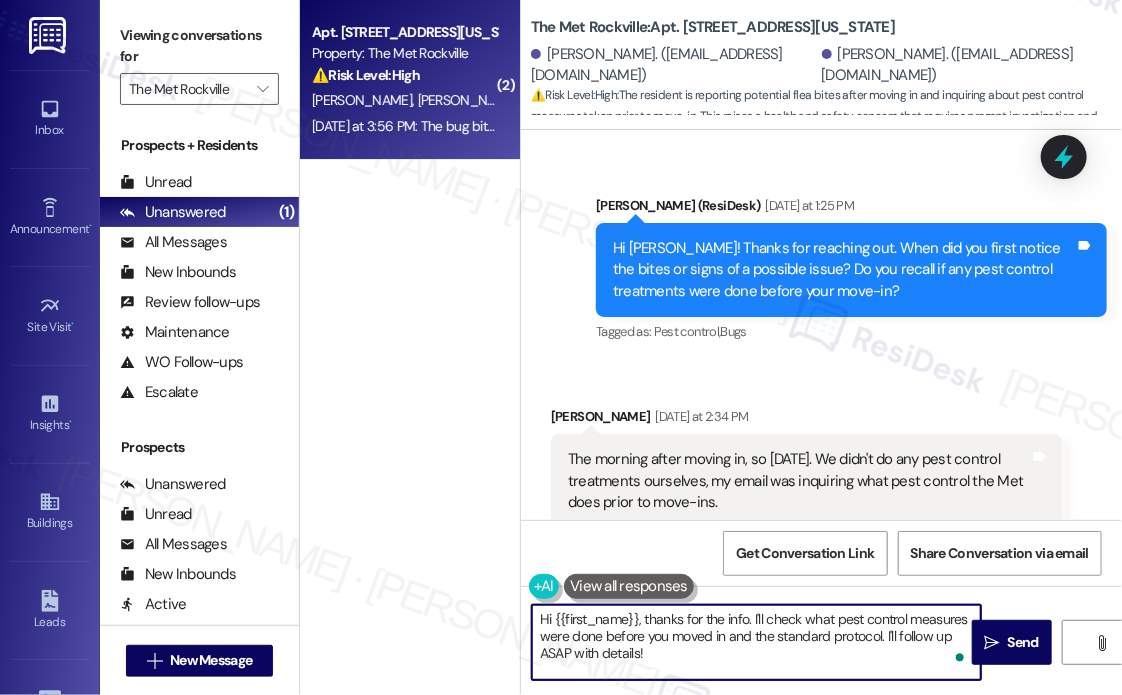 drag, startPoint x: 692, startPoint y: 655, endPoint x: 640, endPoint y: 619, distance: 63.245552 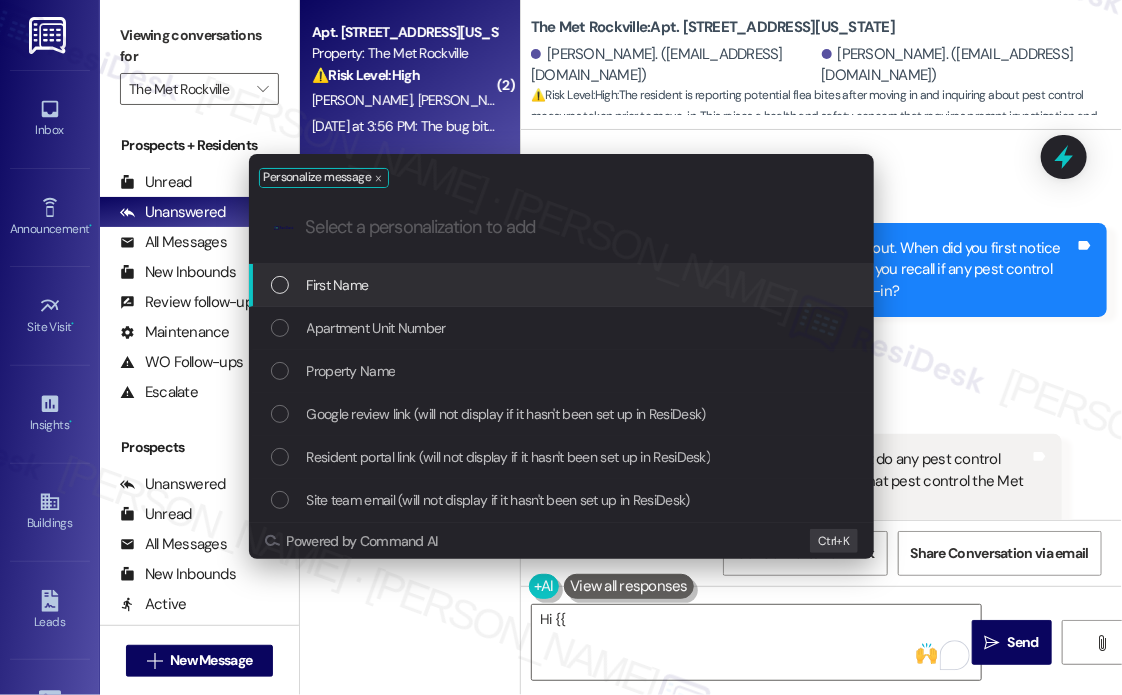 click on "Personalize message .cls-1{fill:#0a055f;}.cls-2{fill:#0cc4c4;} resideskLogoBlueOrange First Name Apartment Unit Number Property Name Google review link (will not display if it hasn't been set up in ResiDesk) Resident portal link (will not display if it hasn't been set up in ResiDesk) Site team email (will not display if it hasn't been set up in ResiDesk) Powered by Command AI Ctrl+ K" at bounding box center (561, 347) 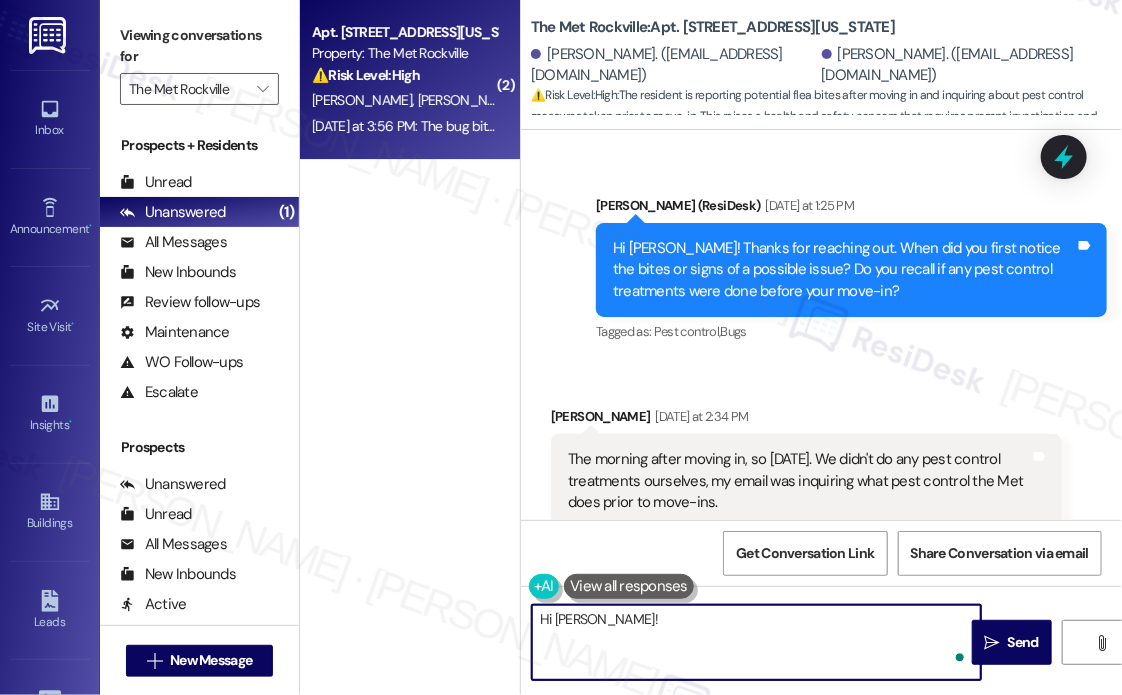 paste on "Thanks for the clarification! I’ll check in with the maintenance team to confirm what pest control treatments were done prior to your move-in. In the meantime, do we have your permission to enter during your absence if any follow-up treatment is needed? Also, let us know if there are any pets our team should be aware of." 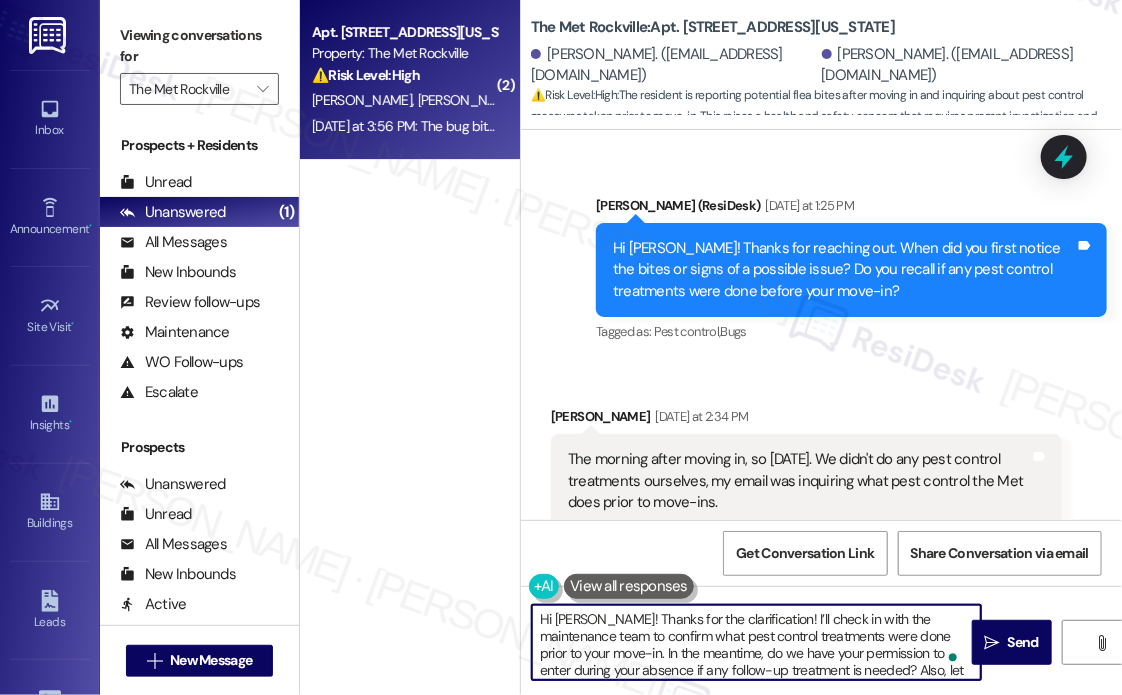 scroll, scrollTop: 16, scrollLeft: 0, axis: vertical 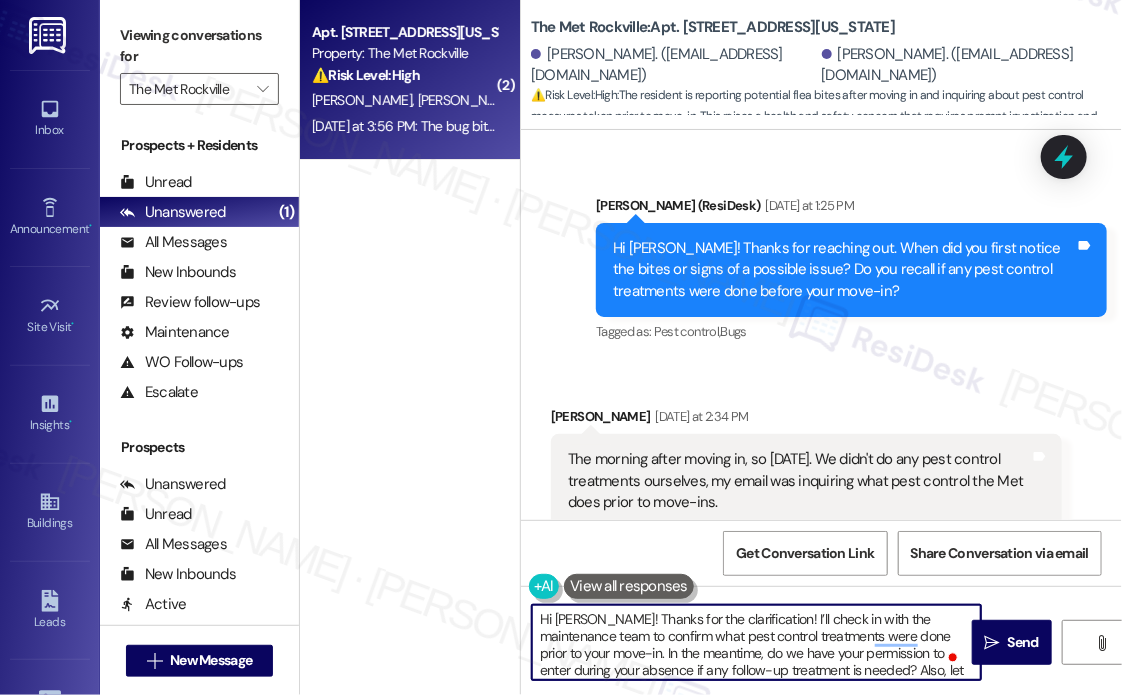 click on "Hi [PERSON_NAME]! Thanks for the clarification! I’ll check in with the maintenance team to confirm what pest control treatments were done prior to your move-in. In the meantime, do we have your permission to enter during your absence if any follow-up treatment is needed? Also, let us know if there are any pets our team should be aware of." at bounding box center (756, 642) 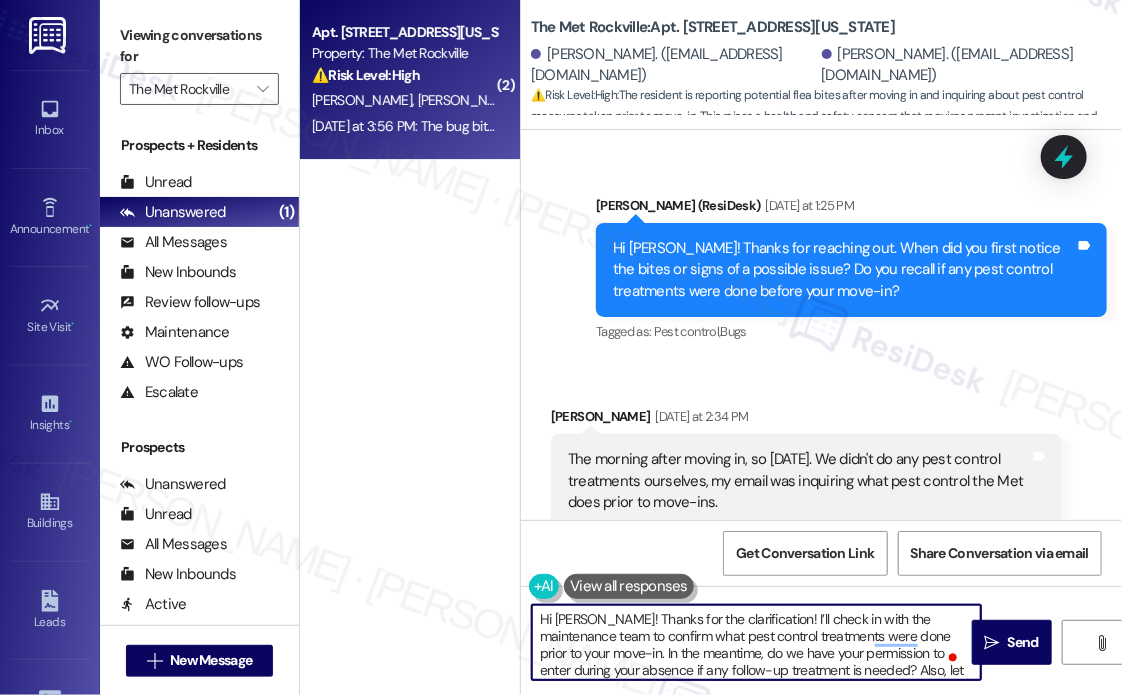 scroll, scrollTop: 21, scrollLeft: 0, axis: vertical 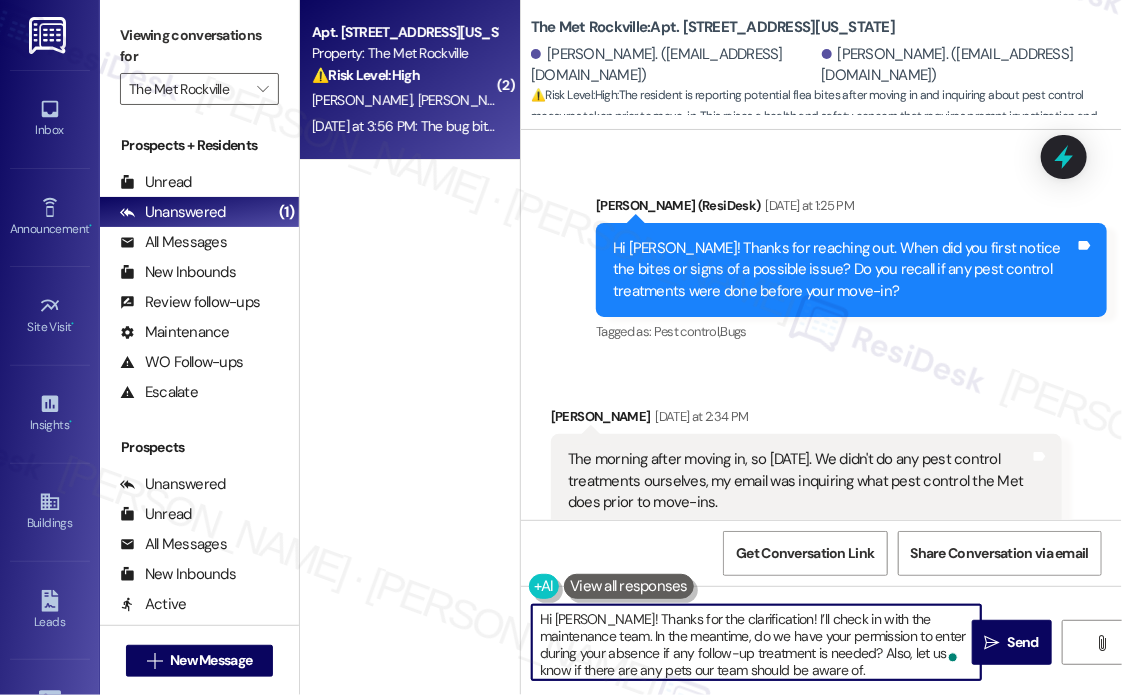 click on "Hi [PERSON_NAME]! Thanks for the clarification! I’ll check in with the maintenance team. In the meantime, do we have your permission to enter during your absence if any follow-up treatment is needed? Also, let us know if there are any pets our team should be aware of." at bounding box center (756, 642) 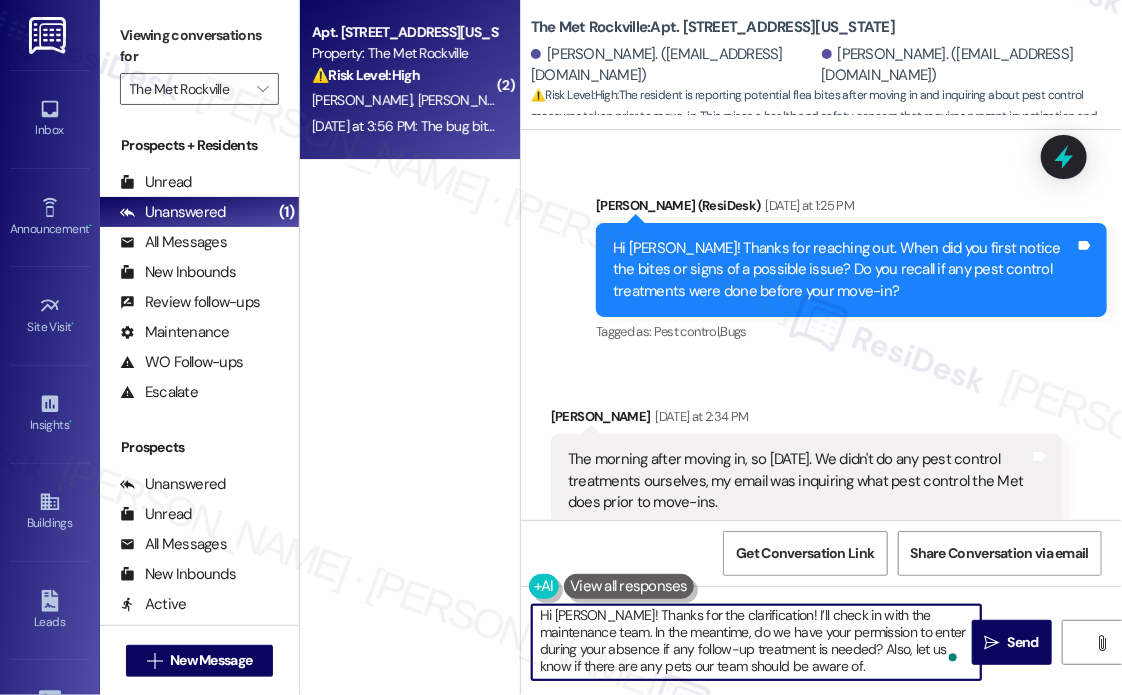 click on "Hi [PERSON_NAME]! Thanks for the clarification! I’ll check in with the maintenance team. In the meantime, do we have your permission to enter during your absence if any follow-up treatment is needed? Also, let us know if there are any pets our team should be aware of." at bounding box center [756, 642] 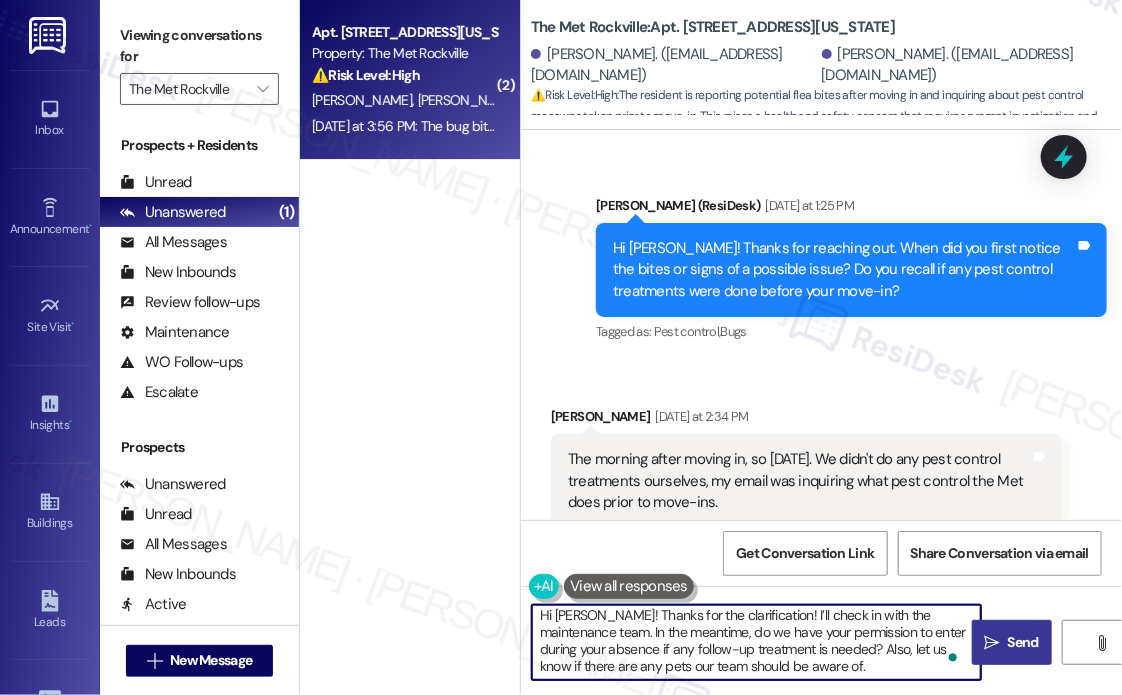 type on "Hi [PERSON_NAME]! Thanks for the clarification! I’ll check in with the maintenance team. In the meantime, do we have your permission to enter during your absence if any follow-up treatment is needed? Also, let us know if there are any pets our team should be aware of." 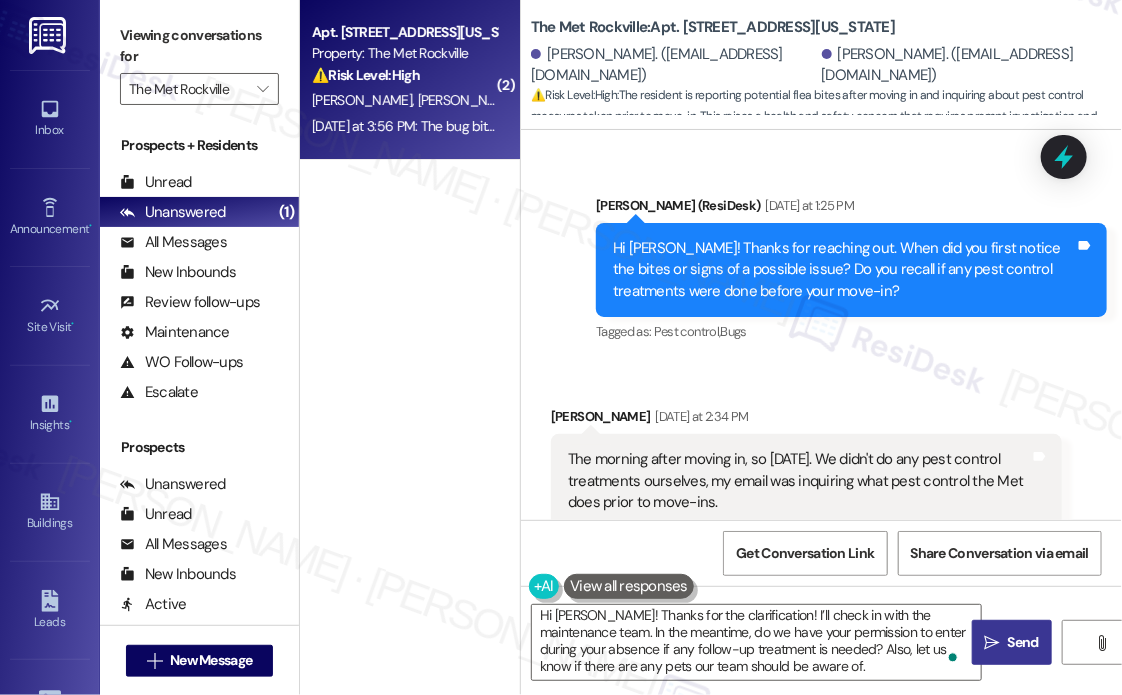 click on "" at bounding box center [992, 643] 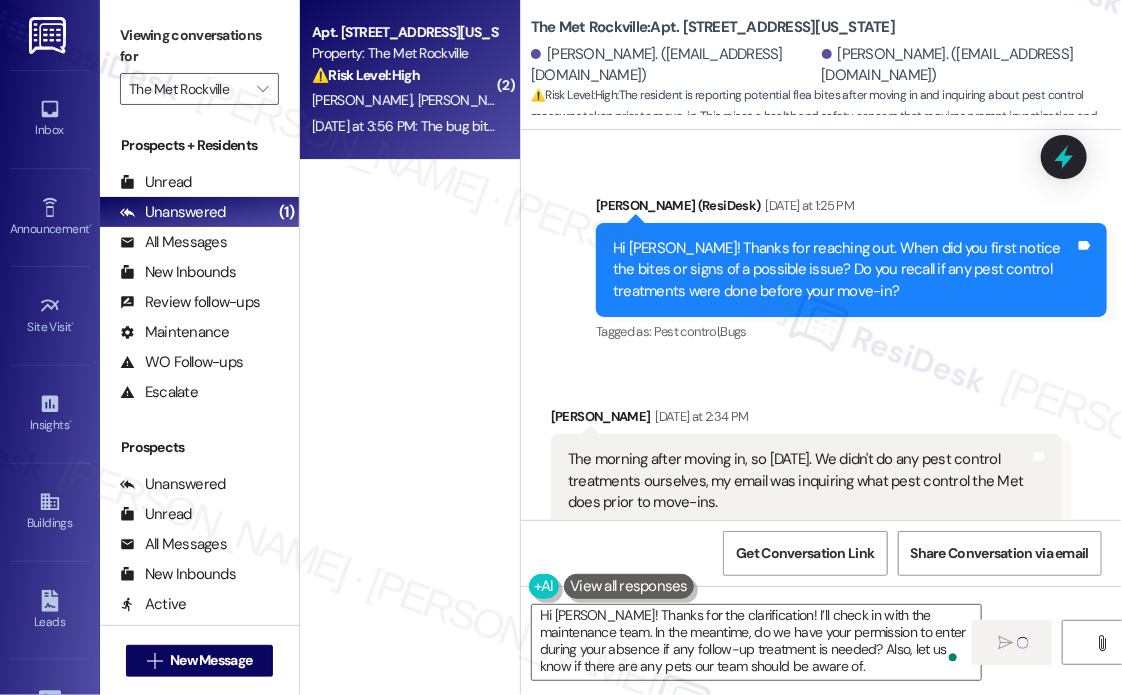 type 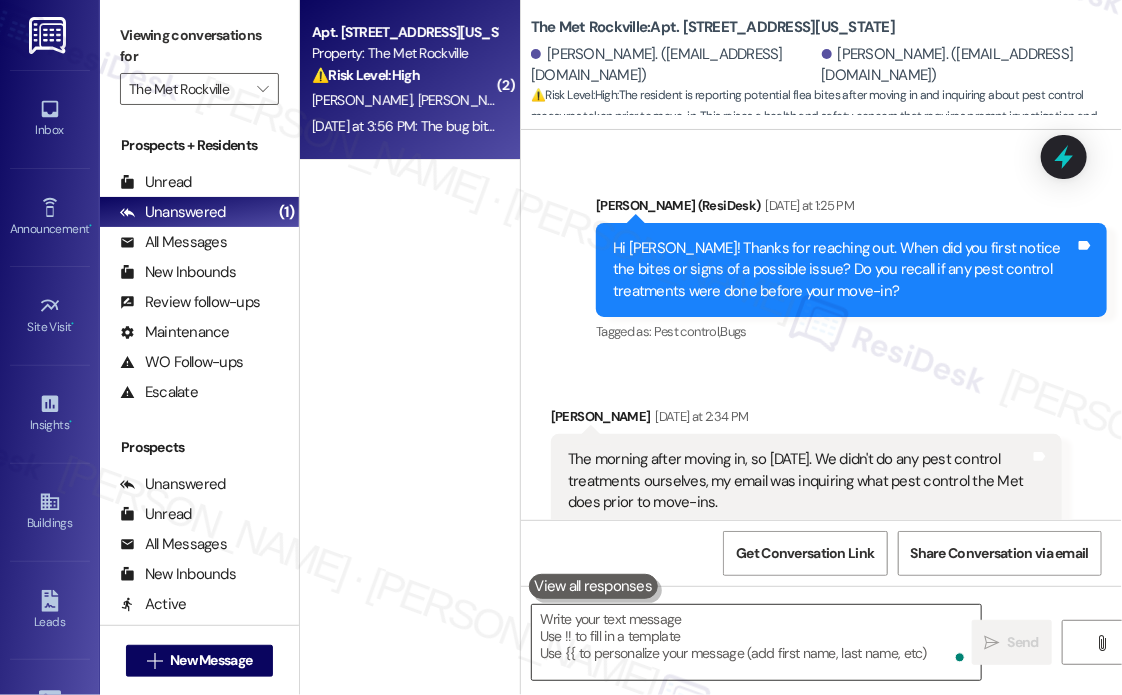 scroll, scrollTop: 0, scrollLeft: 0, axis: both 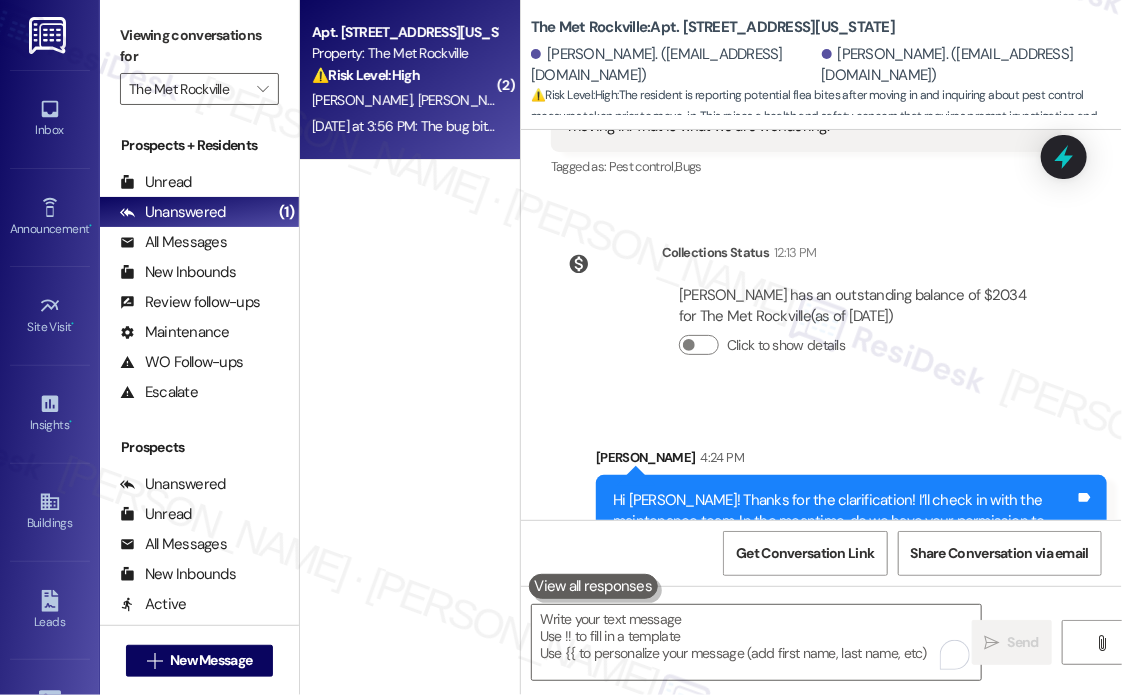 click on "( 2 ) Apt. 628, [STREET_ADDRESS][US_STATE] Property: The Met Rockville ⚠️  Risk Level:  High The resident is reporting potential flea bites after moving in and inquiring about pest control measures taken prior to move-in. This raises a health and safety concern that requires prompt investigation and potential action to mitigate the issue. [PERSON_NAME] [PERSON_NAME] [DATE] at 3:56 PM: The bug bite welts appeared the next day on three individuals. We do not know what pest control measures were done on the unit prior to us moving in. That is what we are wondering.  [DATE] at 3:56 PM: The bug bite welts appeared the next day on three individuals. We do not know what pest control measures were done on the unit prior to us moving in. That is what we are wondering." at bounding box center (410, 276) 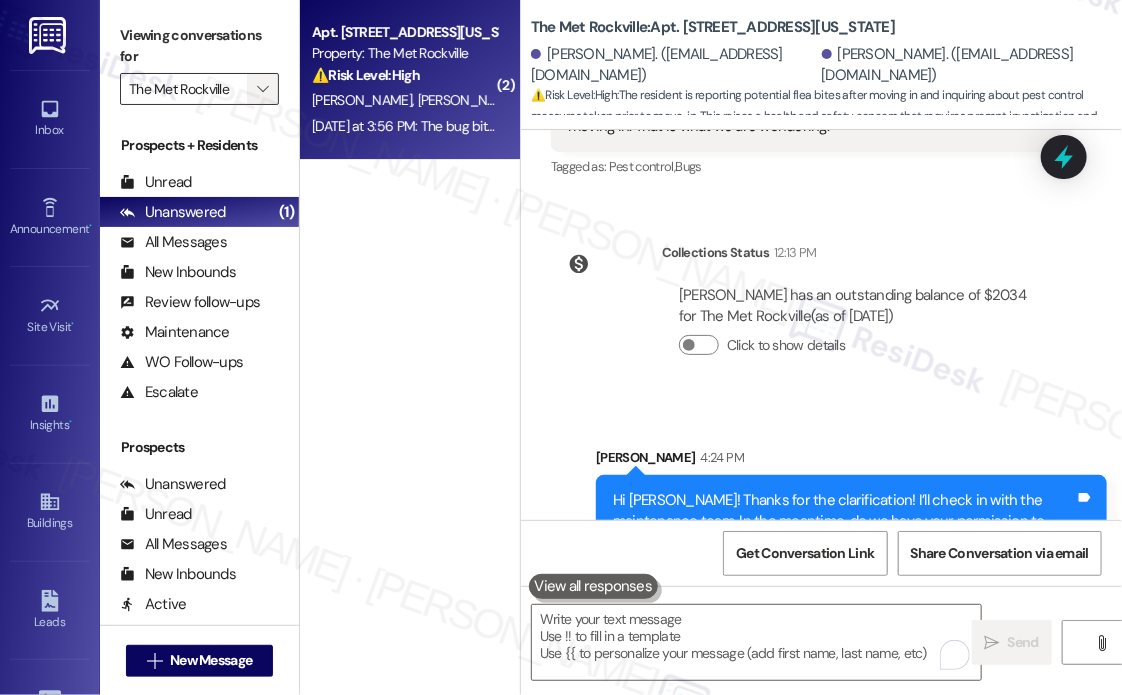 click on "" at bounding box center [262, 89] 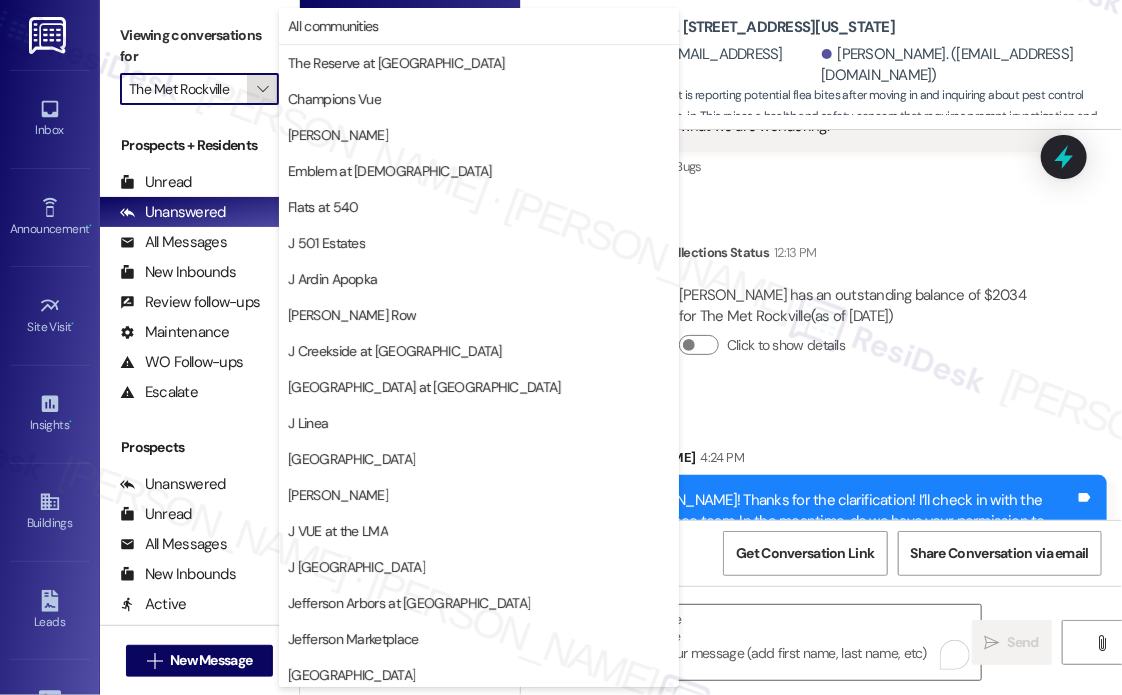 scroll, scrollTop: 329, scrollLeft: 0, axis: vertical 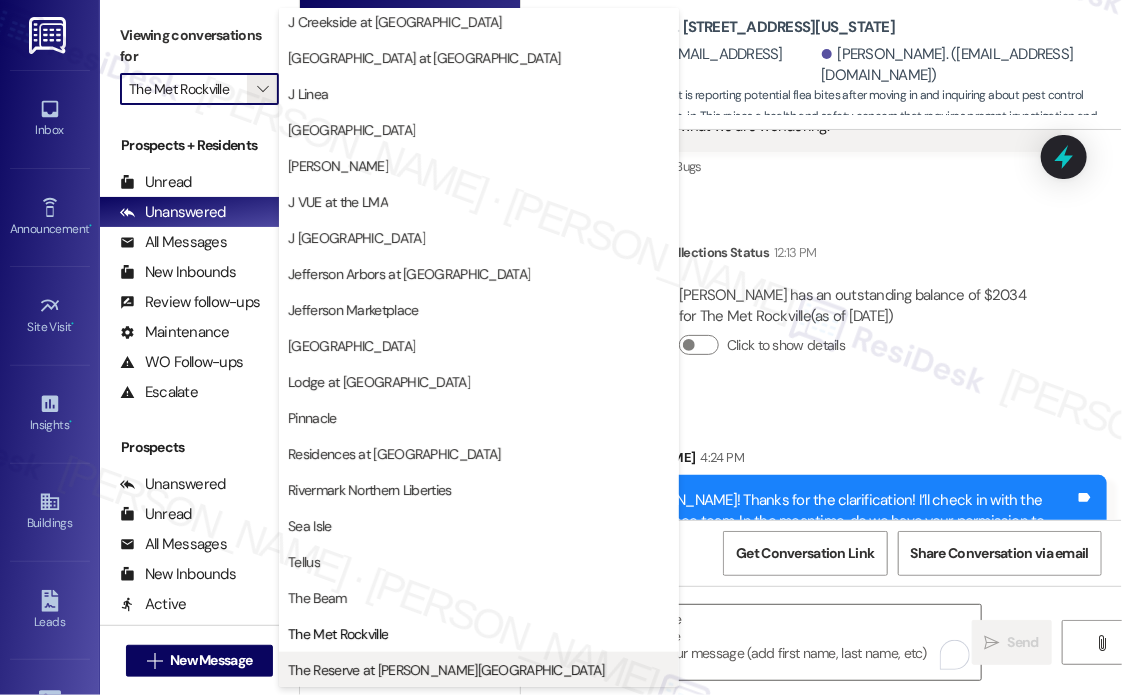 click on "The Reserve at [PERSON_NAME][GEOGRAPHIC_DATA]" at bounding box center [446, 670] 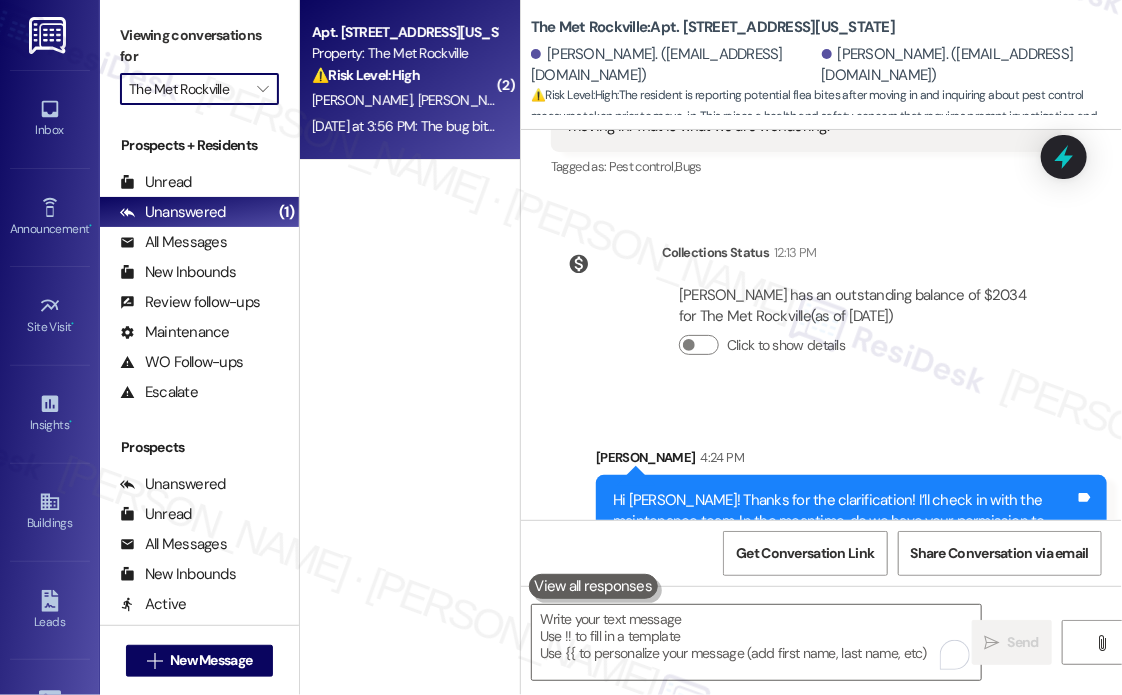 type on "The Reserve at [PERSON_NAME][GEOGRAPHIC_DATA]" 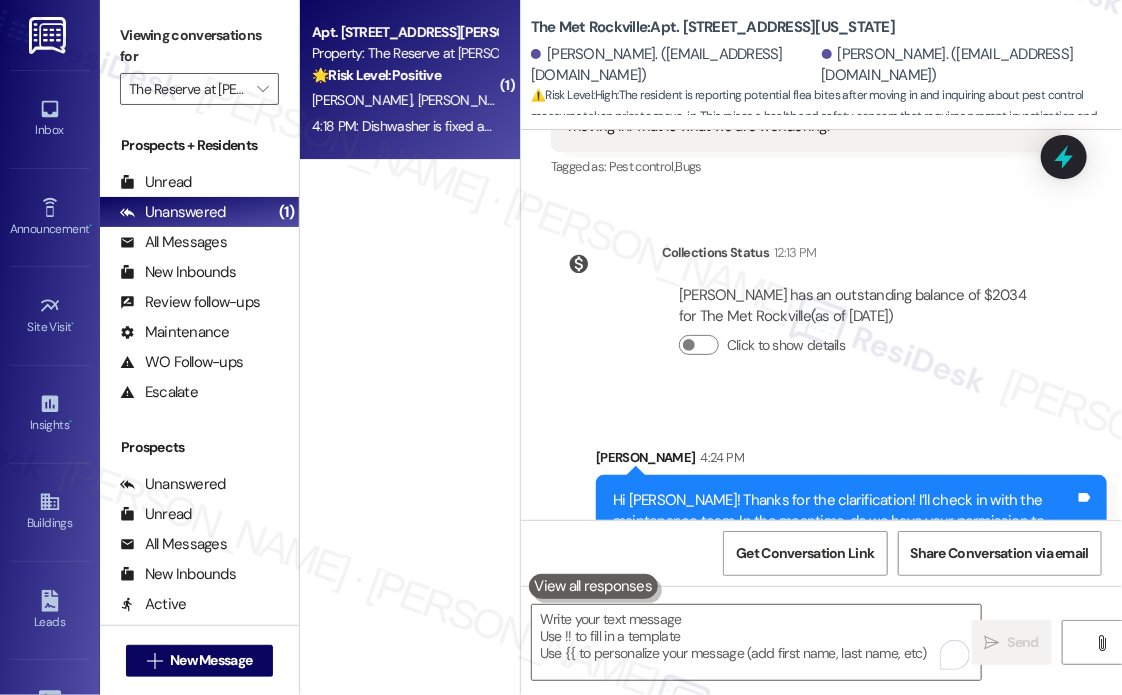 click on "4:18 PM: Dishwasher is fixed and trash was picked up.  We really appreciate it ! 4:18 PM: Dishwasher is fixed and trash was picked up.  We really appreciate it !" at bounding box center (404, 126) 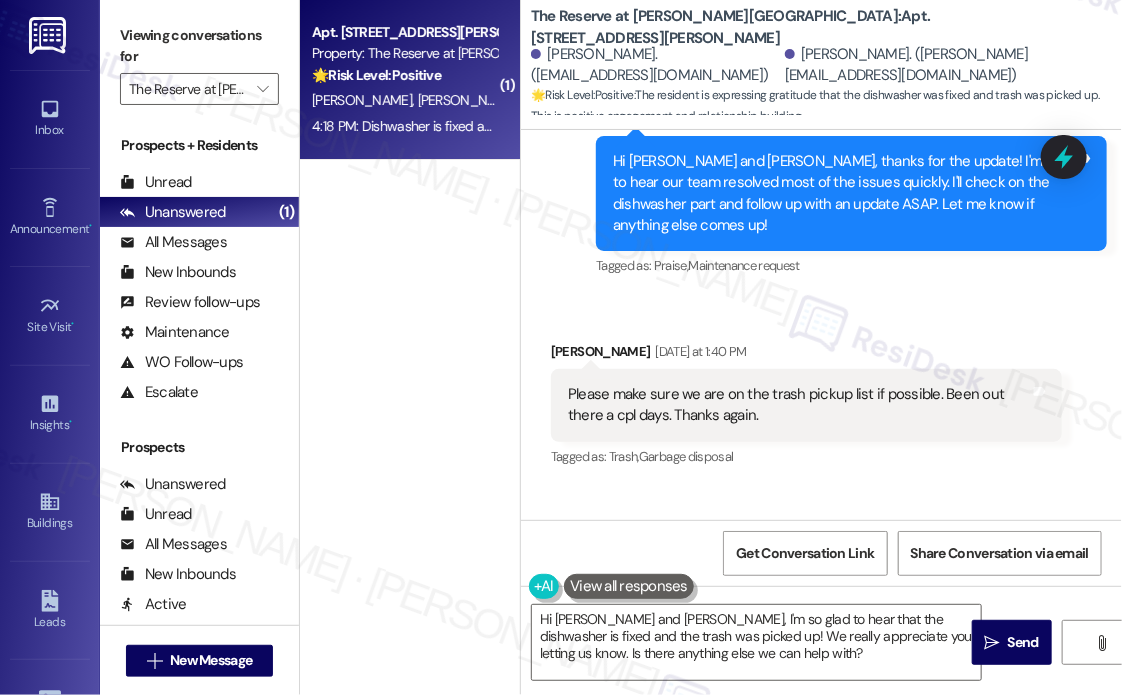 scroll, scrollTop: 1332, scrollLeft: 0, axis: vertical 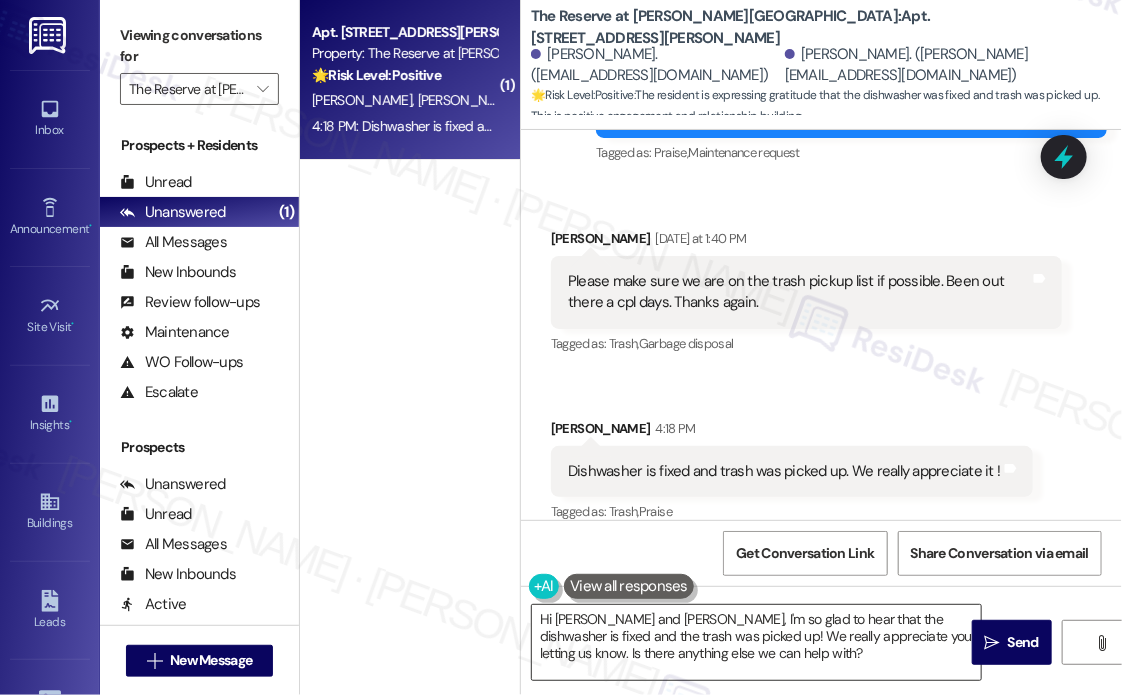 click on "Hi [PERSON_NAME] and [PERSON_NAME], I'm so glad to hear that the dishwasher is fixed and the trash was picked up! We really appreciate you letting us know. Is there anything else we can help with?" at bounding box center [756, 642] 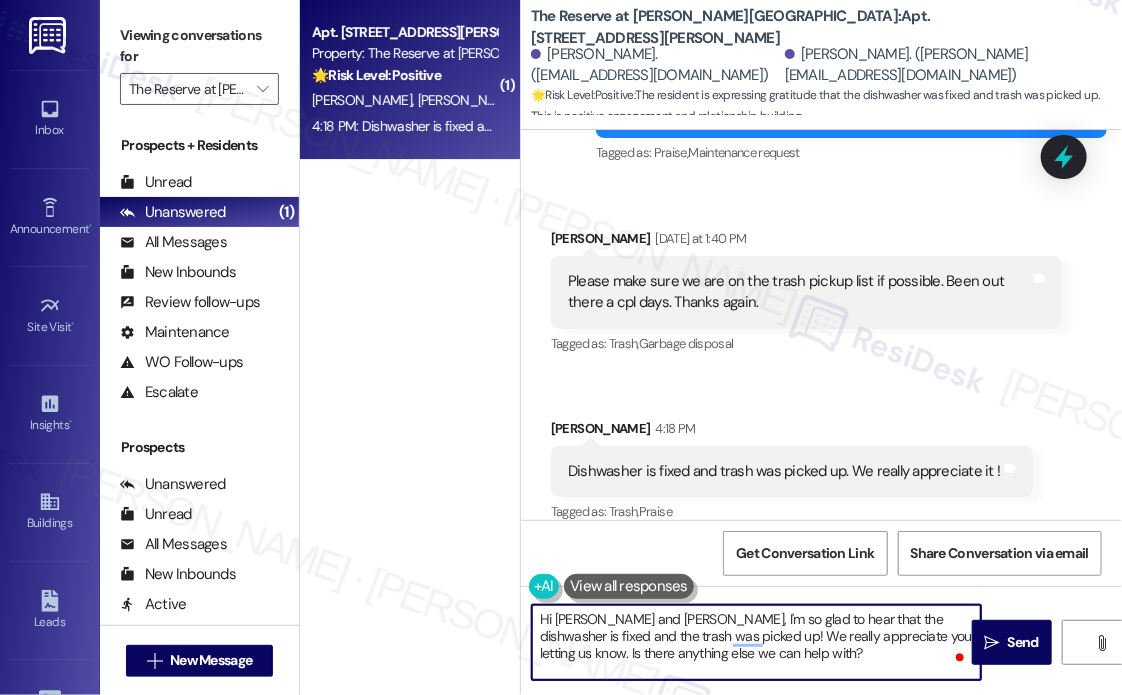 drag, startPoint x: 844, startPoint y: 659, endPoint x: 944, endPoint y: 639, distance: 101.98039 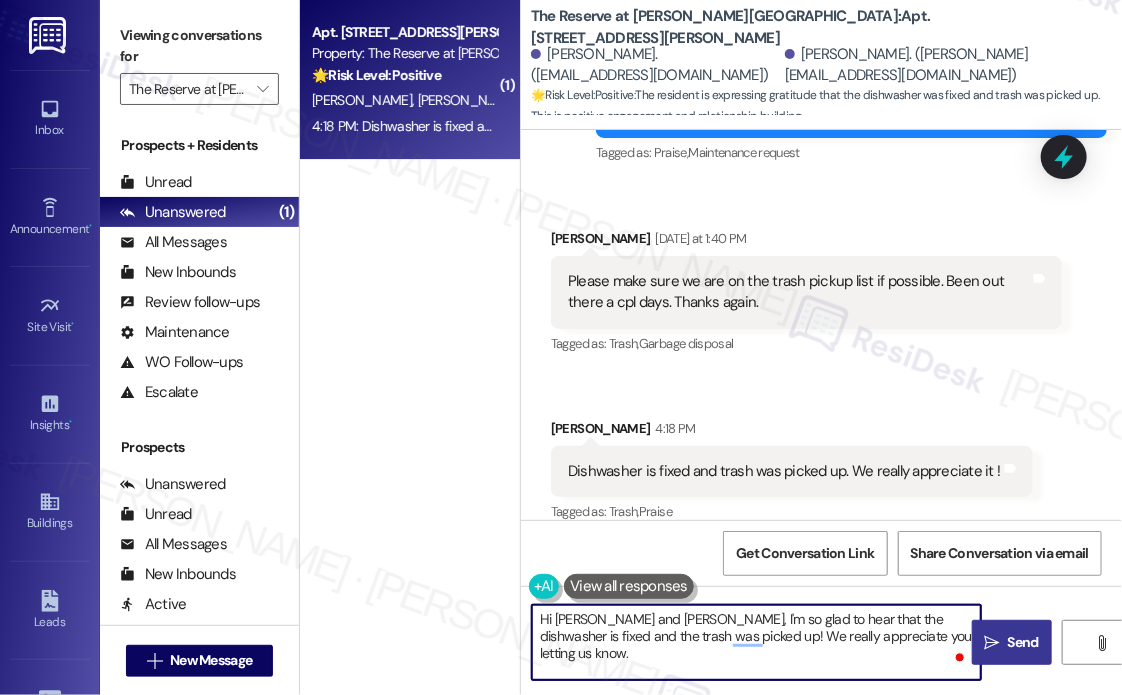click on " Send" at bounding box center [1012, 642] 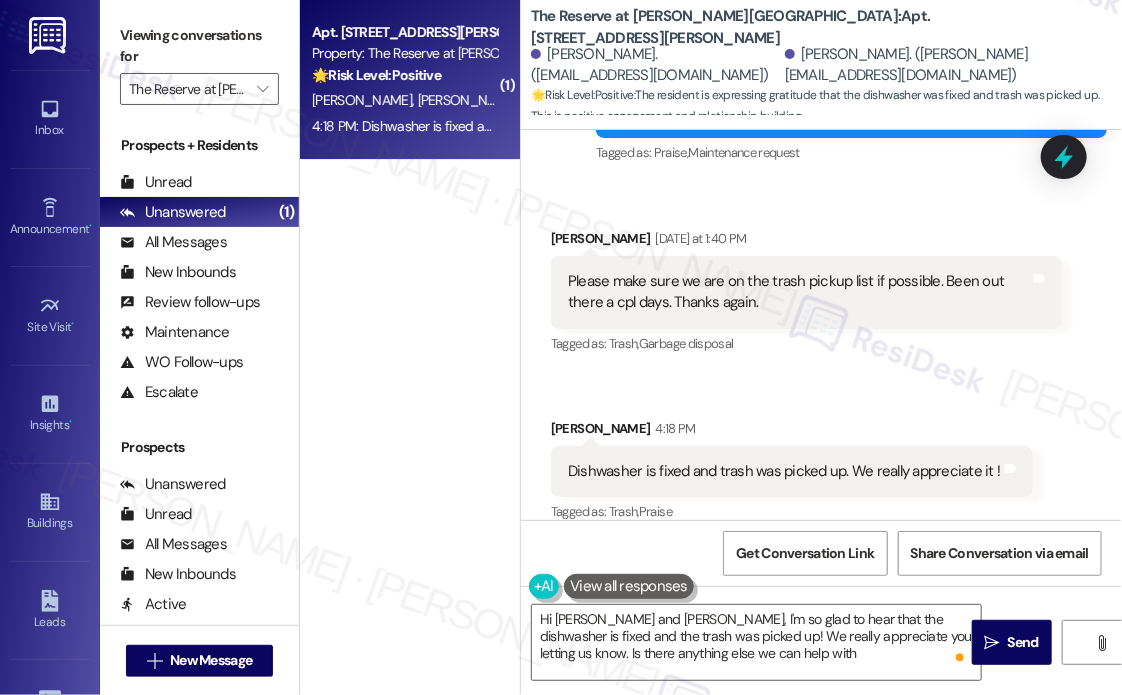 type on "Hi [PERSON_NAME] and [PERSON_NAME], I'm so glad to hear that the dishwasher is fixed and the trash was picked up! We really appreciate you letting us know. Is there anything else we can help with?" 